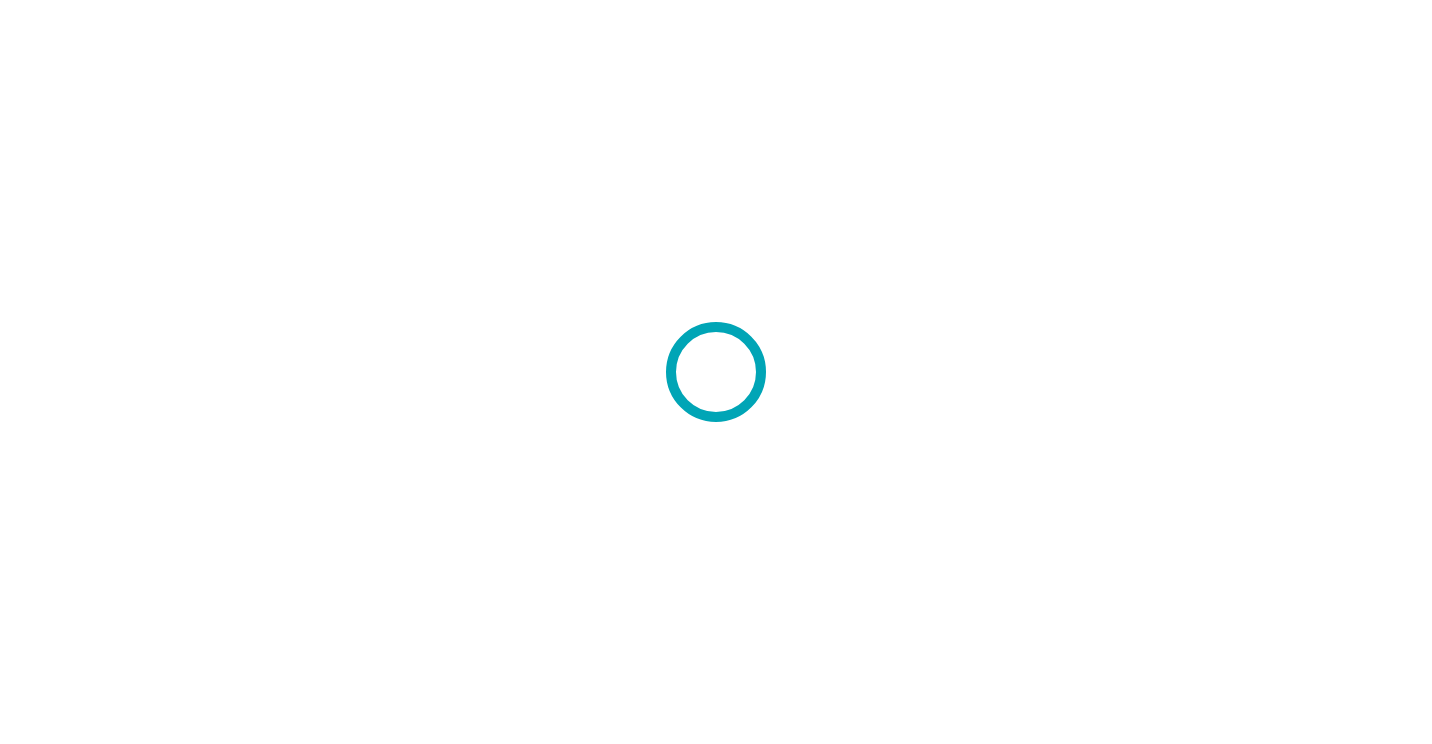 scroll, scrollTop: 0, scrollLeft: 0, axis: both 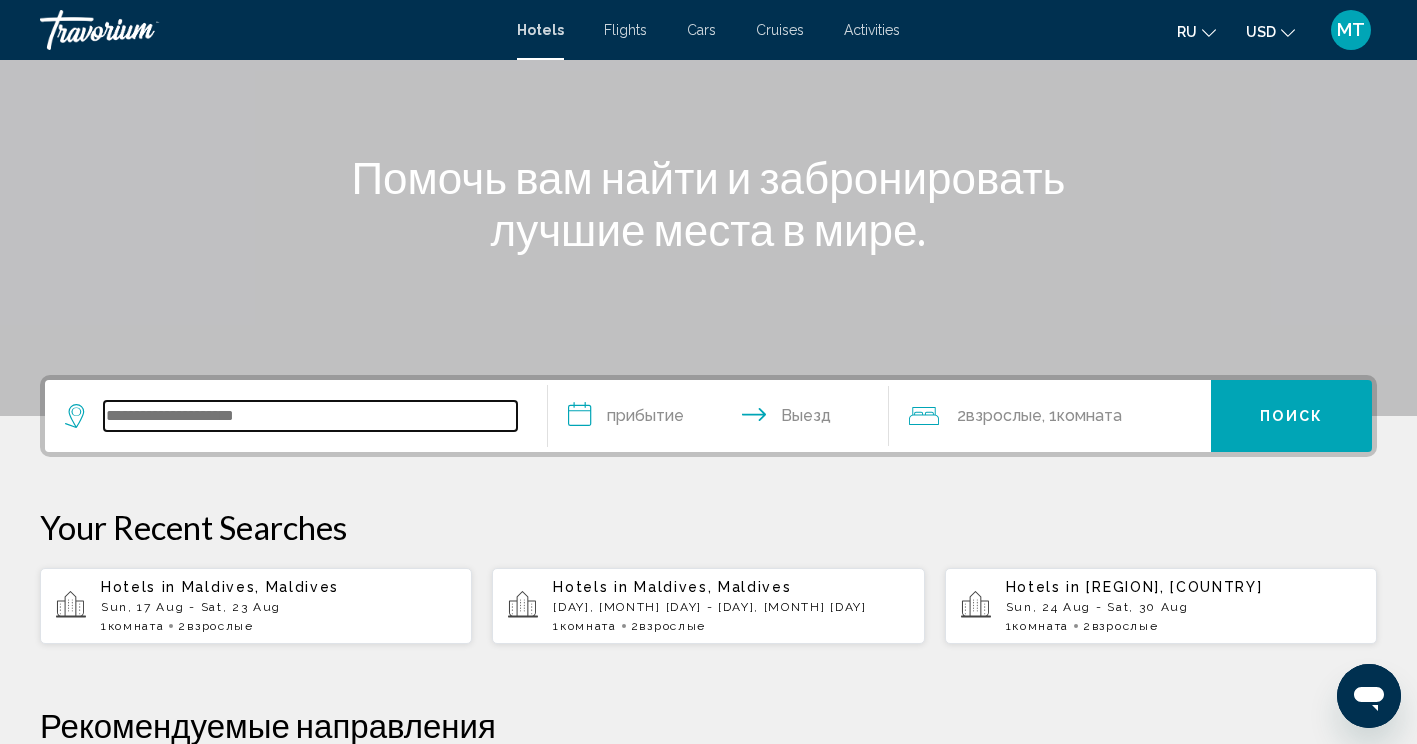 click at bounding box center [310, 416] 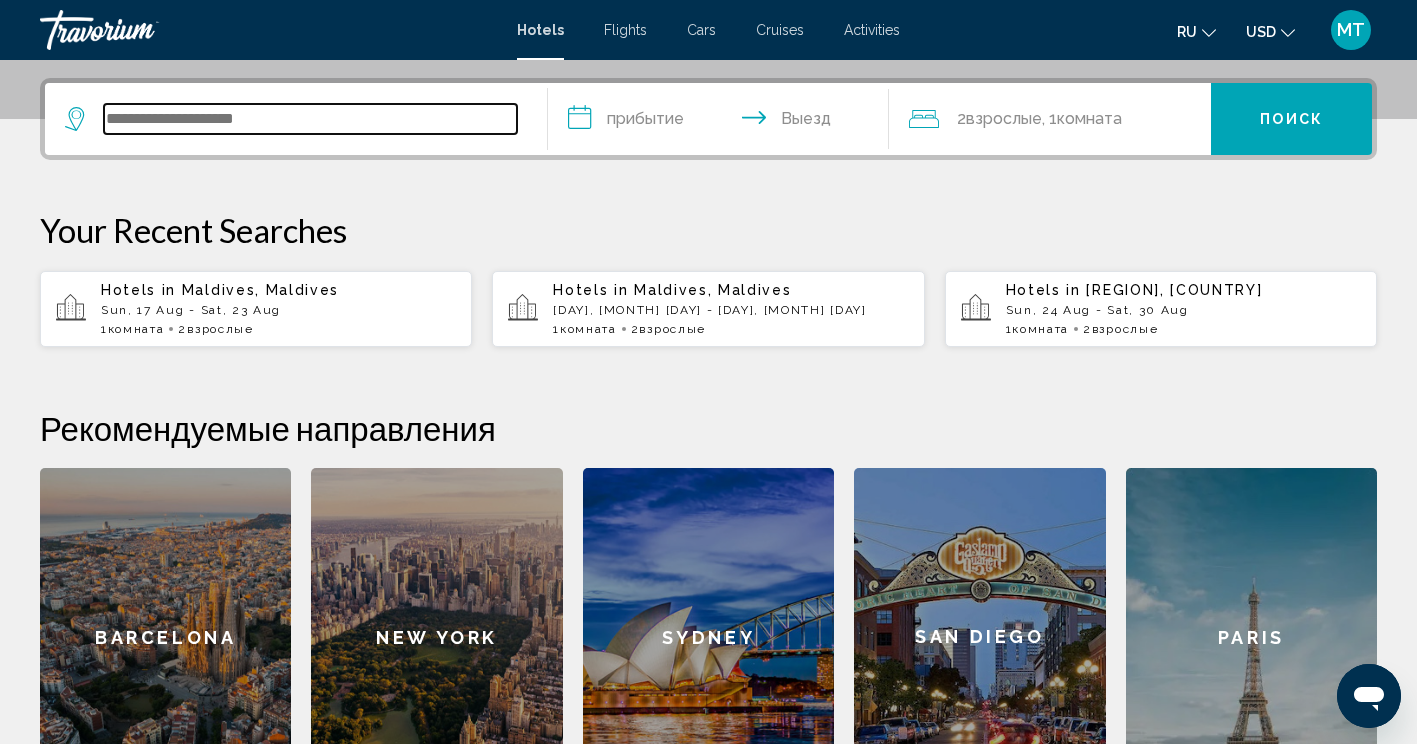 scroll, scrollTop: 494, scrollLeft: 0, axis: vertical 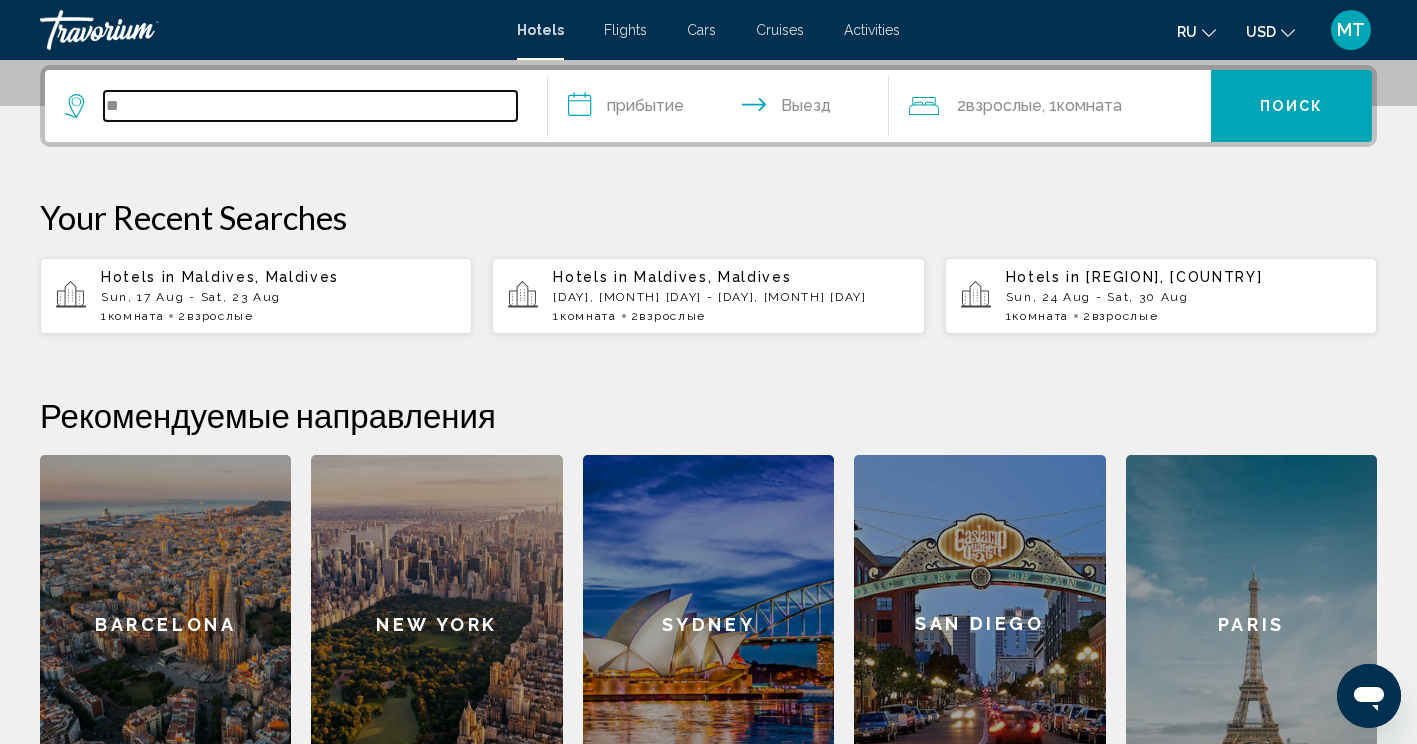 type on "*" 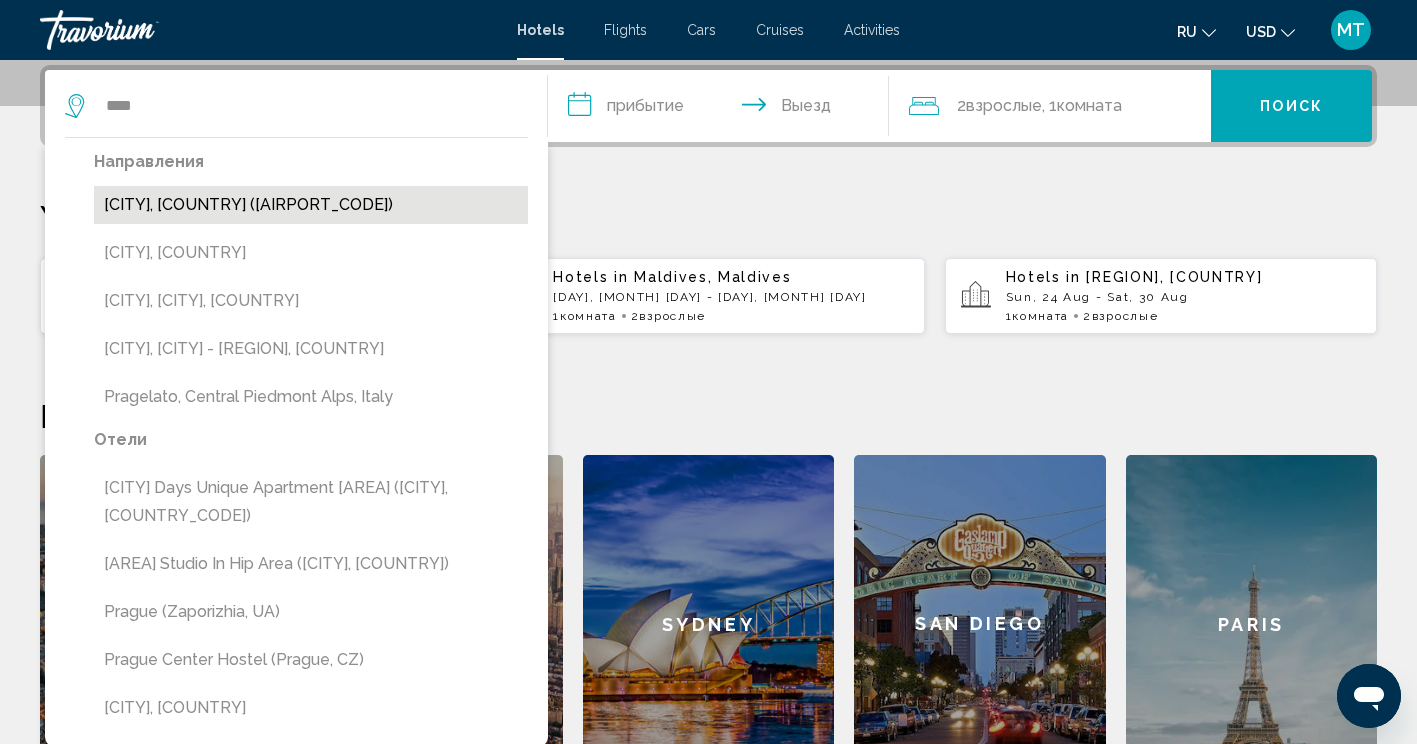 click on "[CITY], [COUNTRY] ([IATA])" at bounding box center (311, 205) 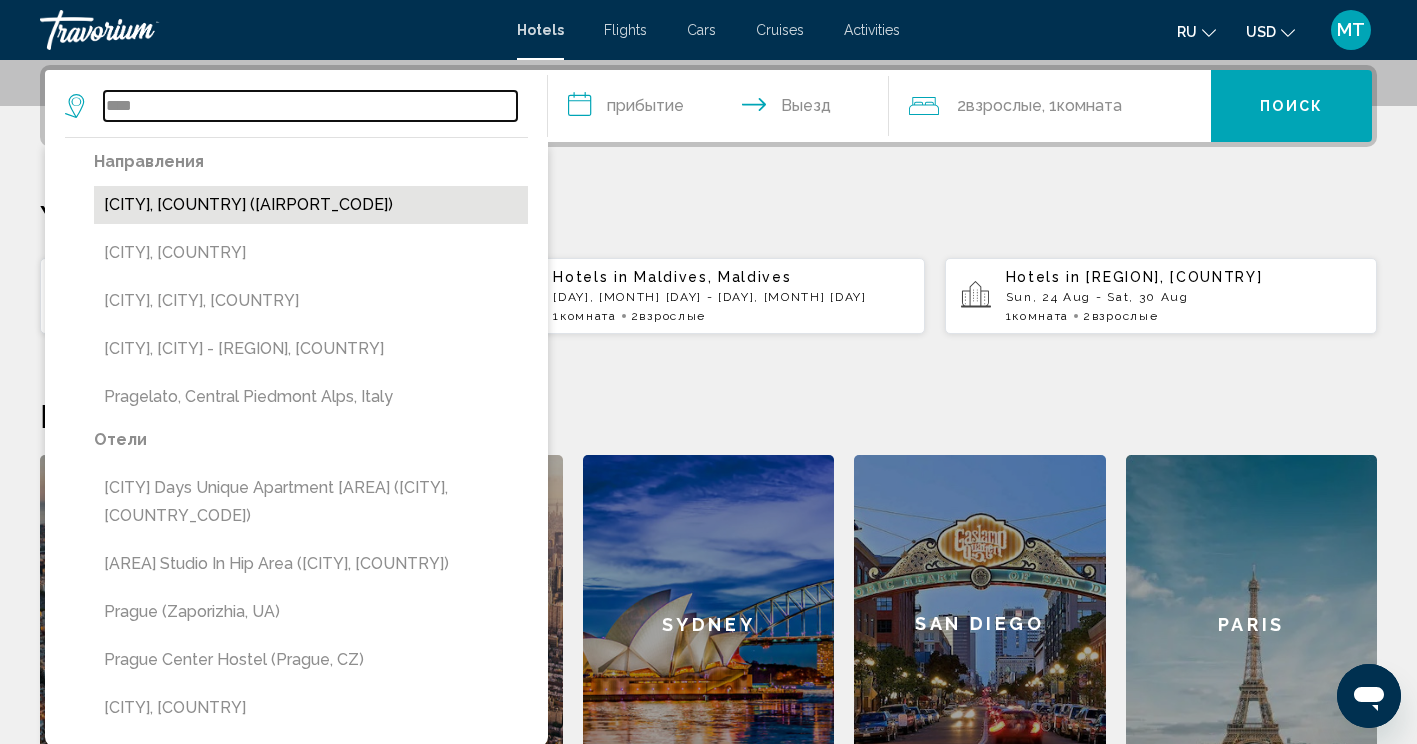 type on "**********" 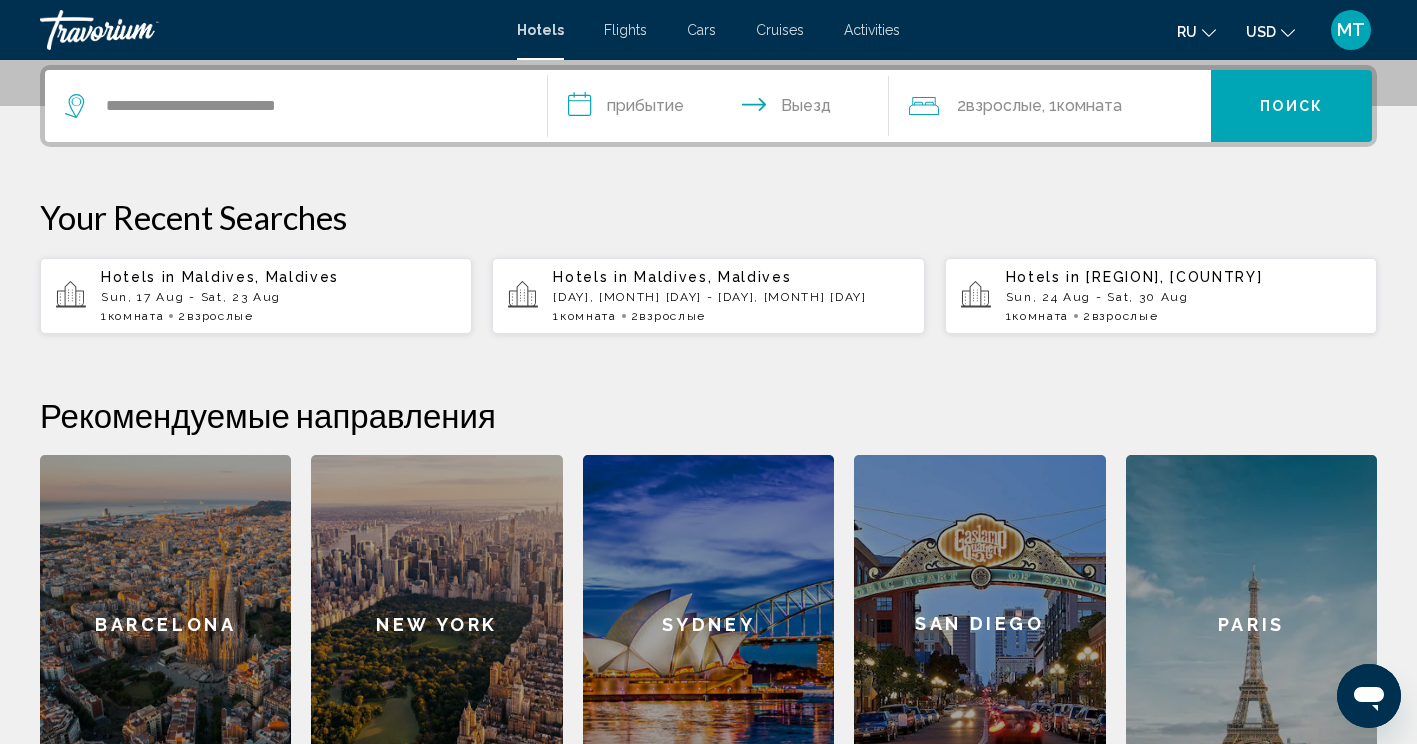 click on "**********" at bounding box center [723, 109] 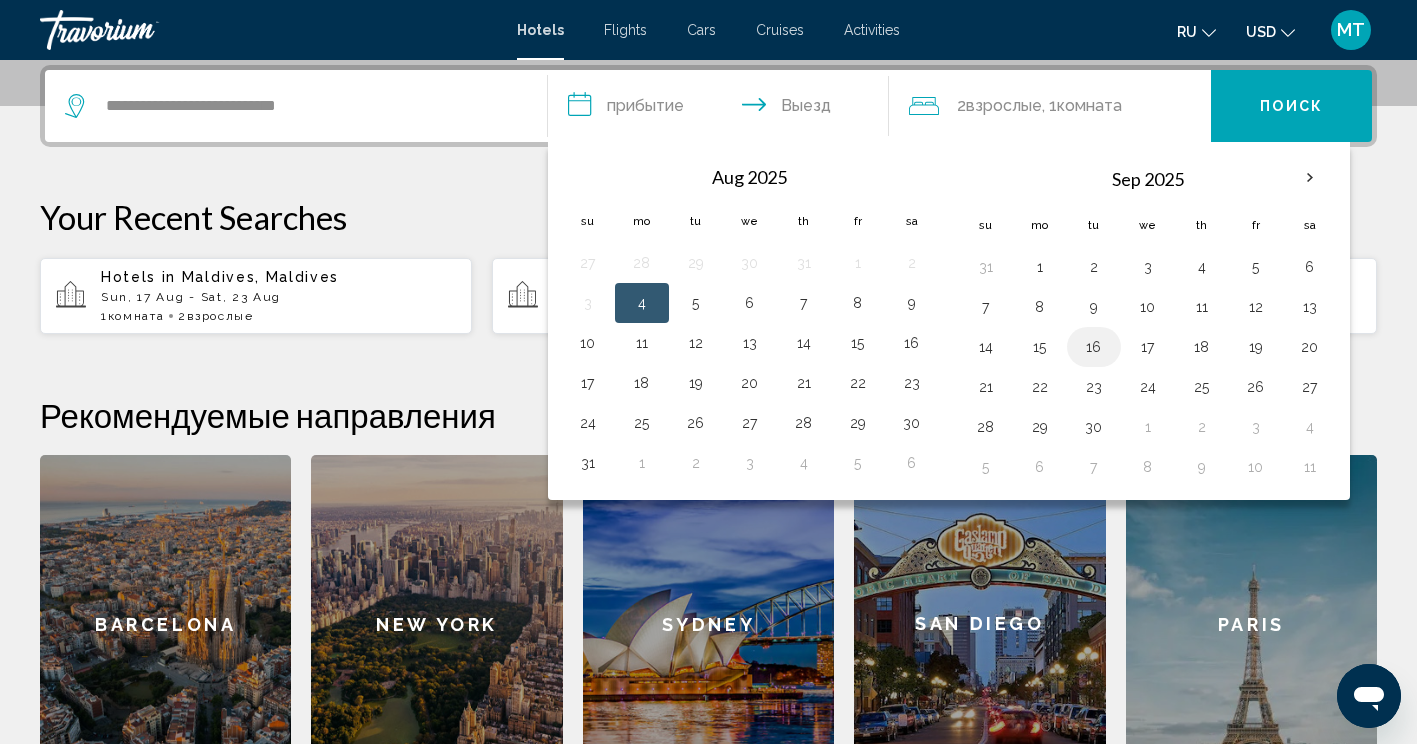 click on "16" at bounding box center (1094, 347) 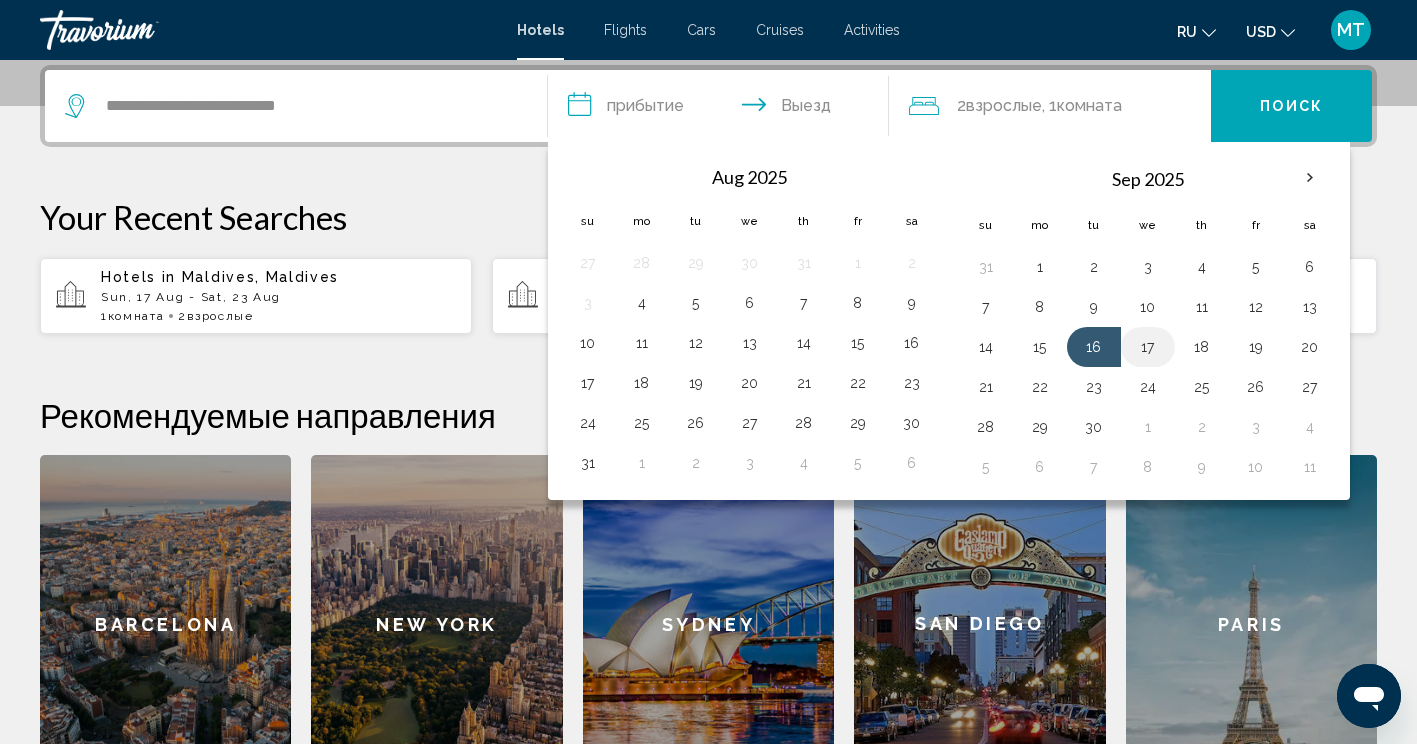 click on "17" at bounding box center (1148, 347) 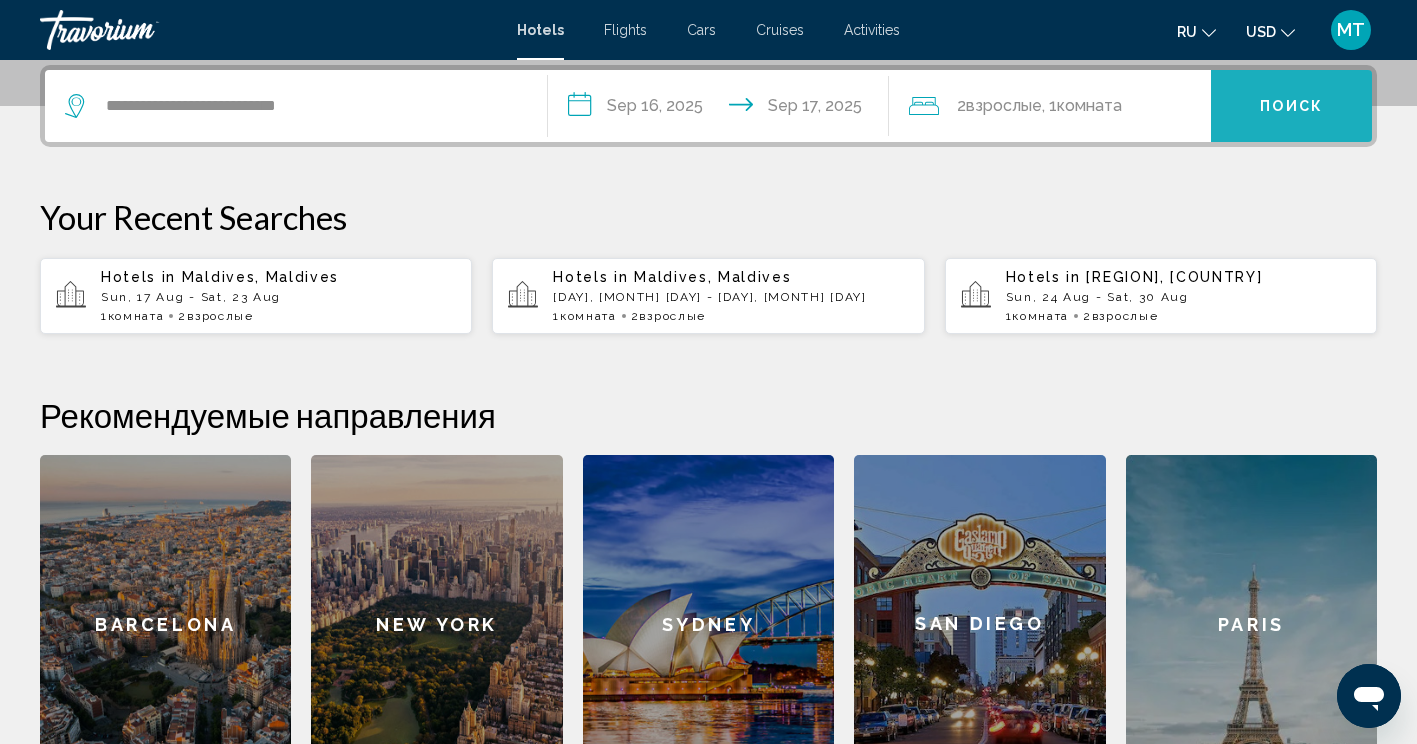 click on "Поиск" at bounding box center (1291, 107) 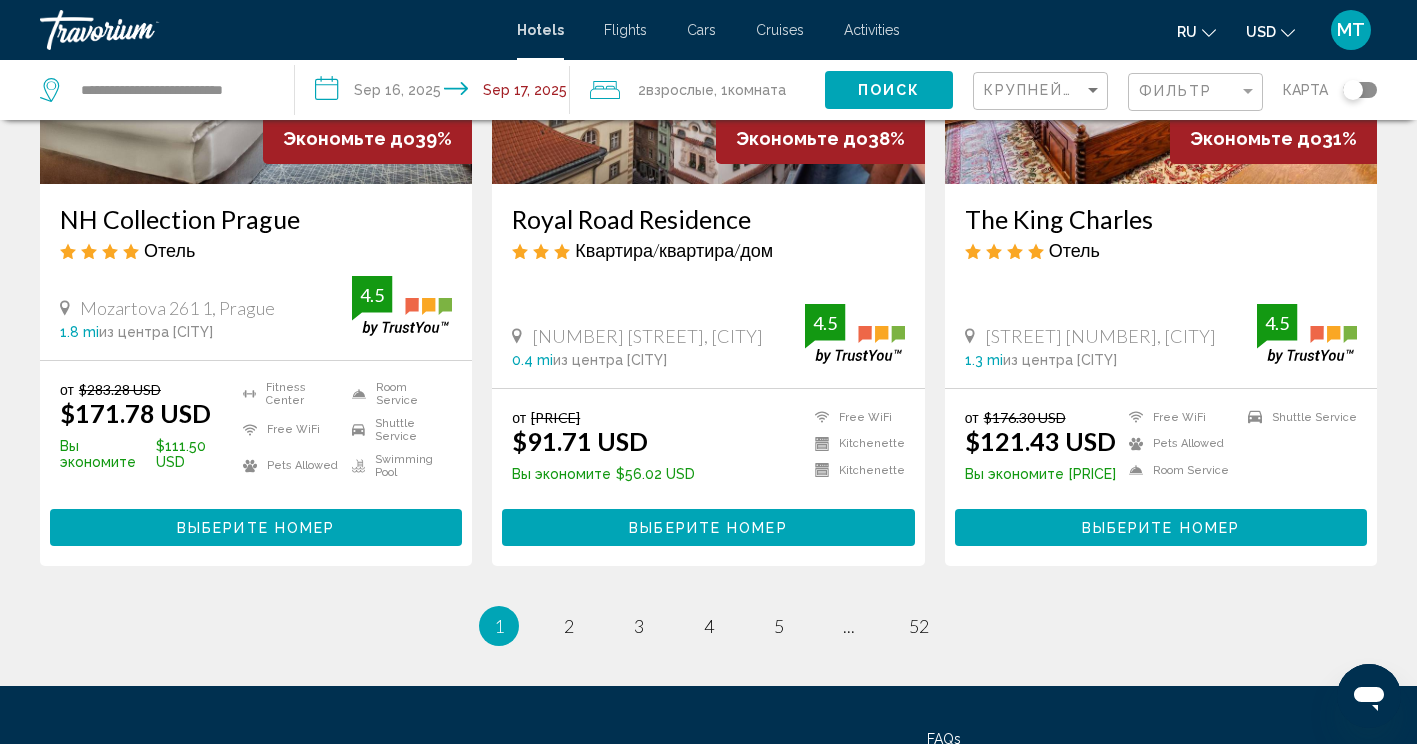 scroll, scrollTop: 2585, scrollLeft: 0, axis: vertical 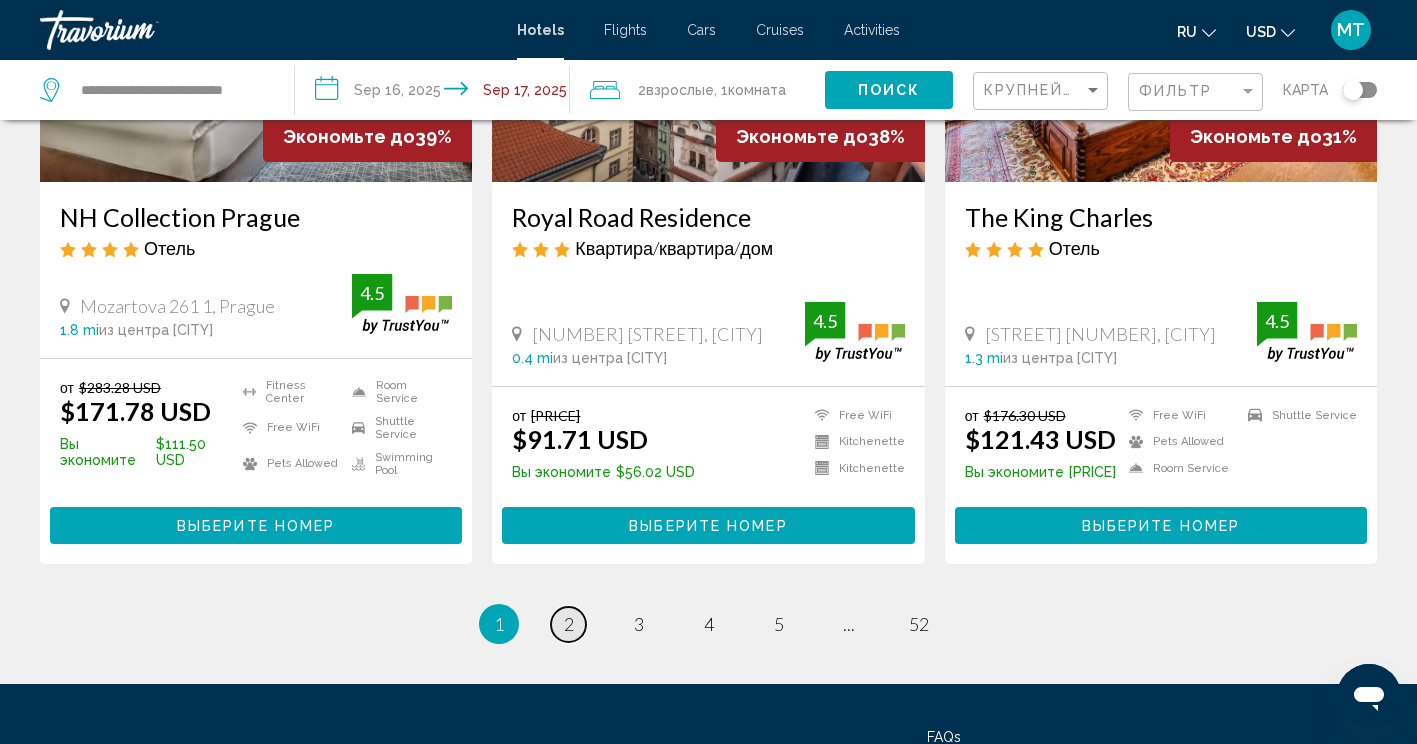 click on "page  2" at bounding box center (568, 624) 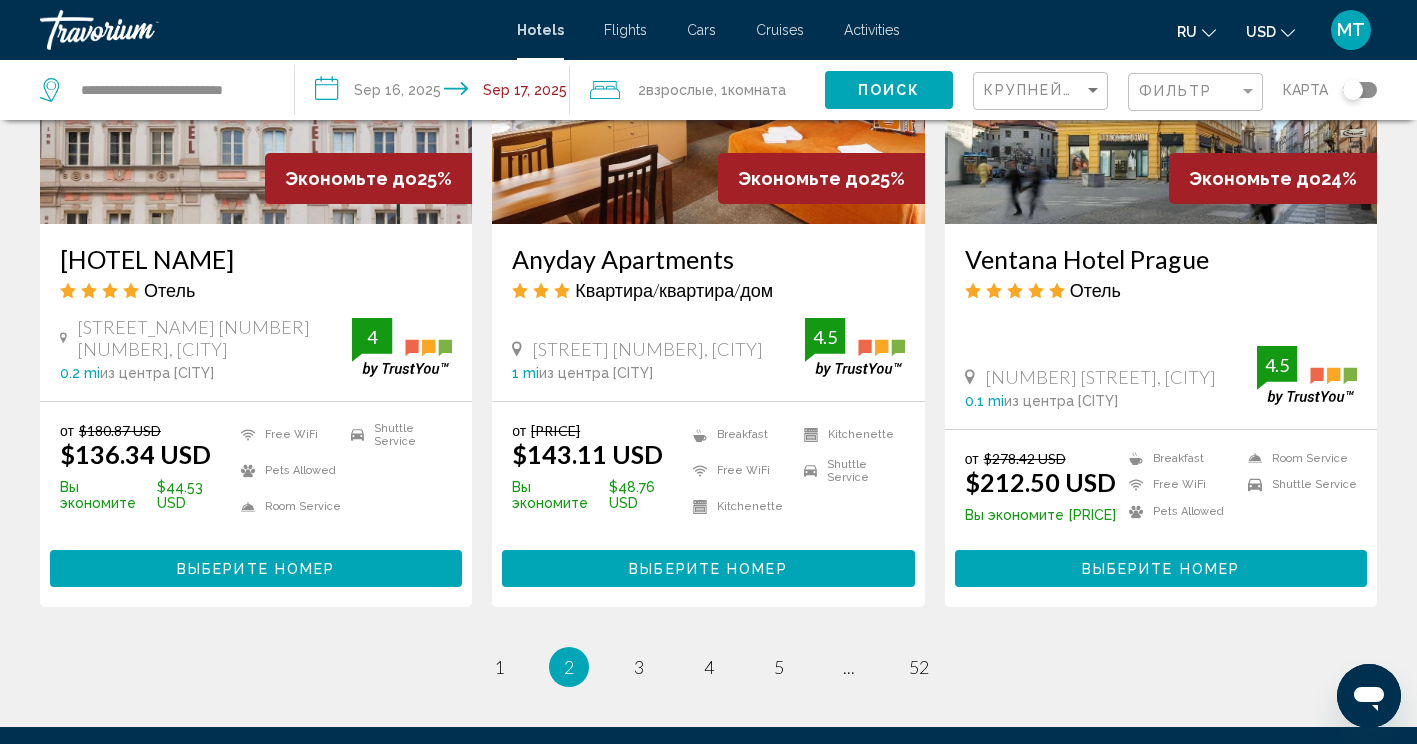 scroll, scrollTop: 2514, scrollLeft: 0, axis: vertical 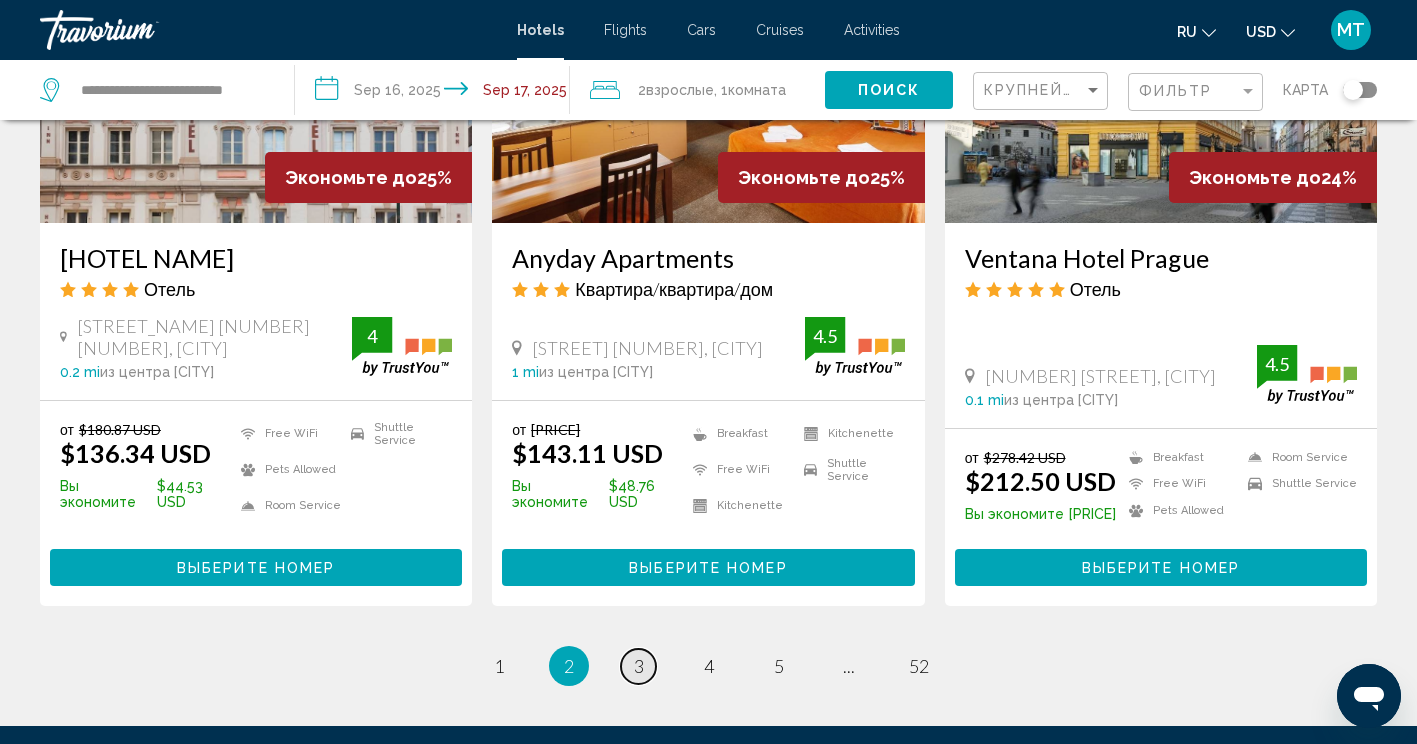click on "3" at bounding box center (639, 666) 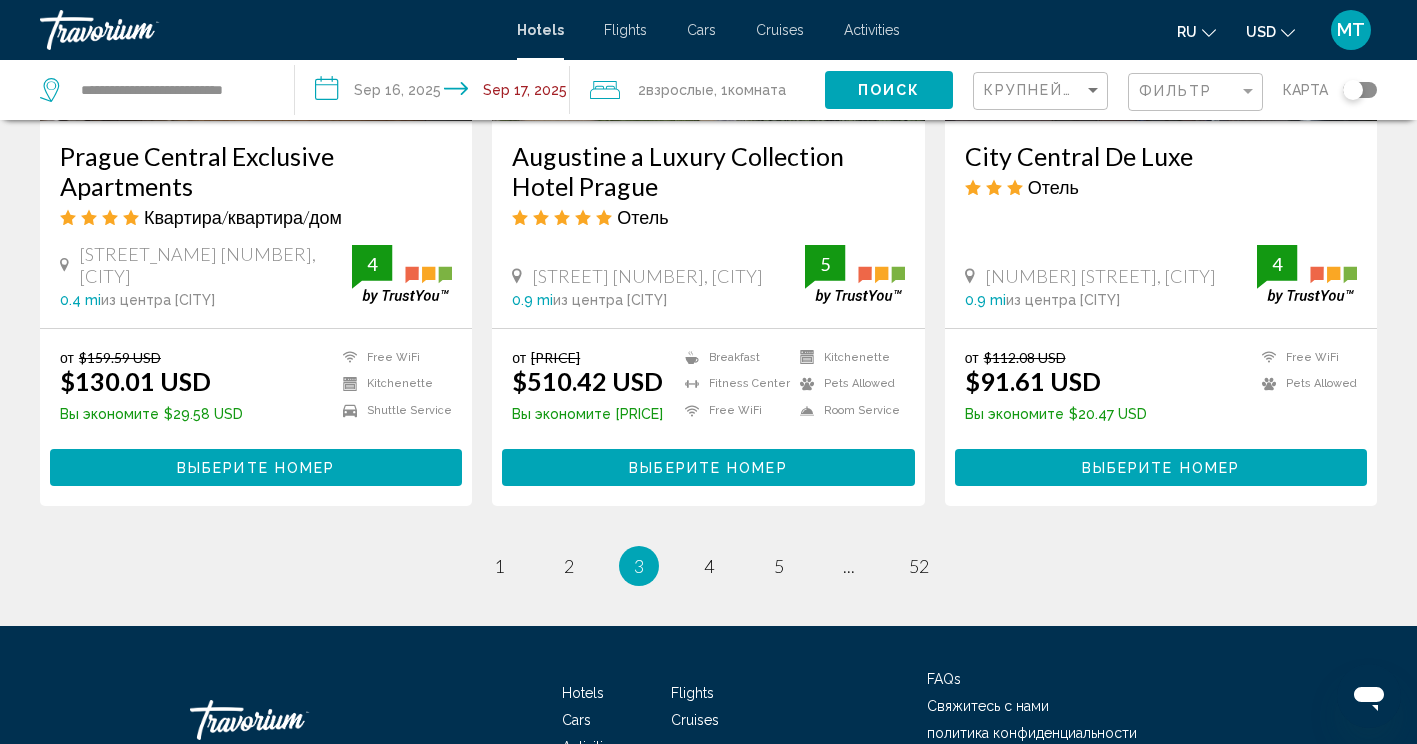 scroll, scrollTop: 2741, scrollLeft: 0, axis: vertical 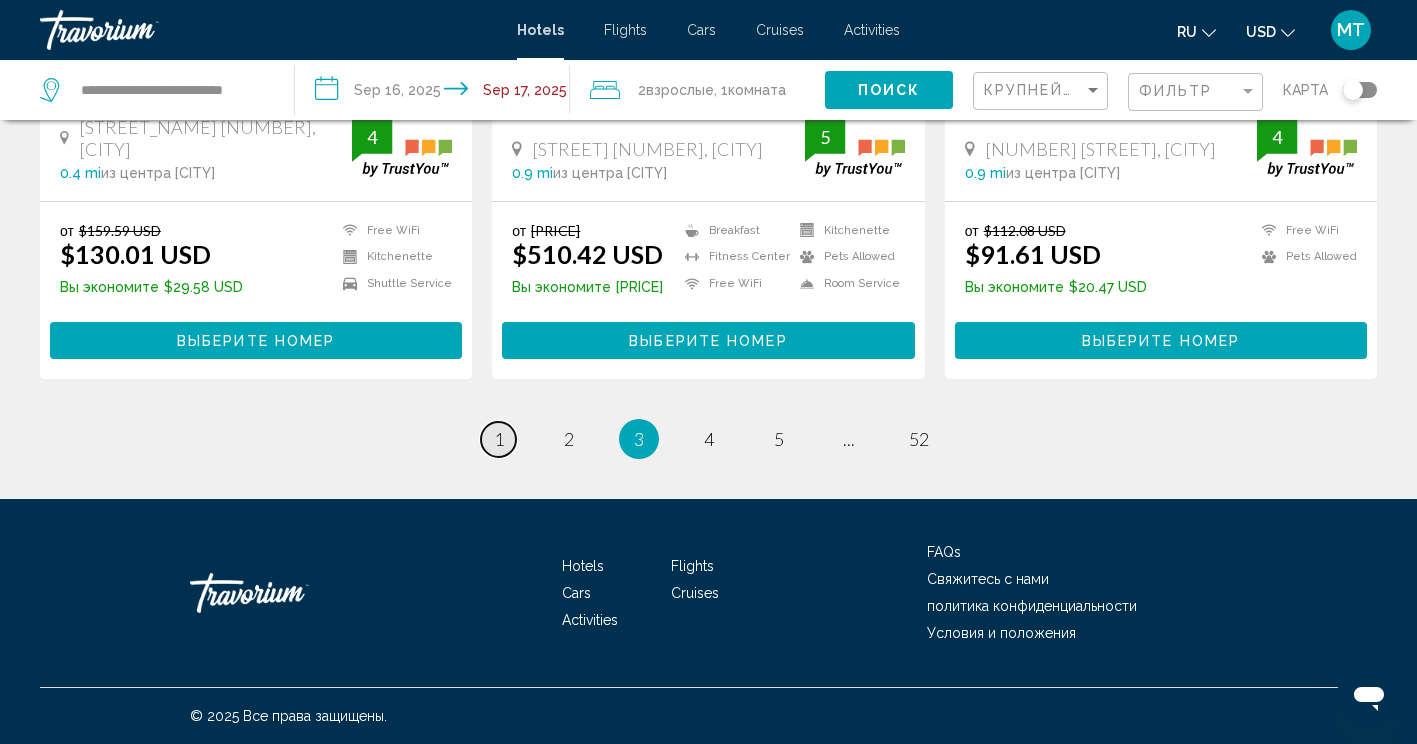click on "1" at bounding box center (499, 439) 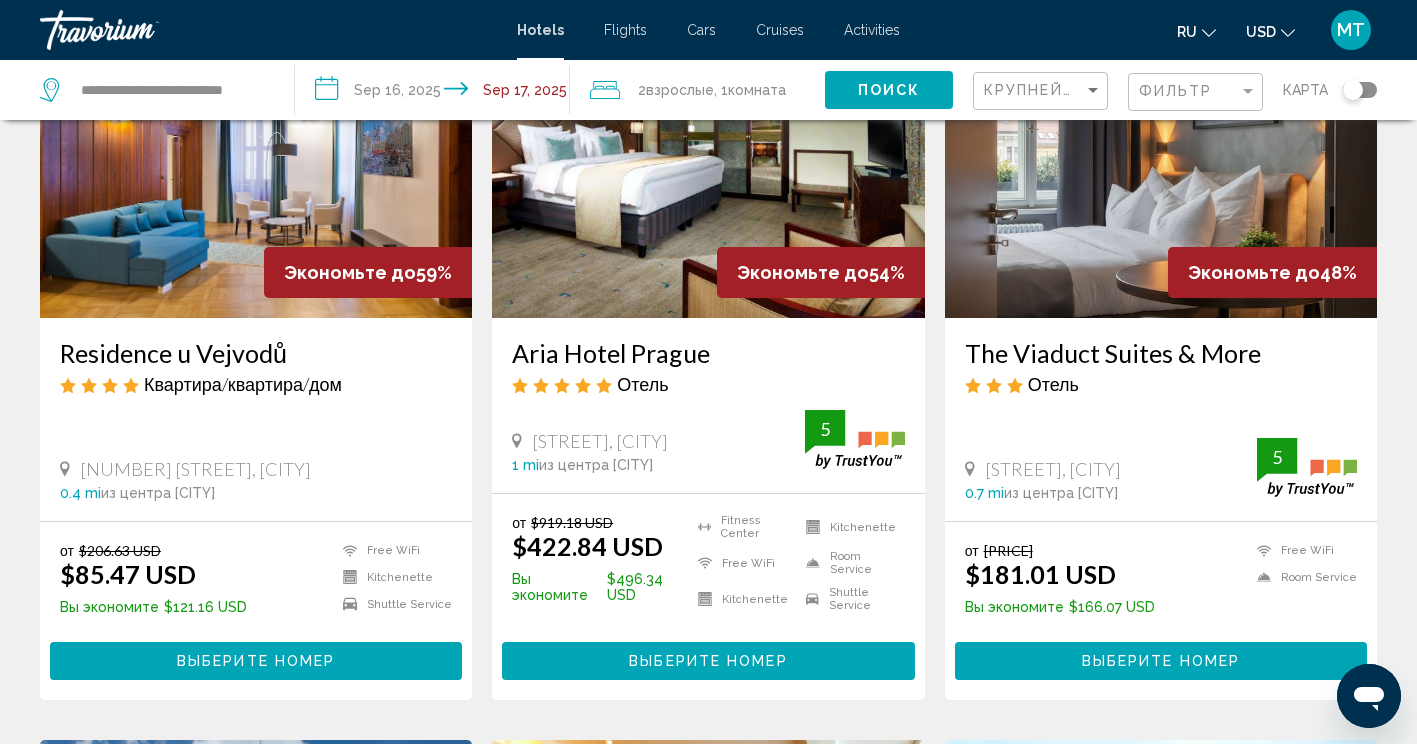 scroll, scrollTop: 203, scrollLeft: 0, axis: vertical 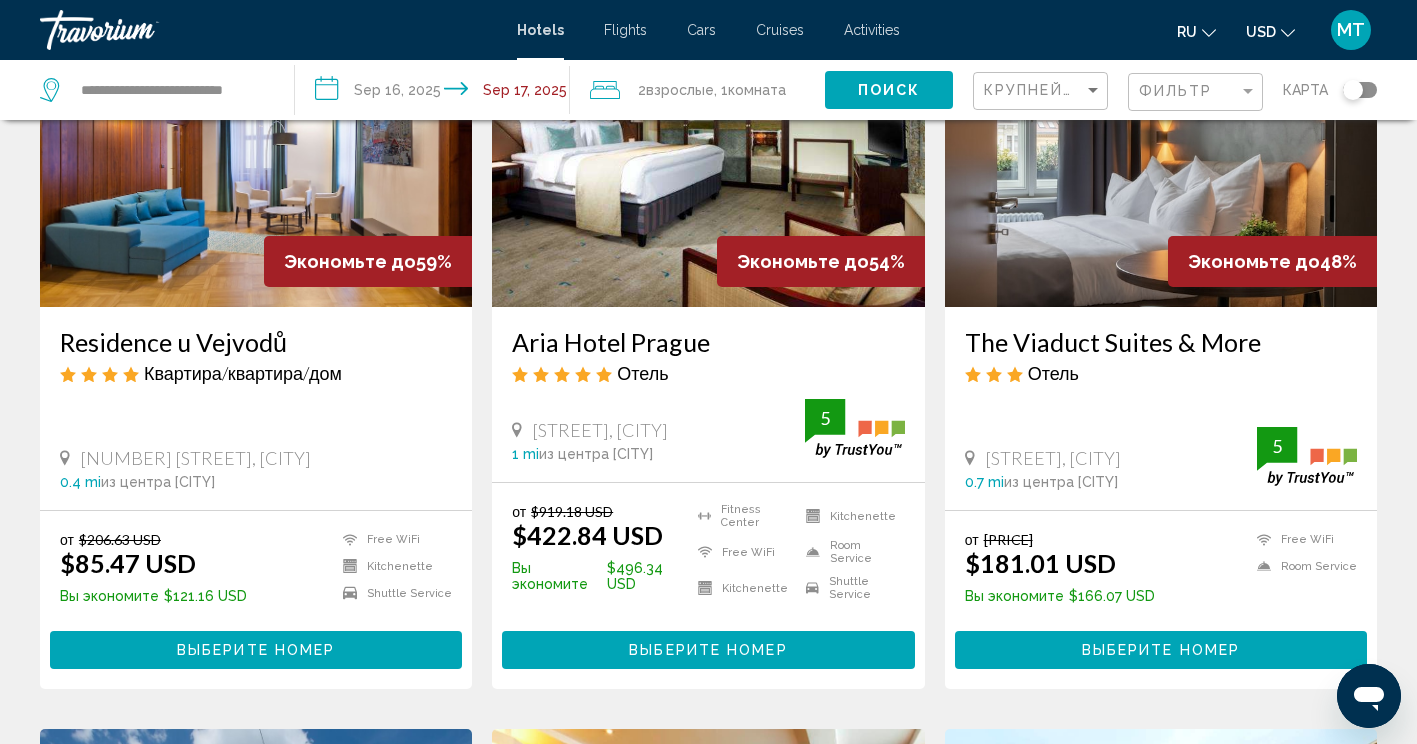 click on "Activities" at bounding box center (872, 30) 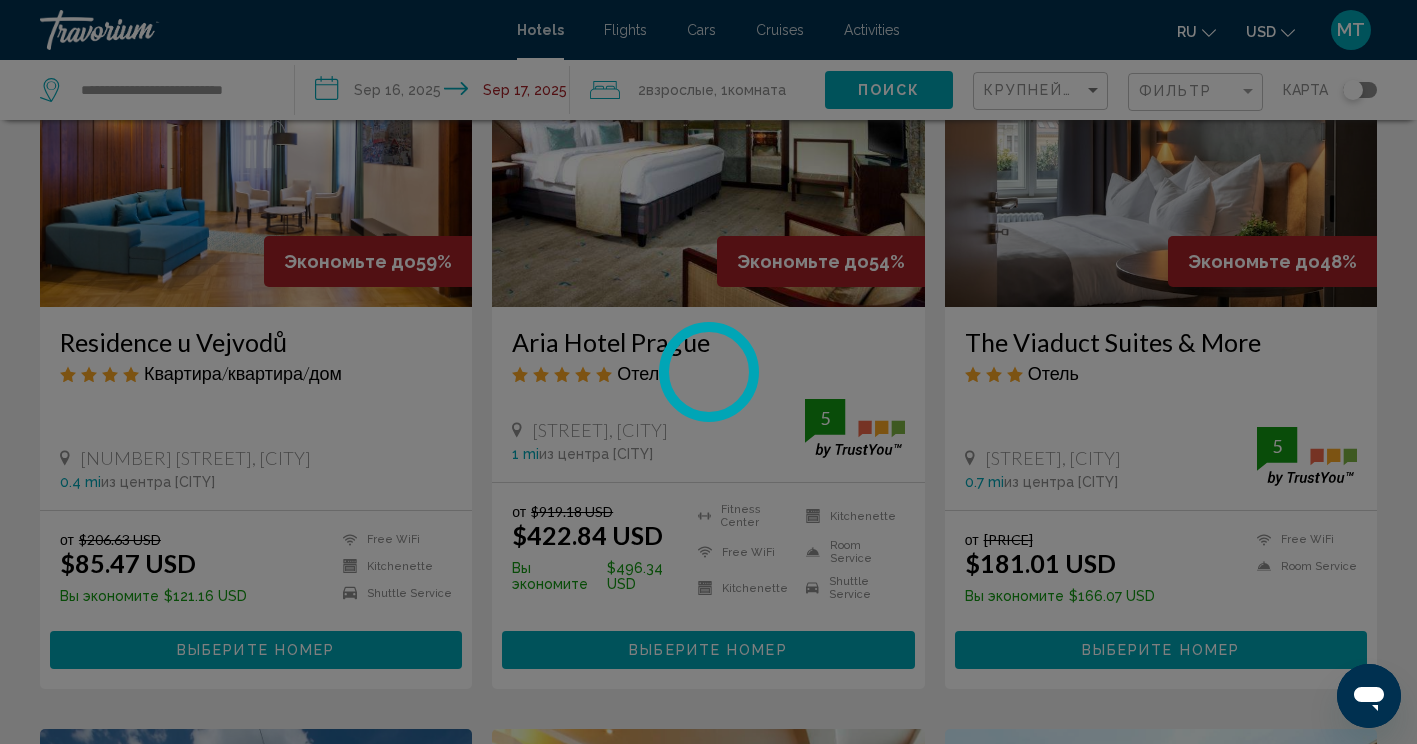 scroll, scrollTop: 0, scrollLeft: 0, axis: both 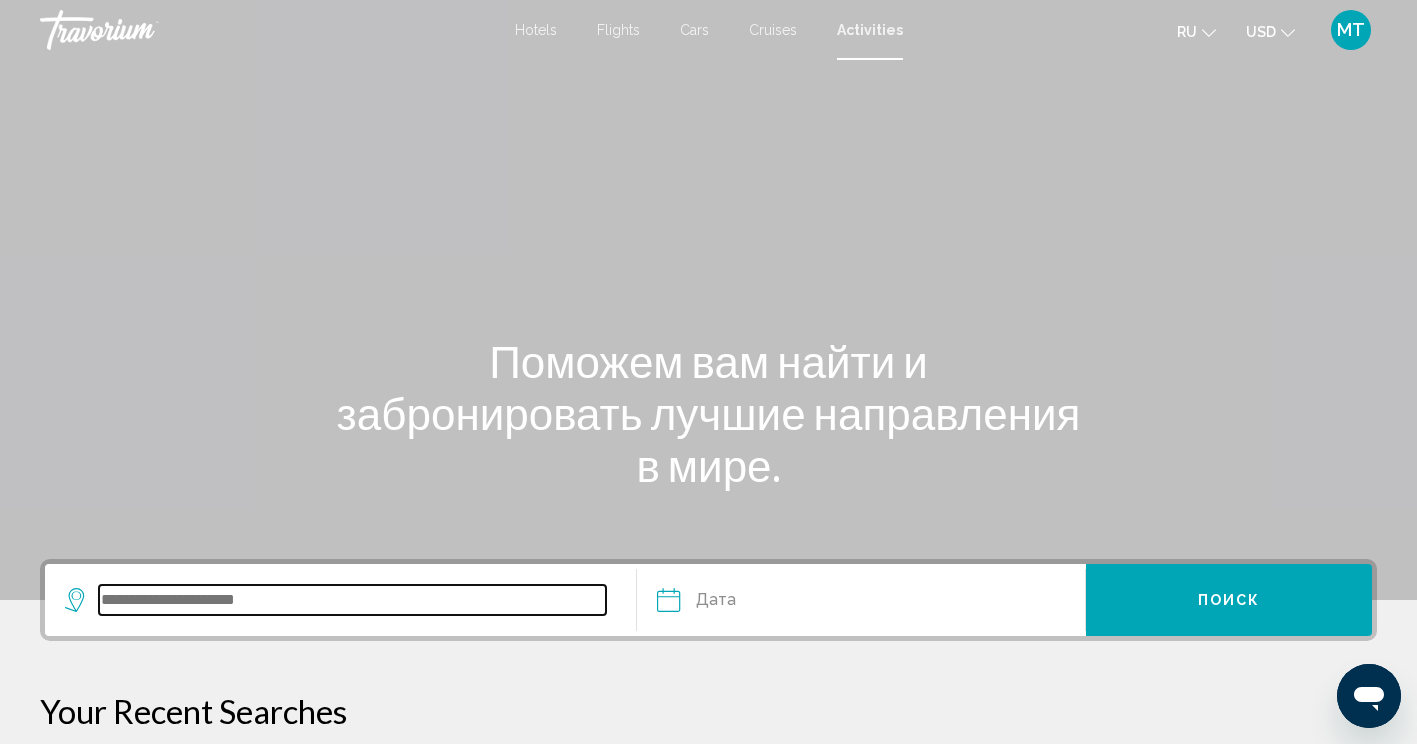 click at bounding box center [352, 600] 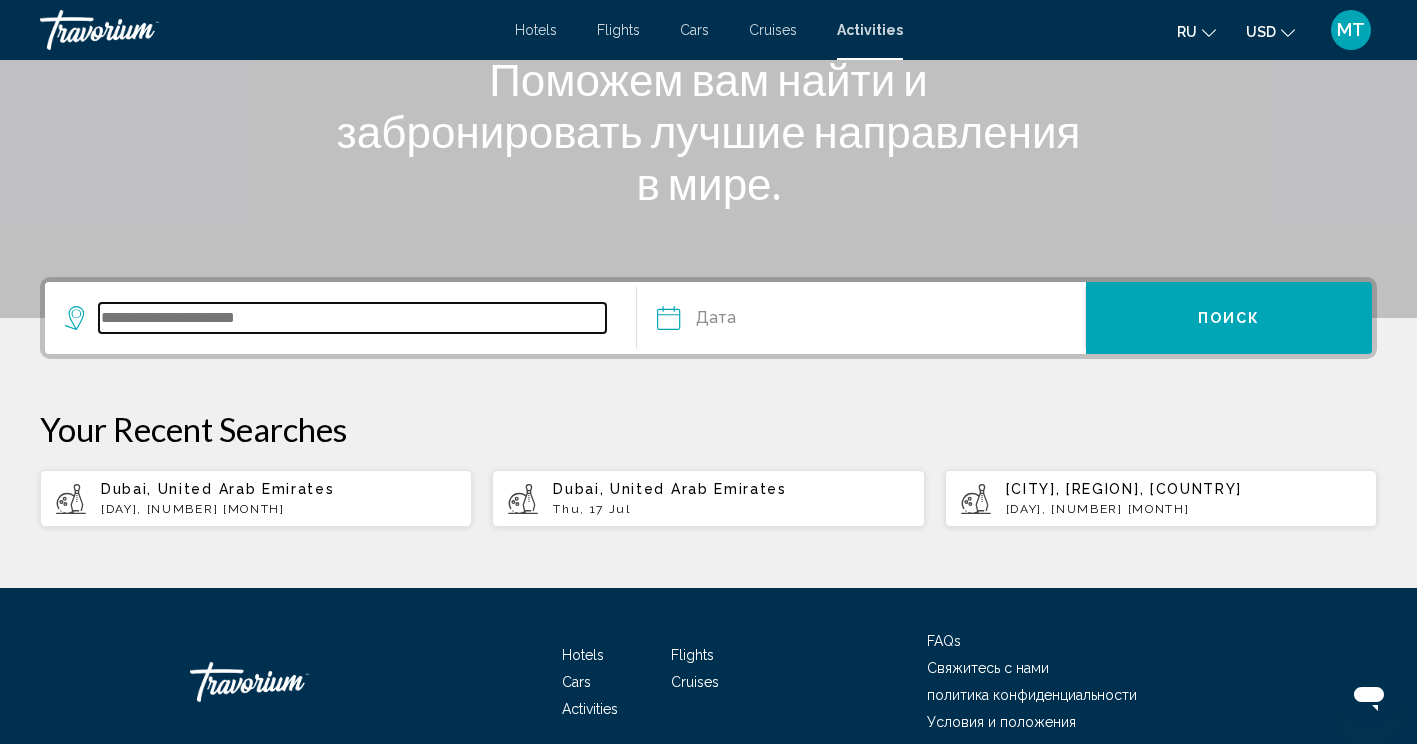 scroll, scrollTop: 371, scrollLeft: 0, axis: vertical 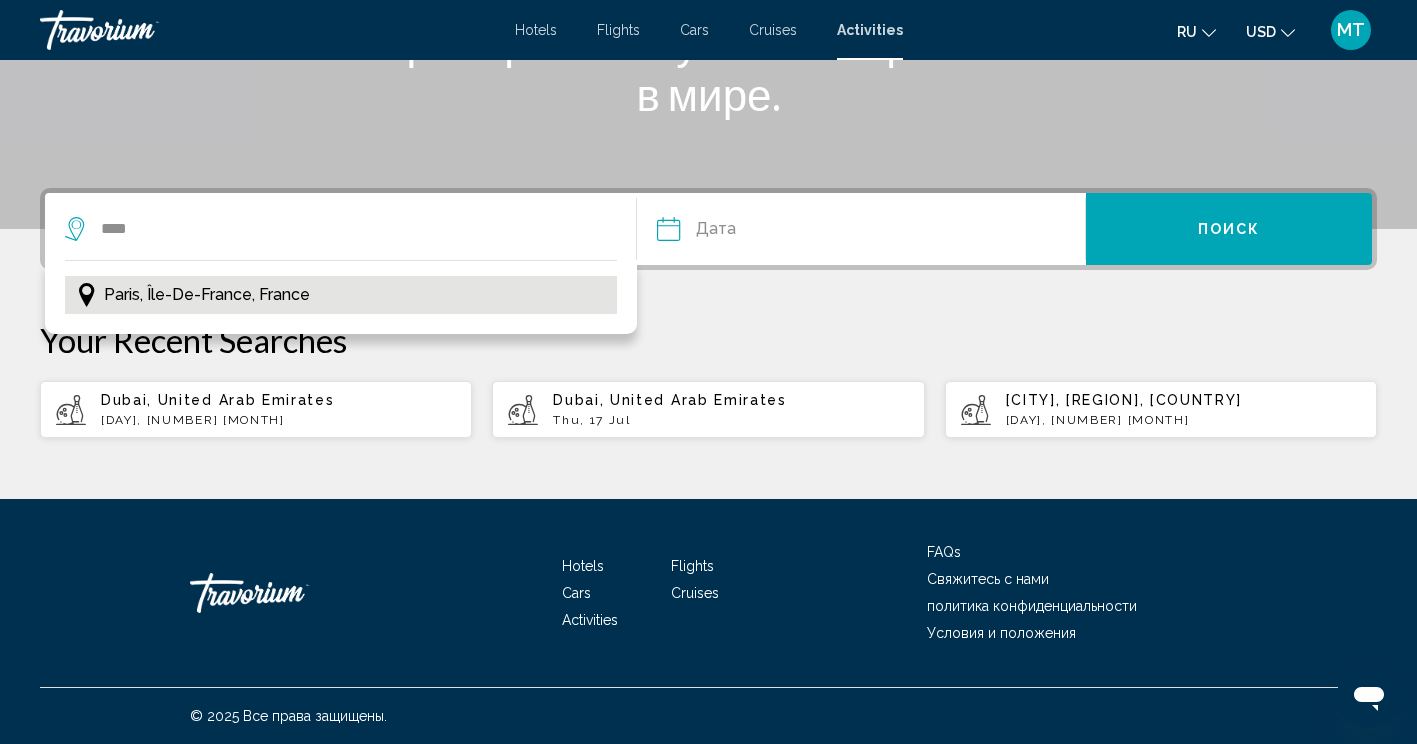 click on "Paris, Île-de-France, France" at bounding box center (341, 295) 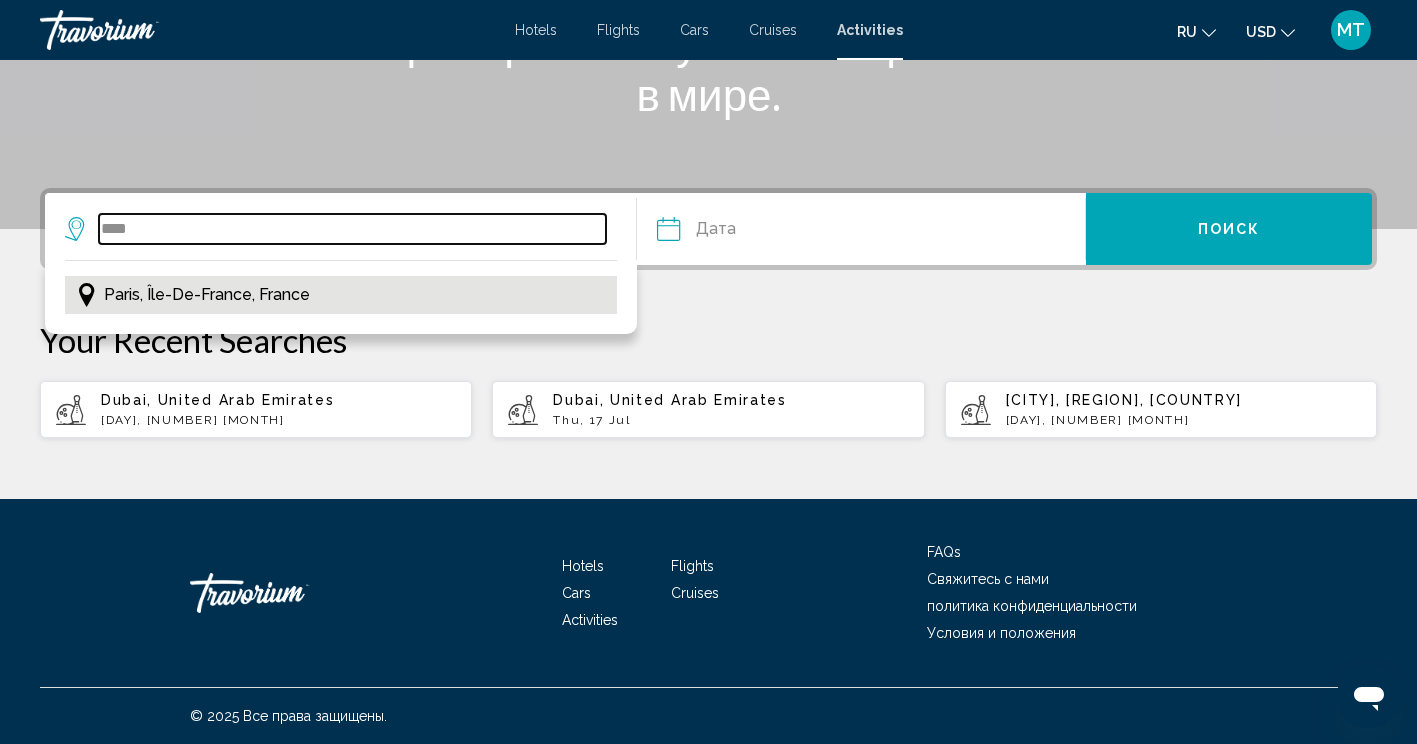 type on "**********" 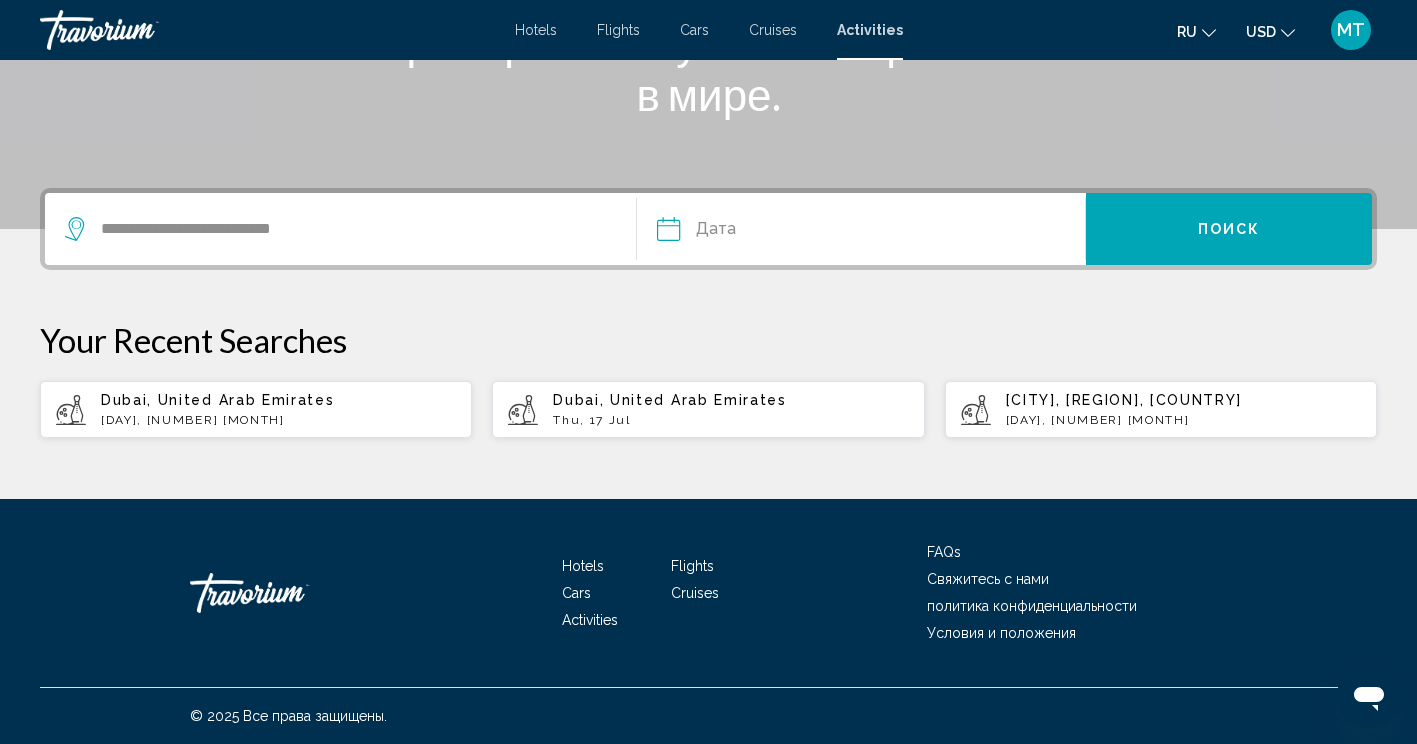 click at bounding box center [763, 232] 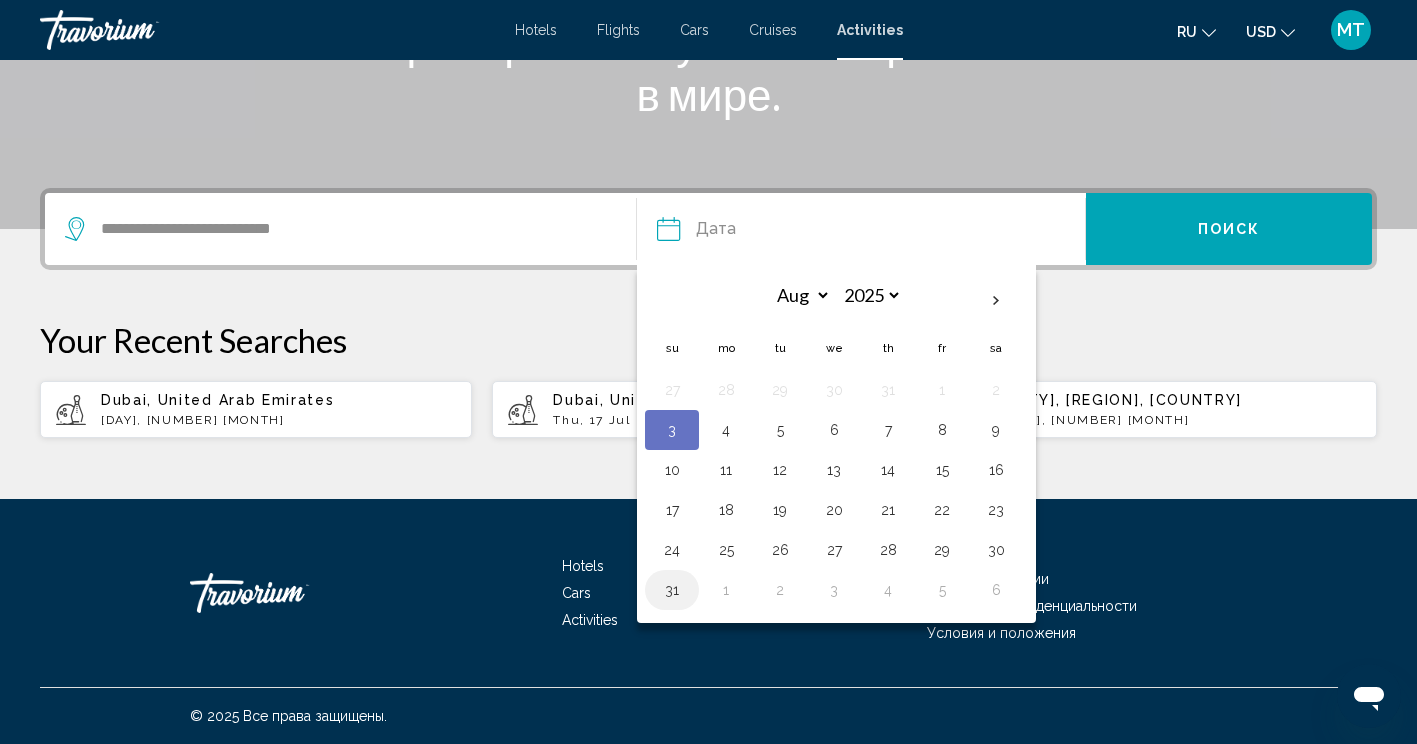 click on "31" at bounding box center (672, 590) 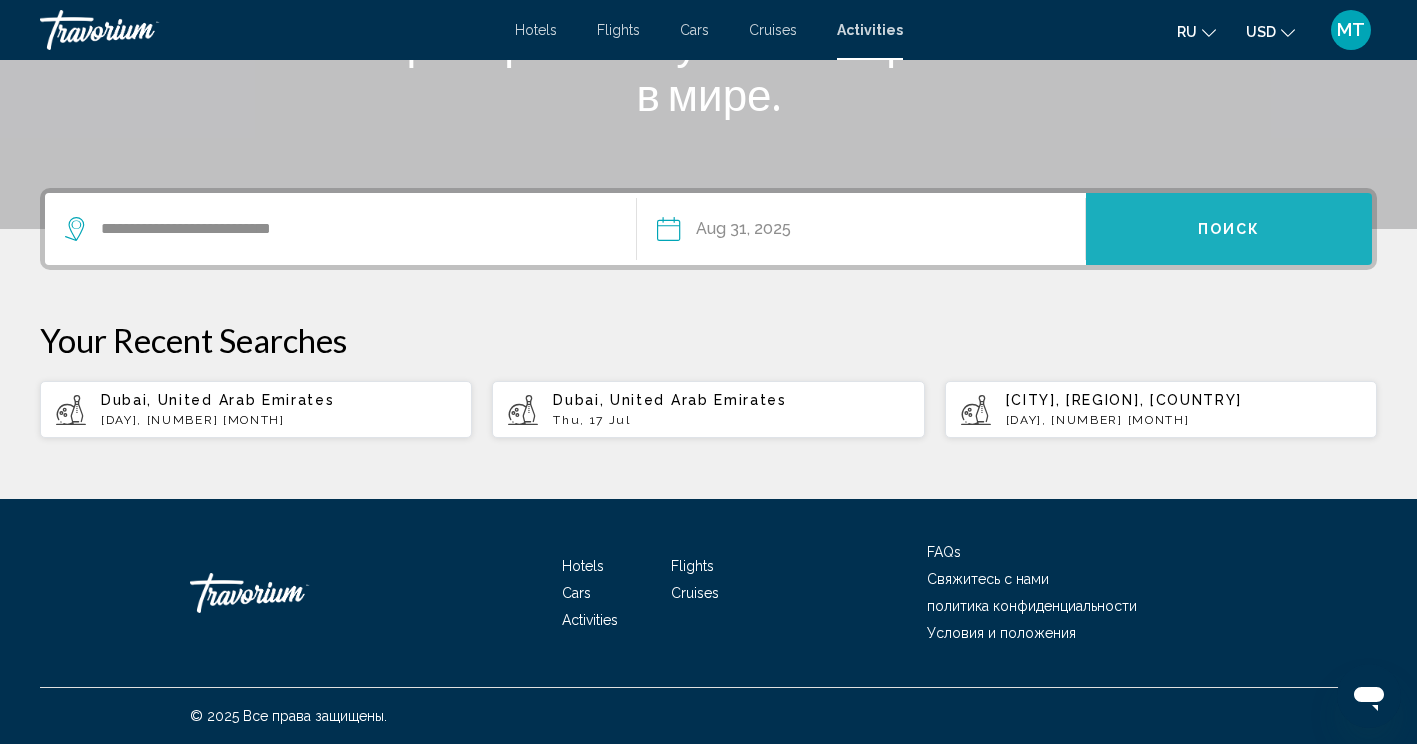 click on "Поиск" at bounding box center [1229, 229] 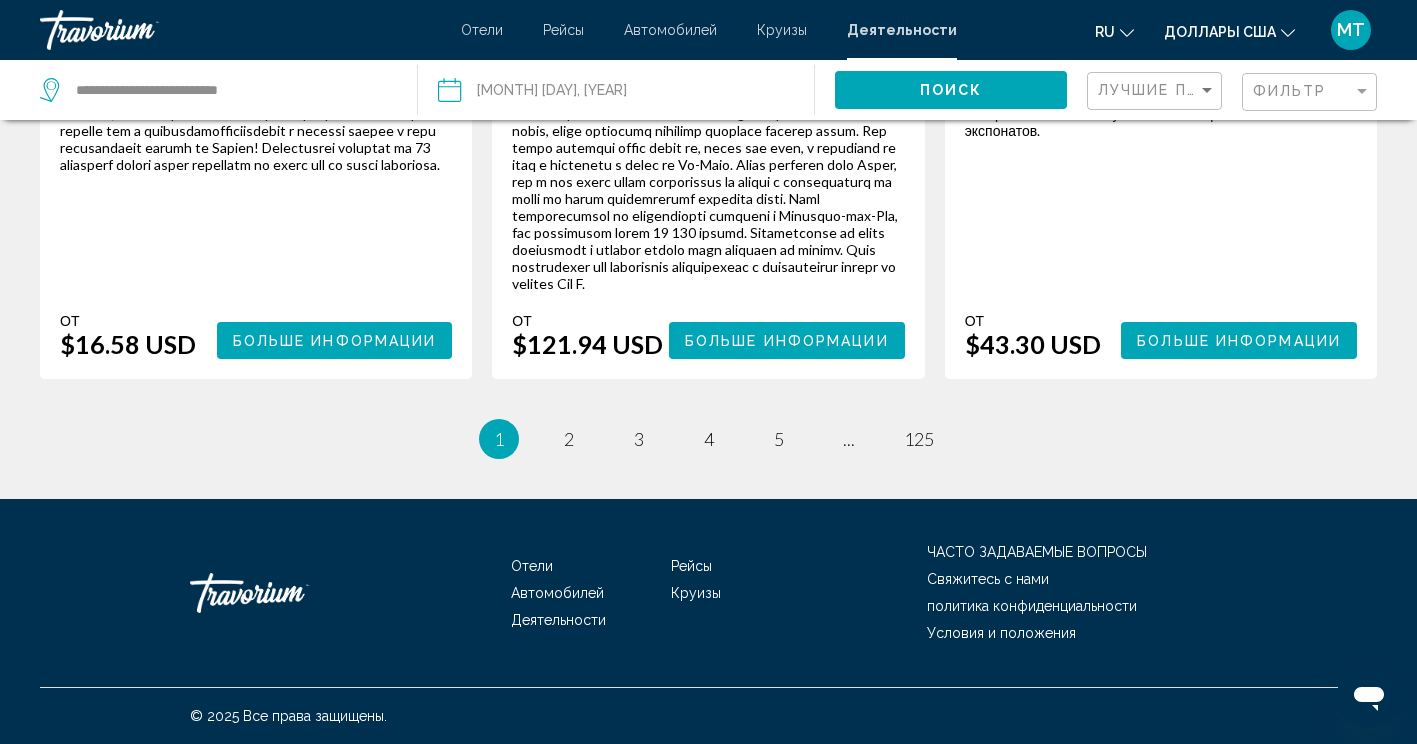 scroll, scrollTop: 3815, scrollLeft: 0, axis: vertical 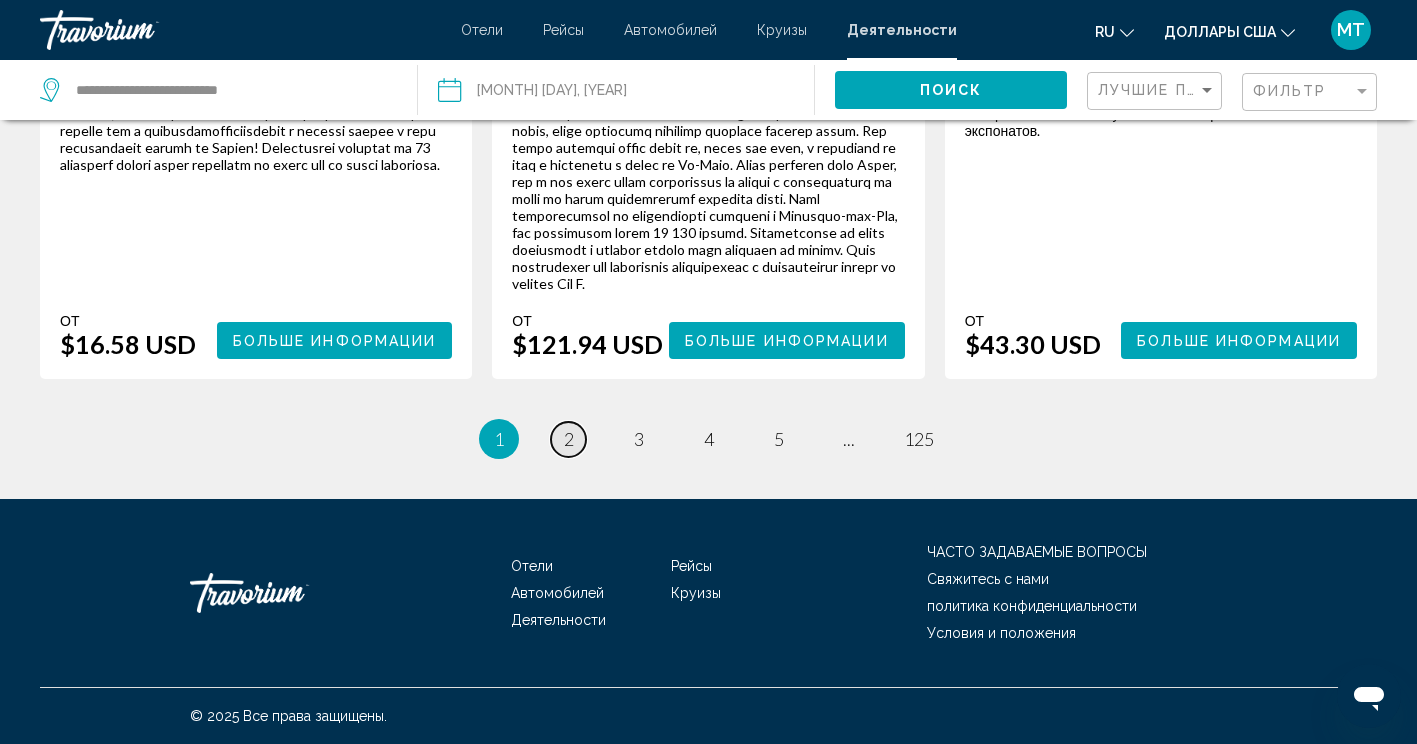 click on "2" at bounding box center [569, 439] 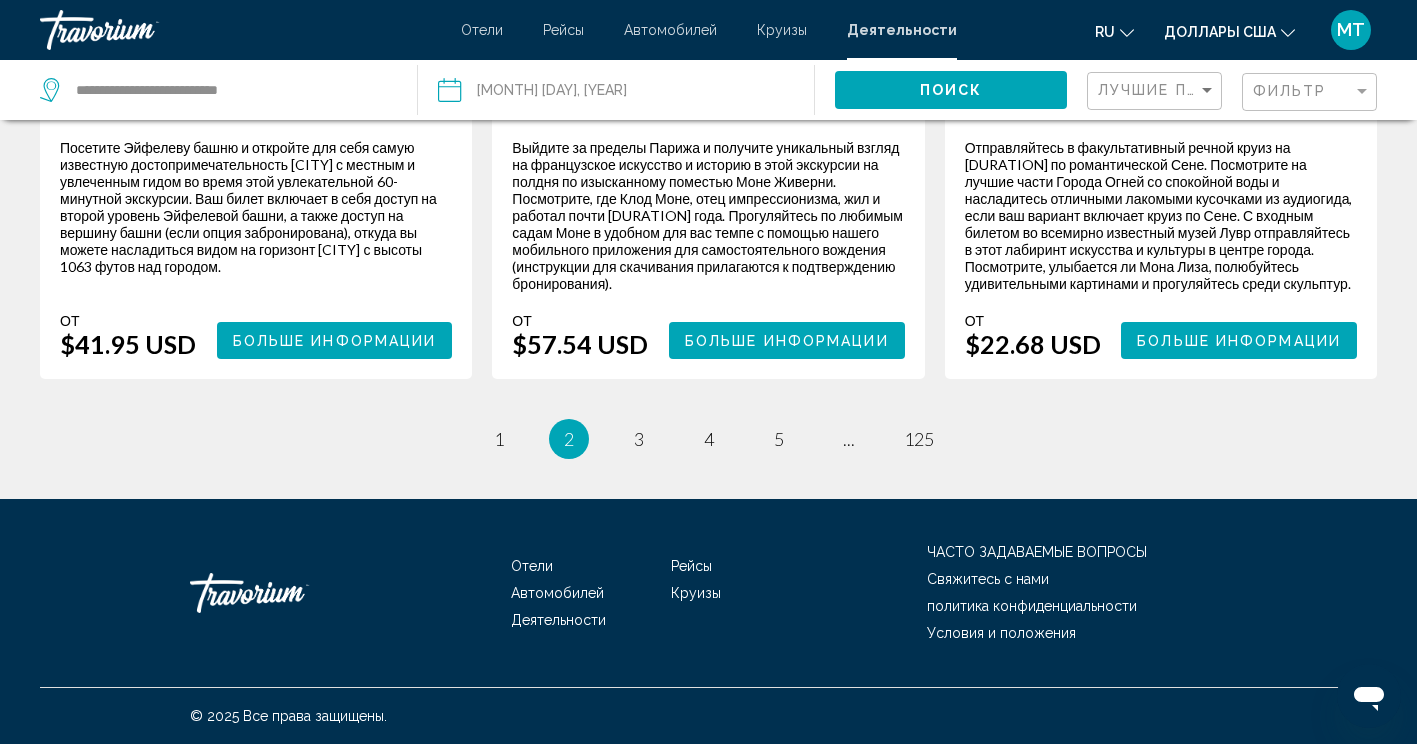 scroll, scrollTop: 3590, scrollLeft: 0, axis: vertical 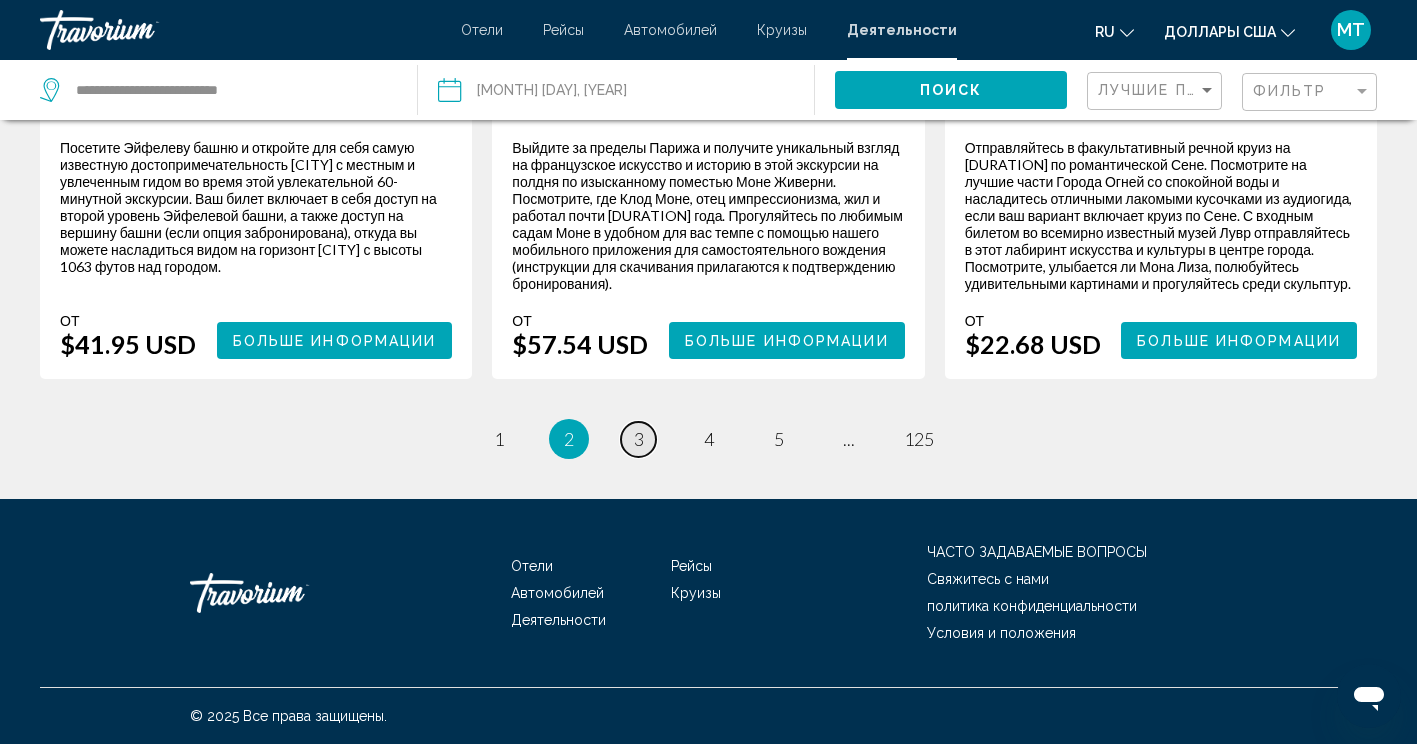 click on "3" at bounding box center [639, 439] 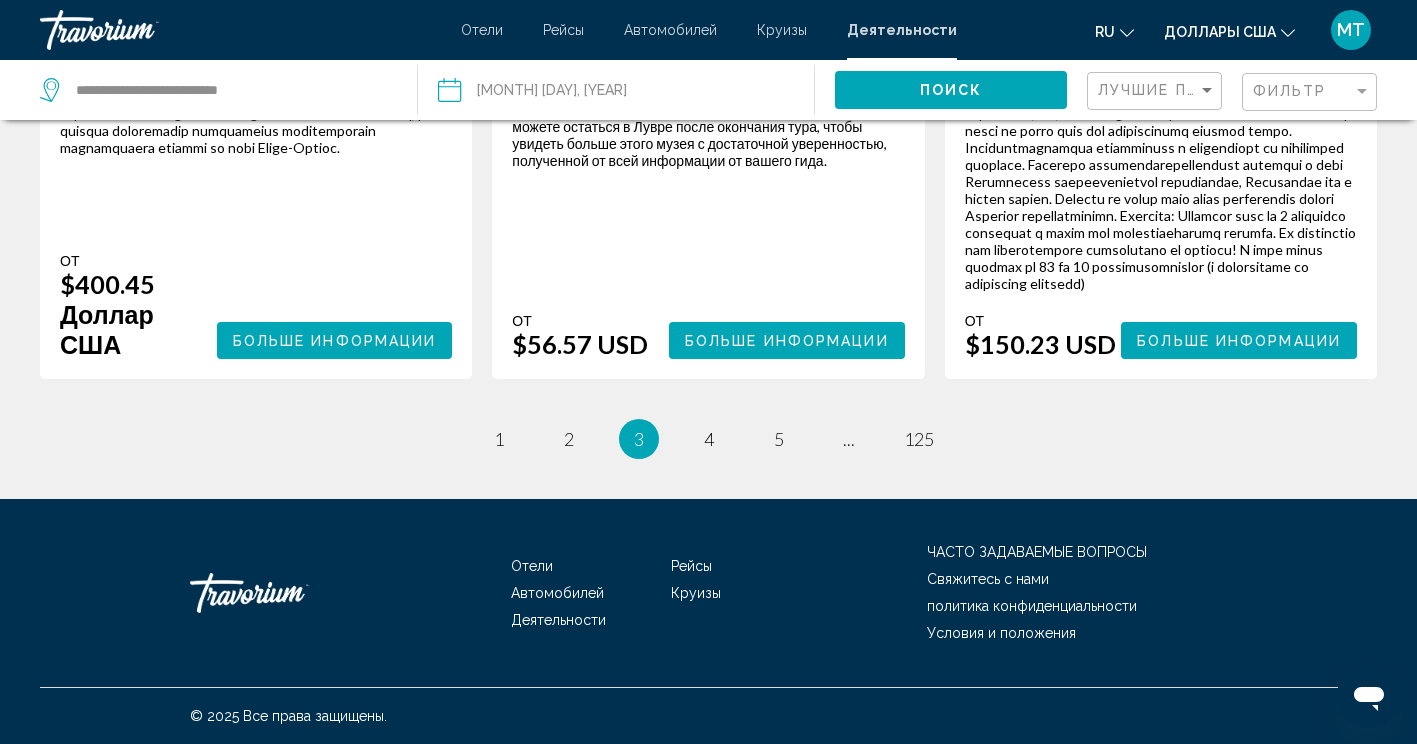 scroll, scrollTop: 3997, scrollLeft: 0, axis: vertical 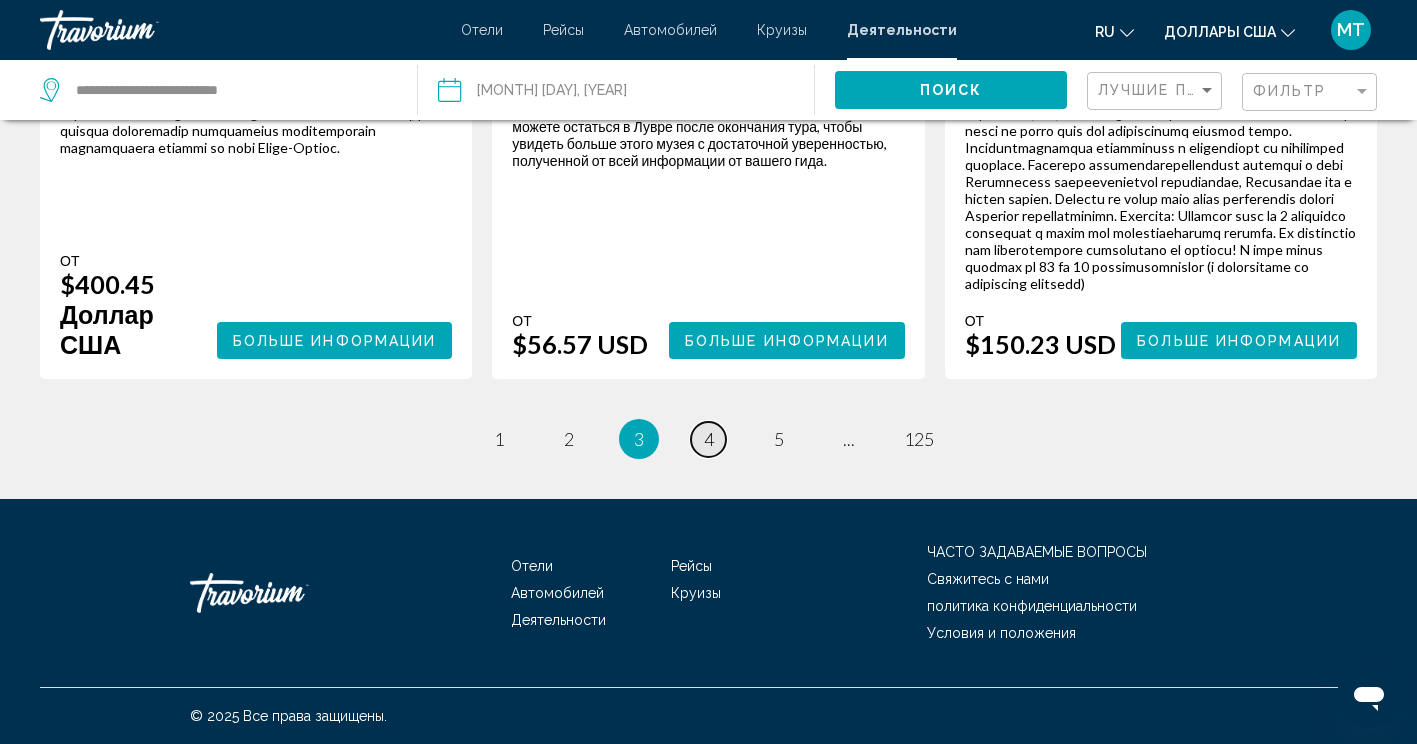 click on "4" at bounding box center (709, 439) 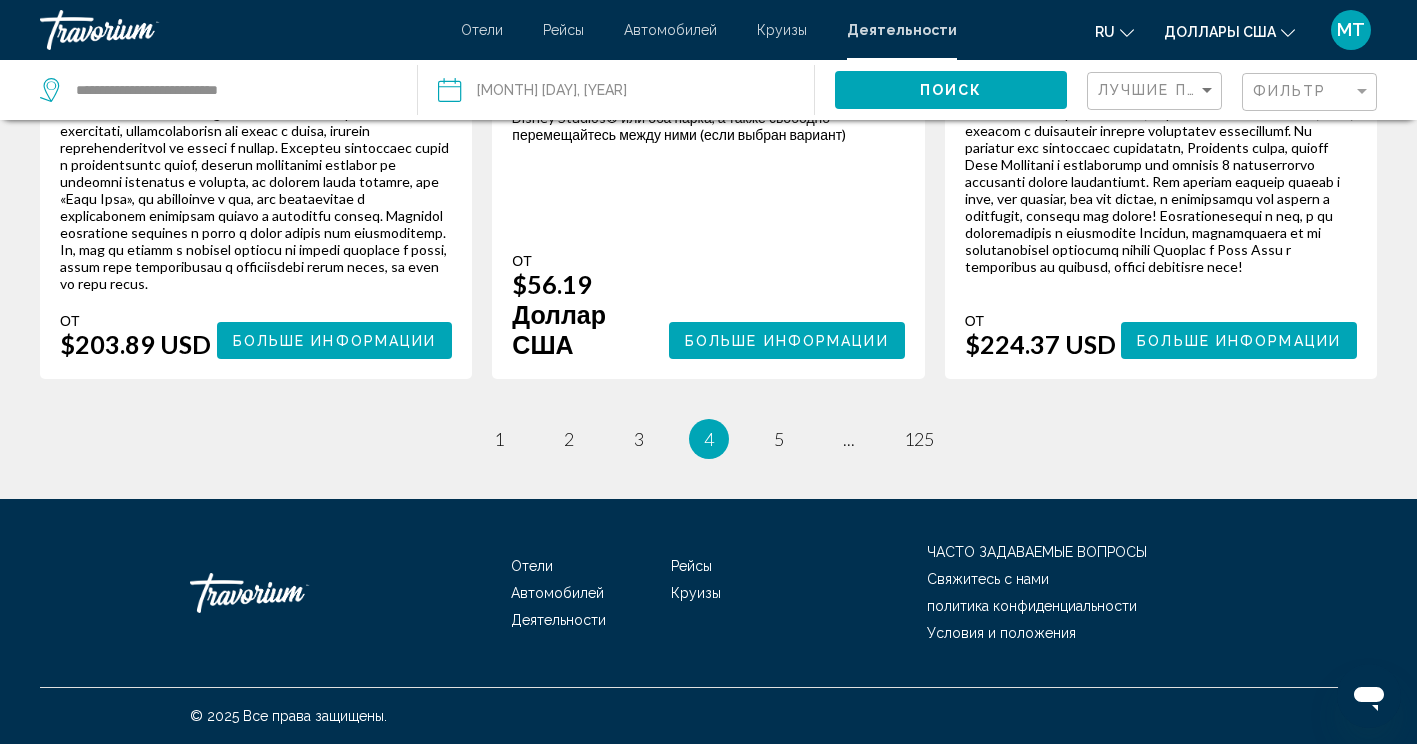 scroll, scrollTop: 3705, scrollLeft: 0, axis: vertical 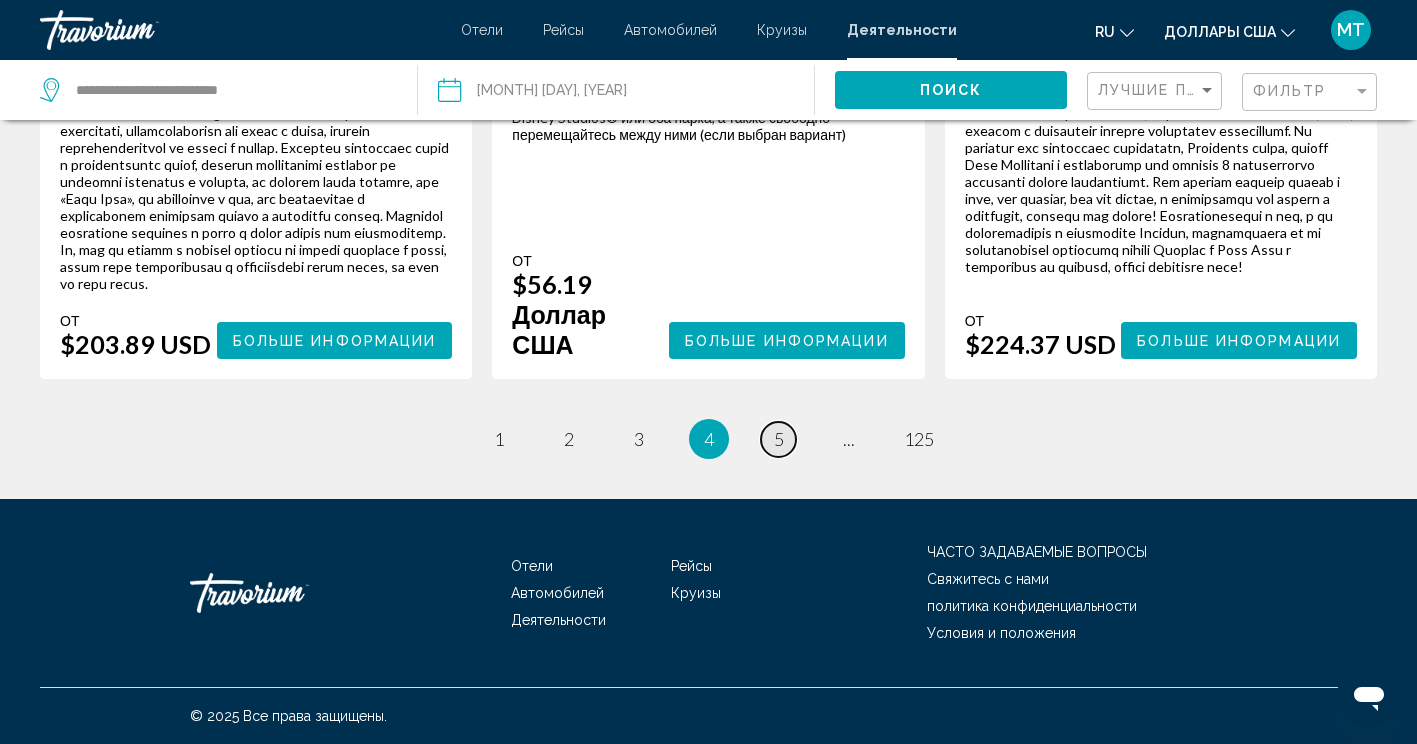 click on "5" at bounding box center [779, 439] 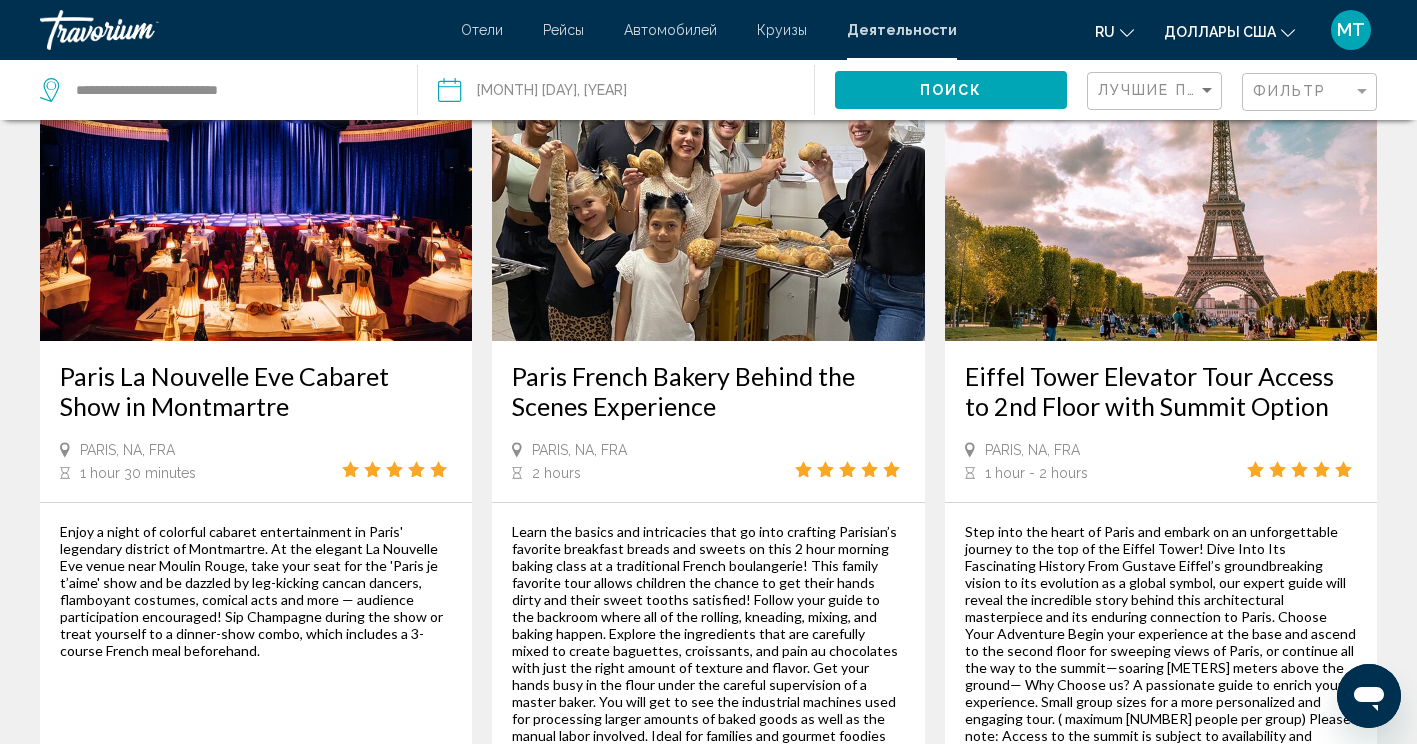 scroll, scrollTop: 0, scrollLeft: 0, axis: both 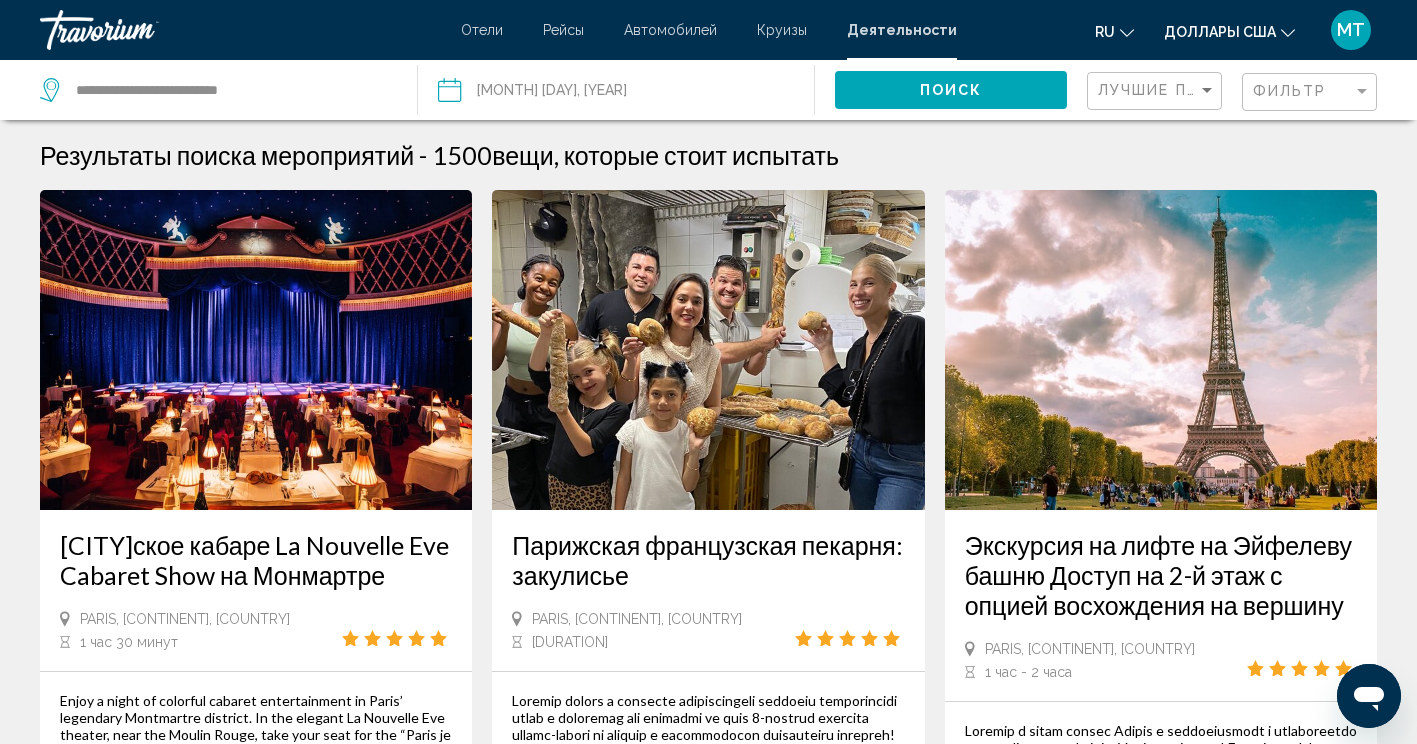 click on "Отели" at bounding box center [482, 30] 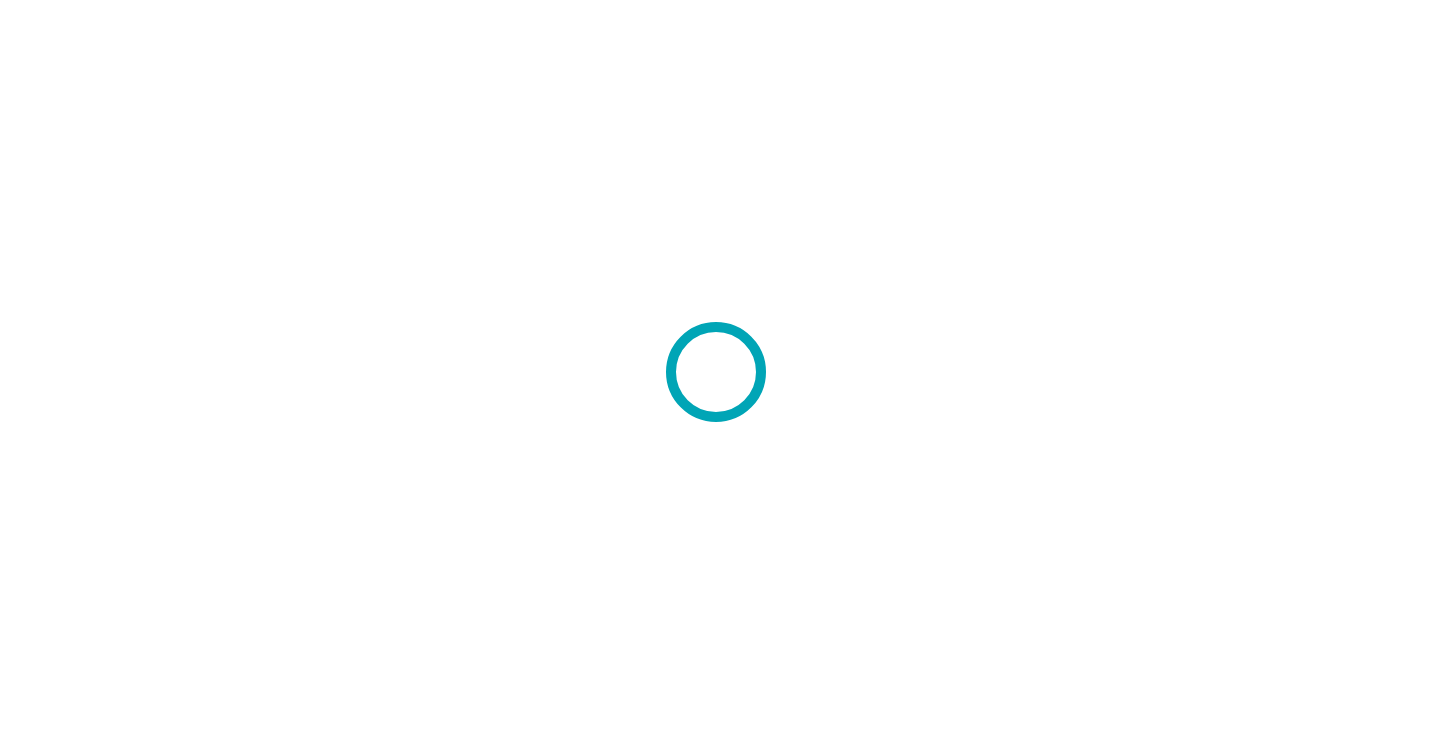 scroll, scrollTop: 0, scrollLeft: 0, axis: both 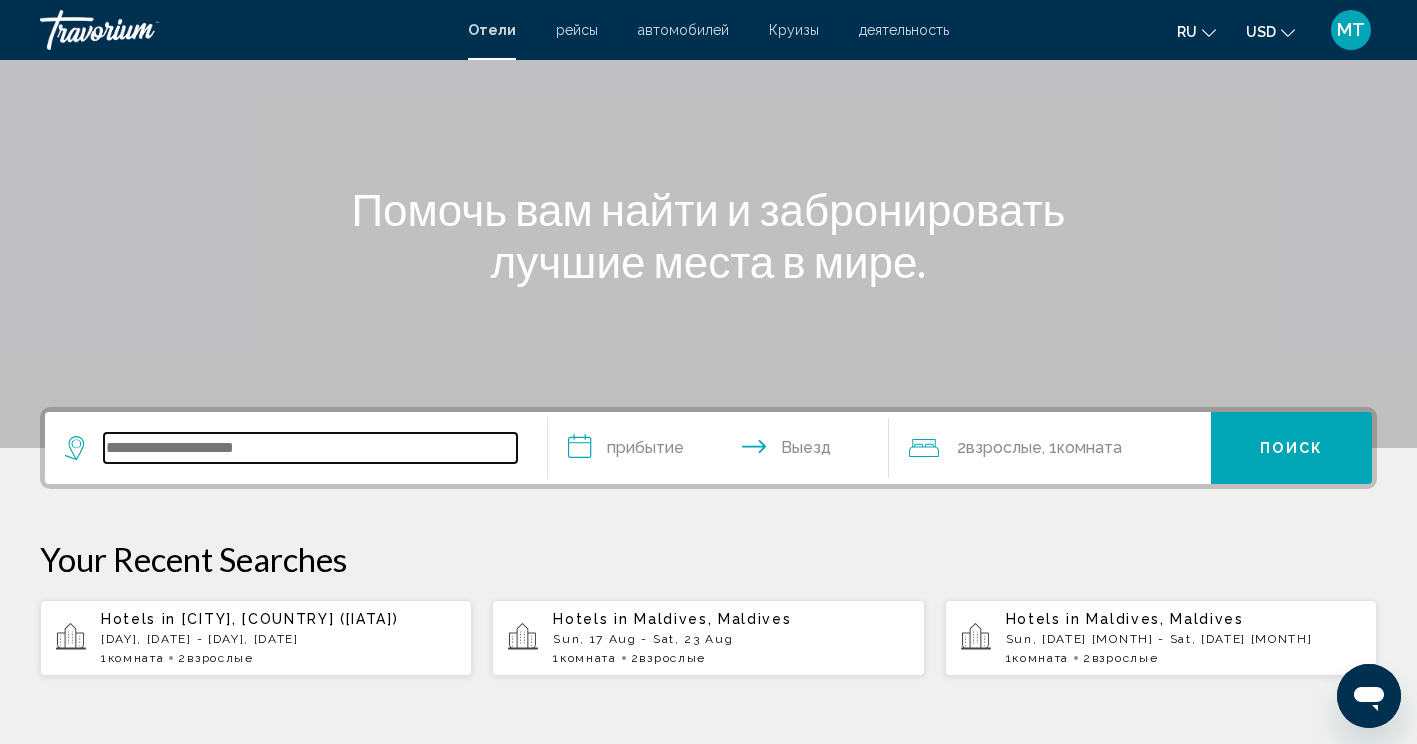 click at bounding box center (310, 448) 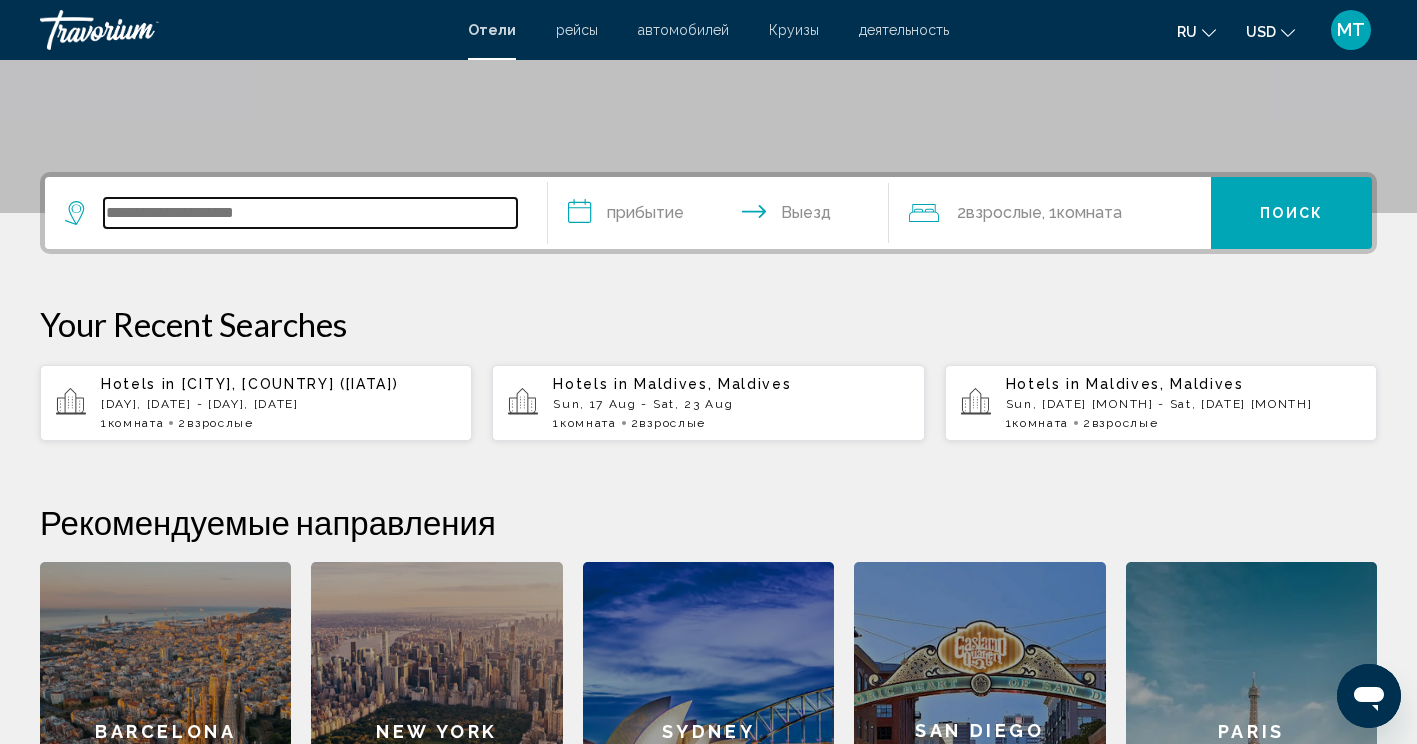 scroll, scrollTop: 494, scrollLeft: 0, axis: vertical 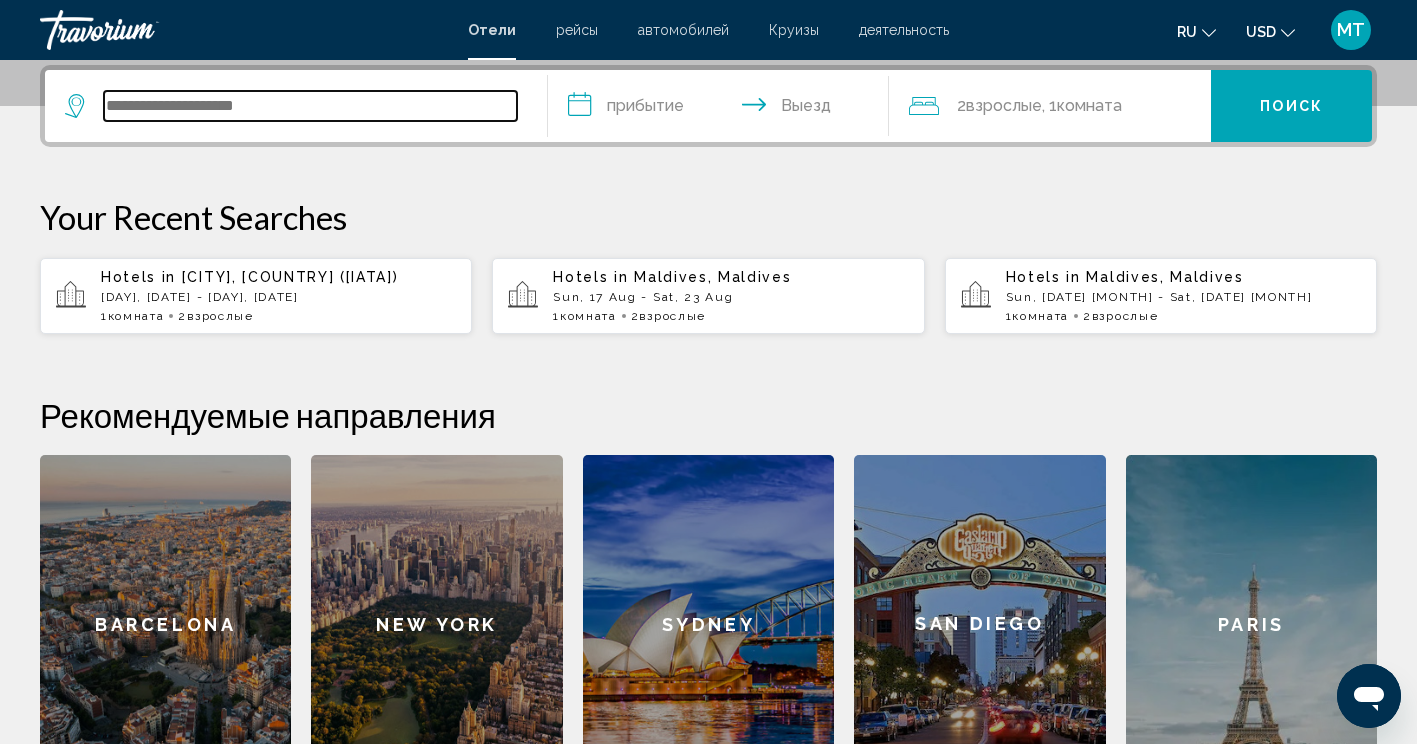 type on "*" 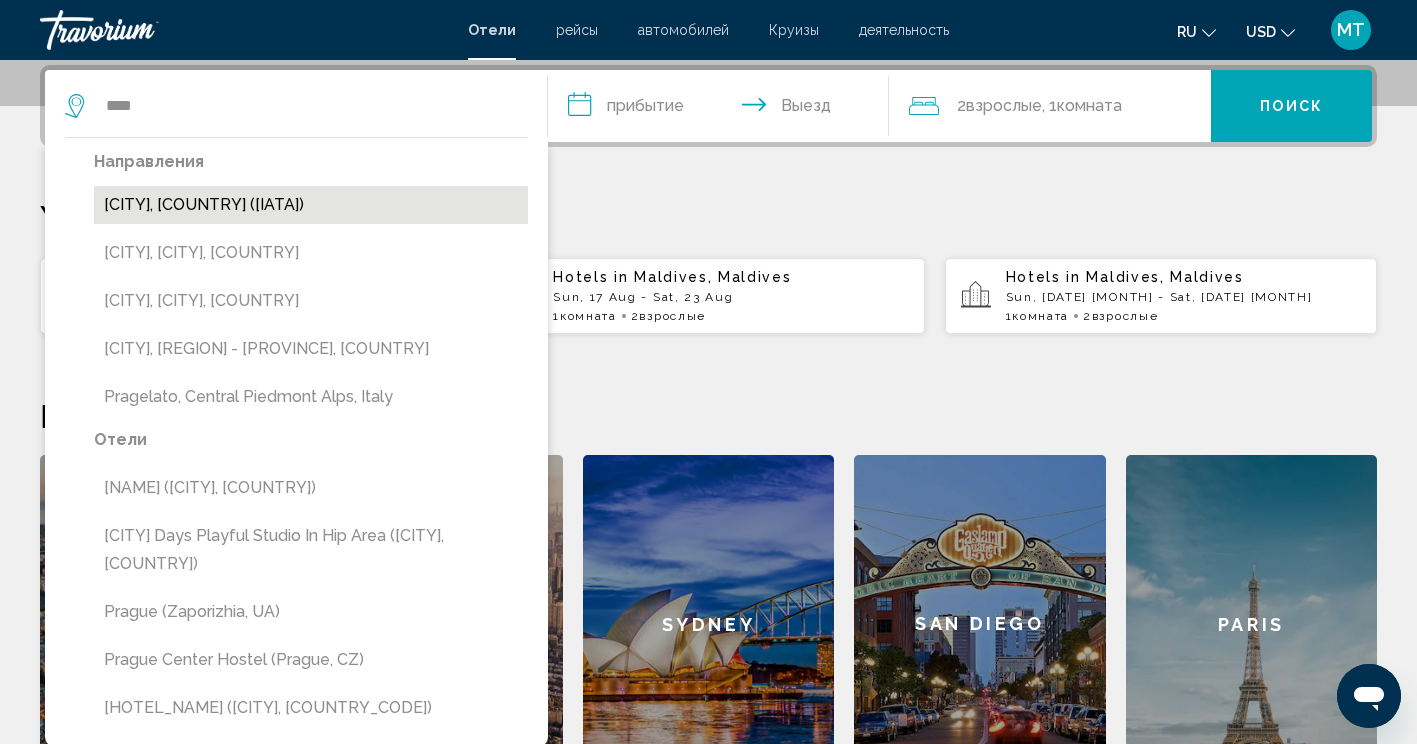 click on "[CITY], [COUNTRY] ([IATA])" at bounding box center [311, 205] 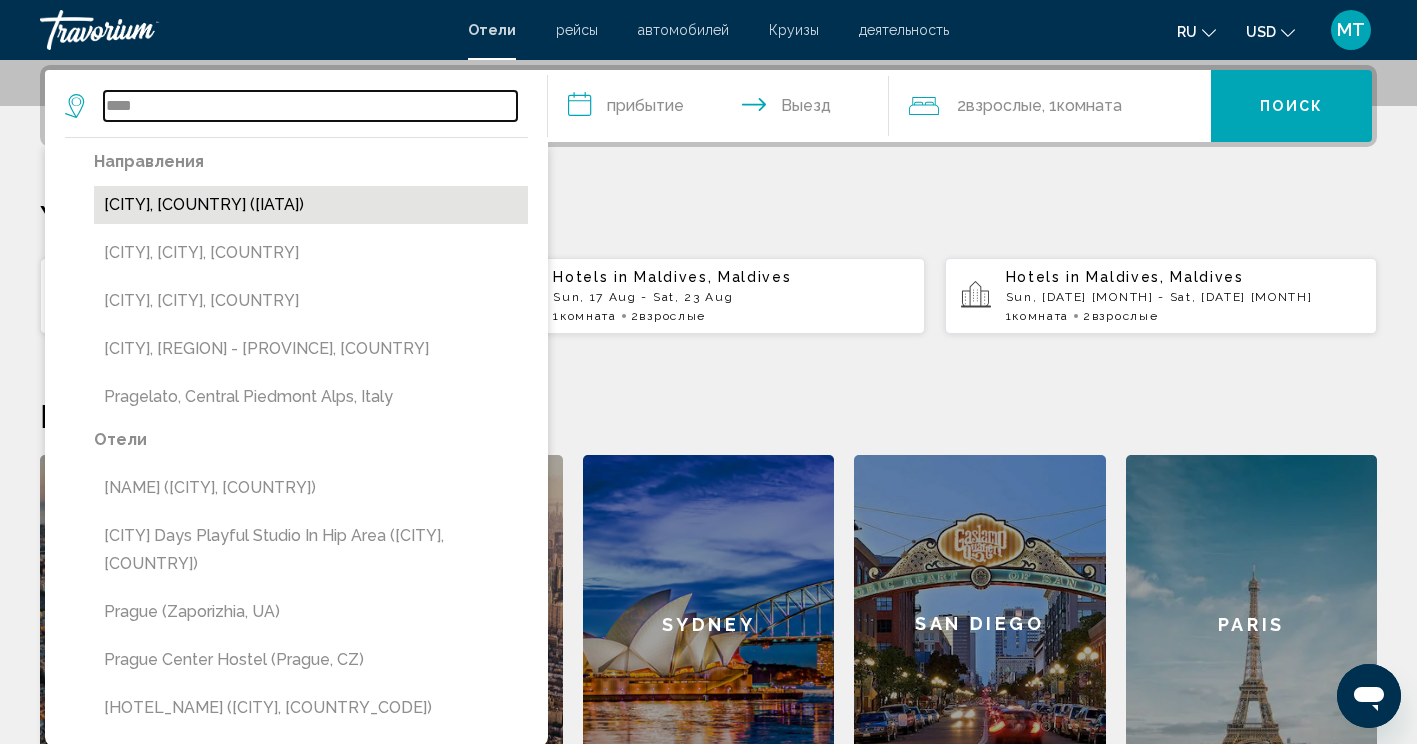 type on "**********" 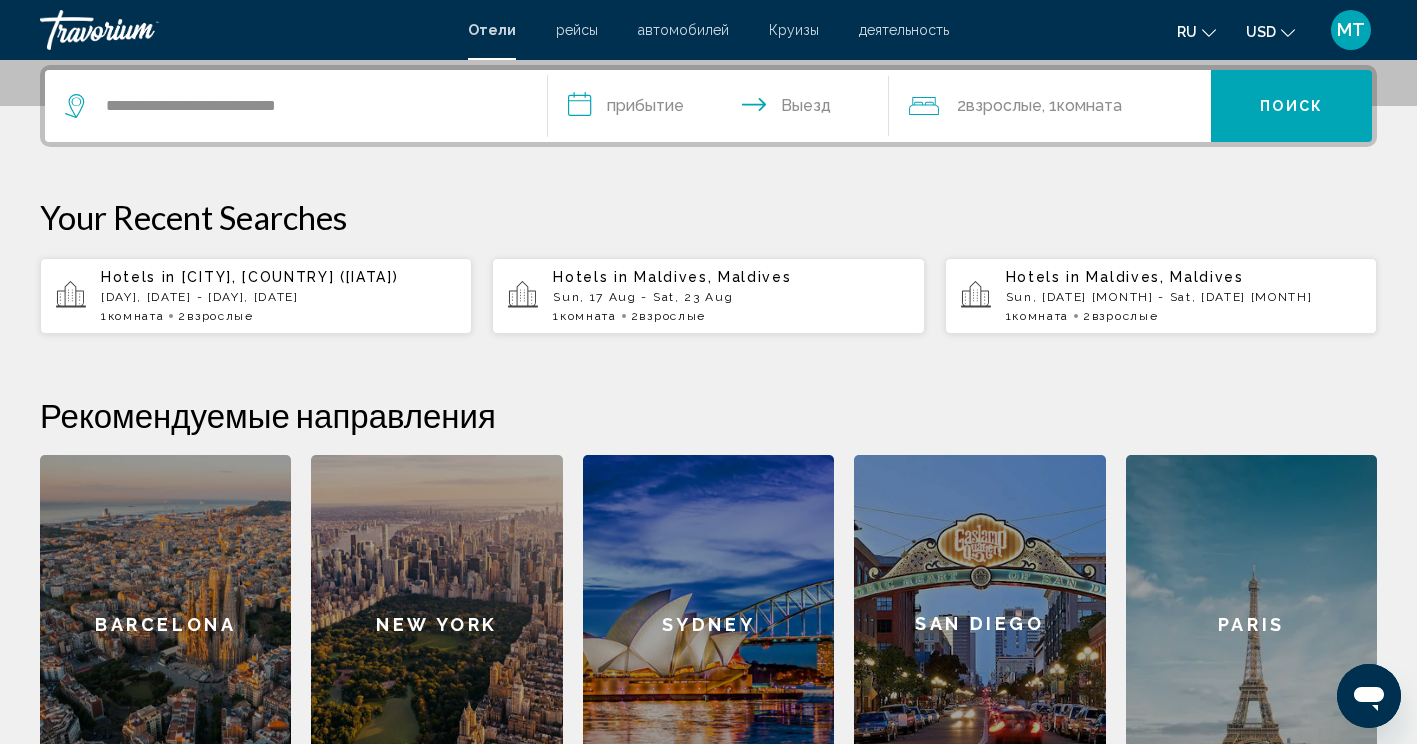 click on "**********" at bounding box center [723, 109] 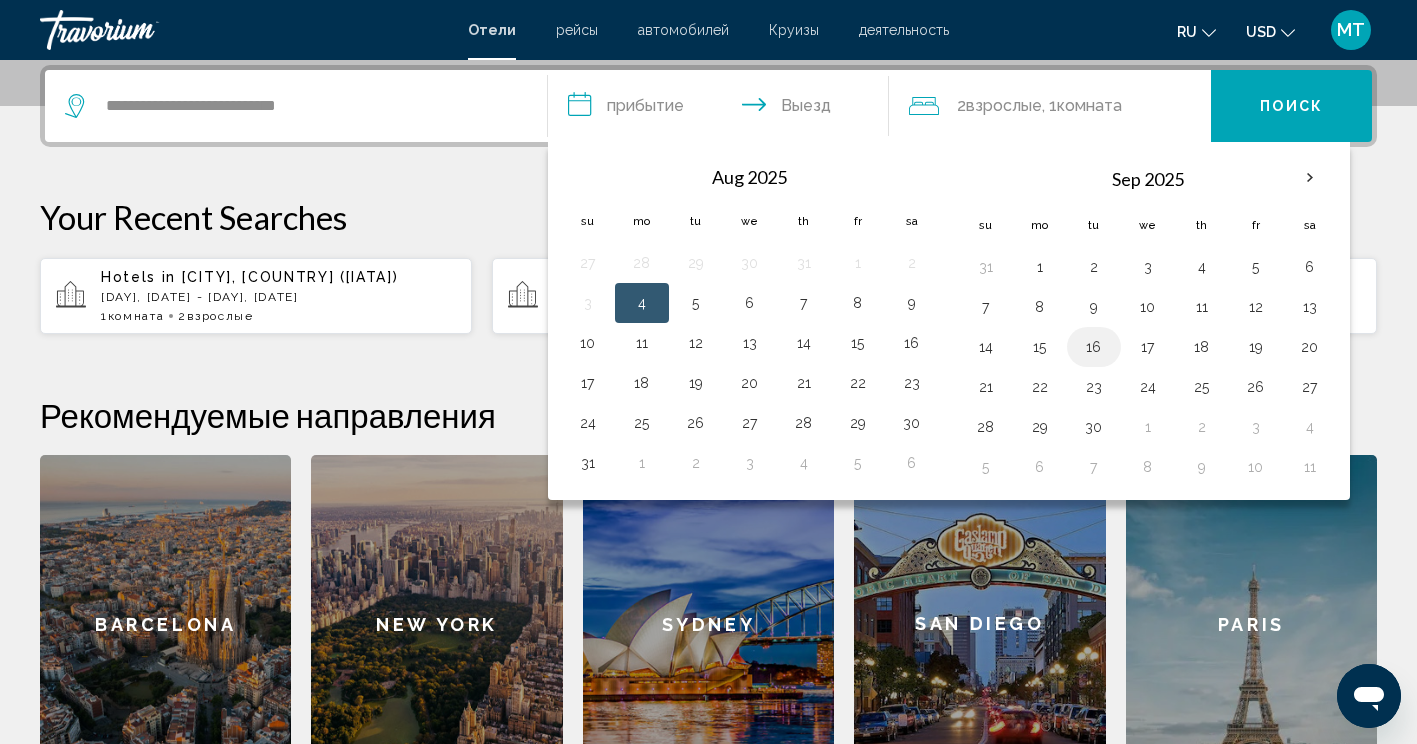 click on "16" at bounding box center (1094, 347) 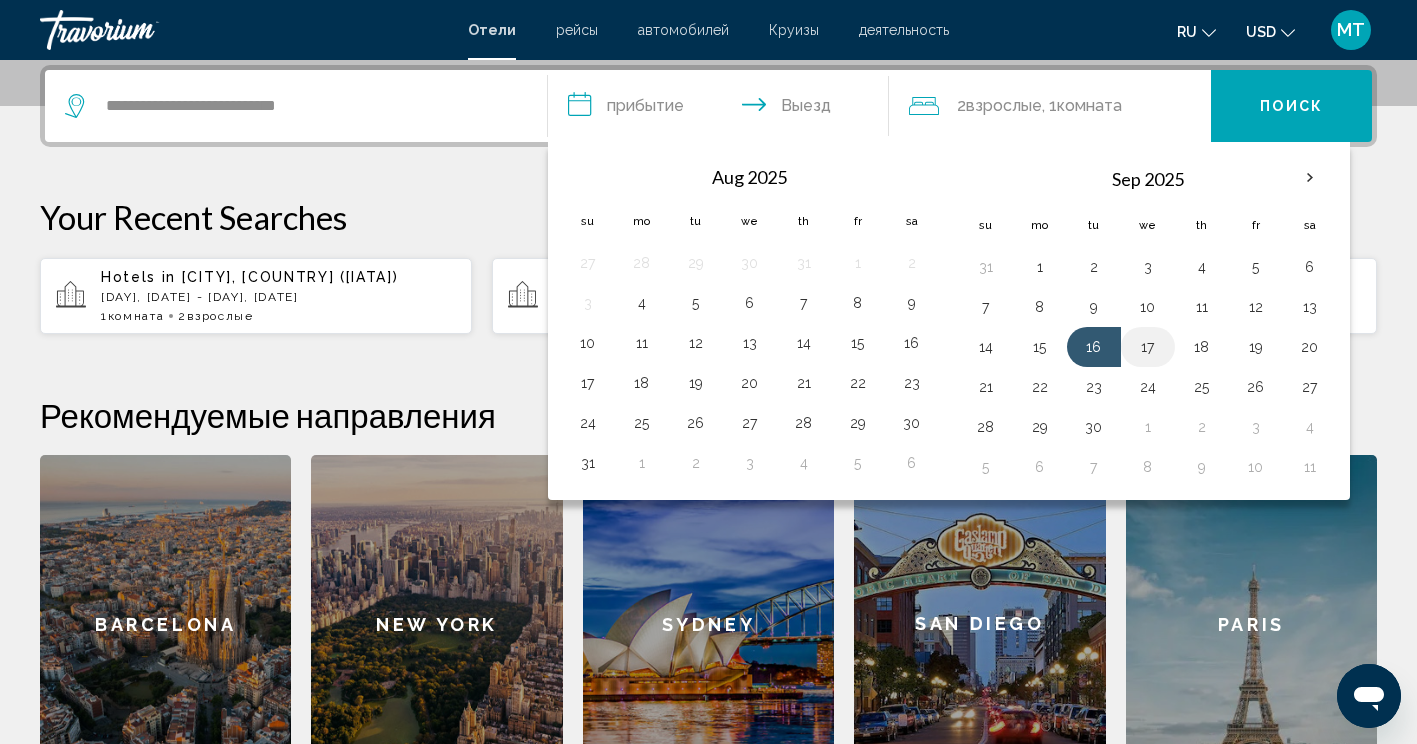 click on "17" at bounding box center [1148, 347] 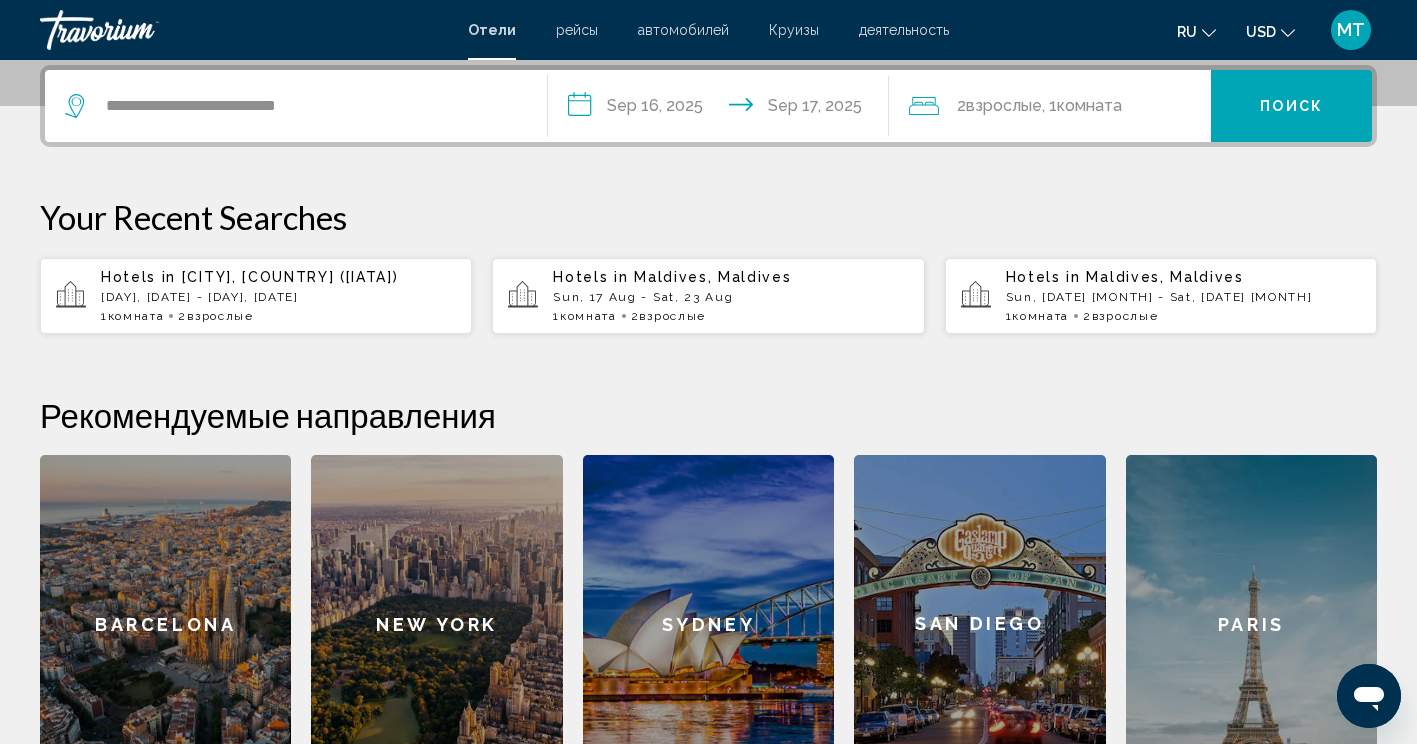 click on "2  Взрослый Взрослые , 1  Комната номера" 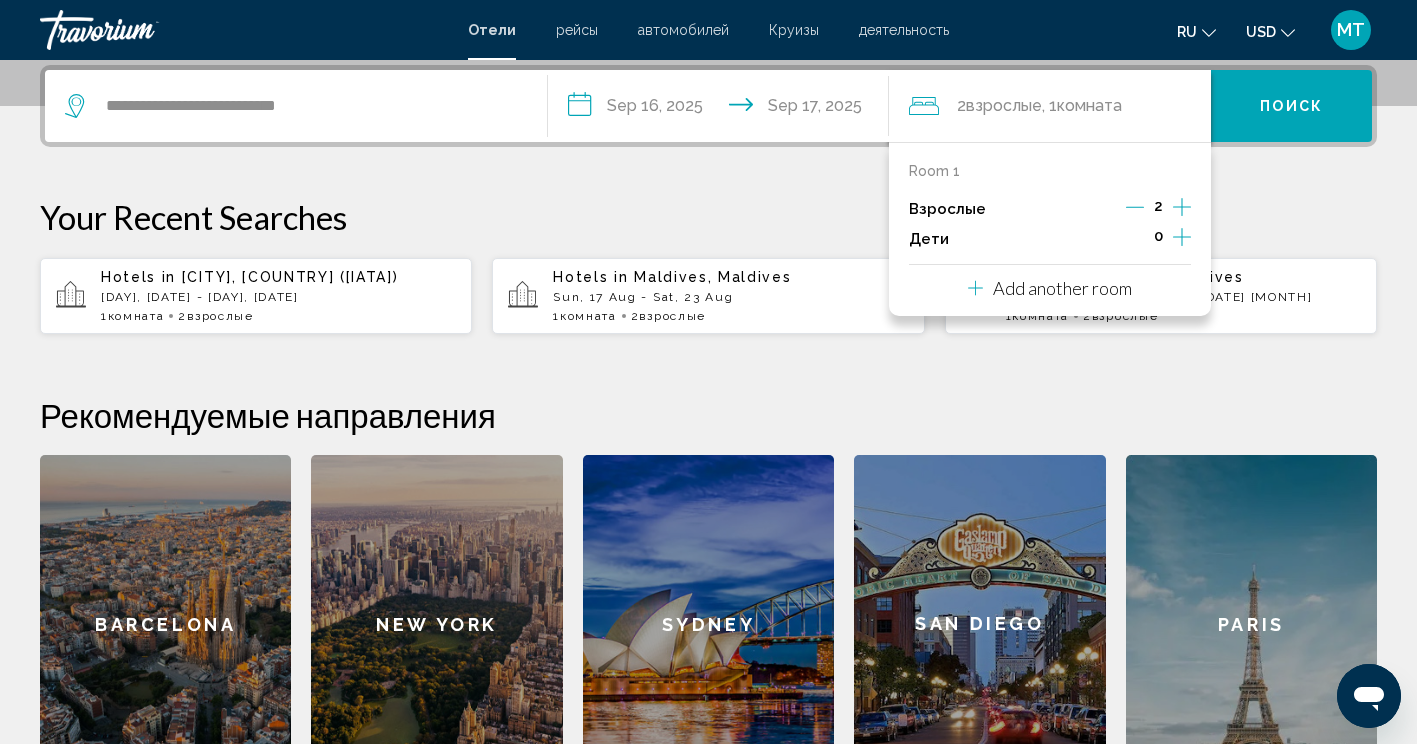 click 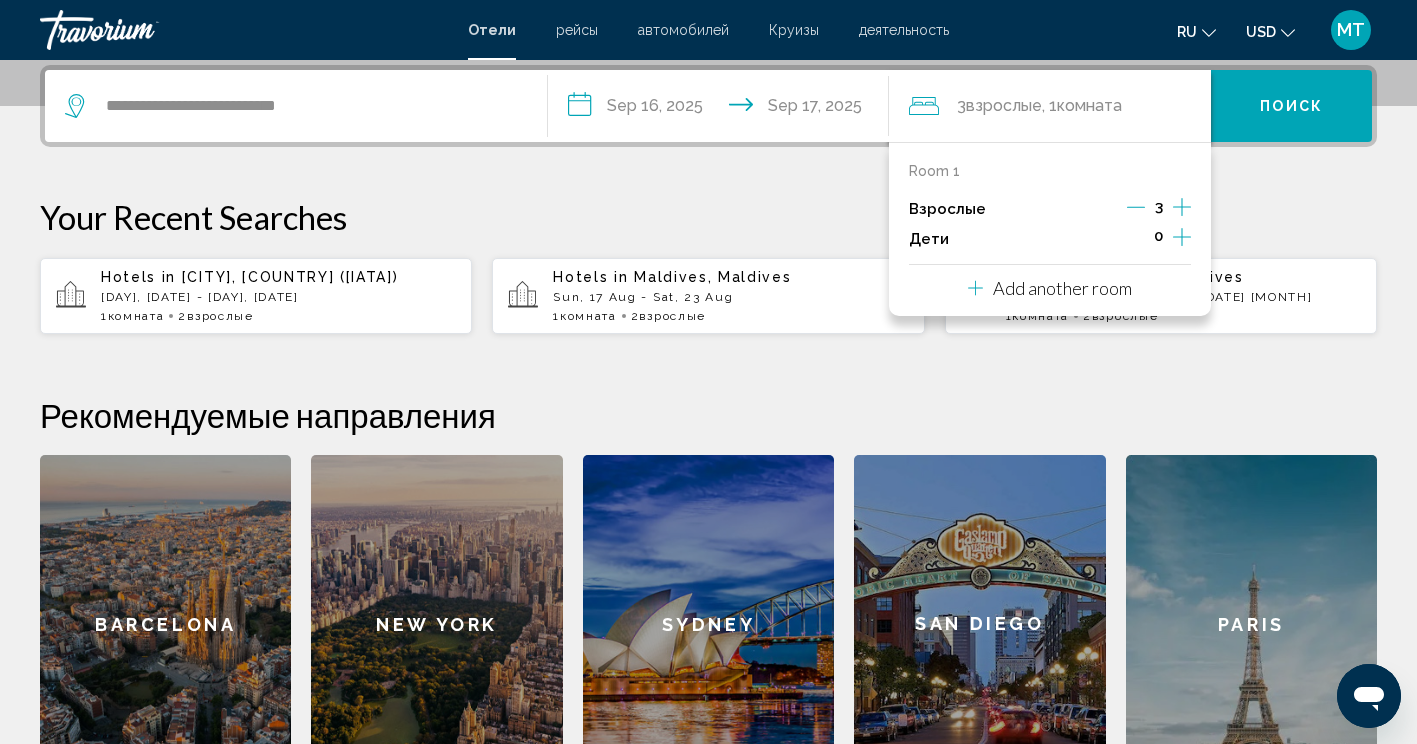 click 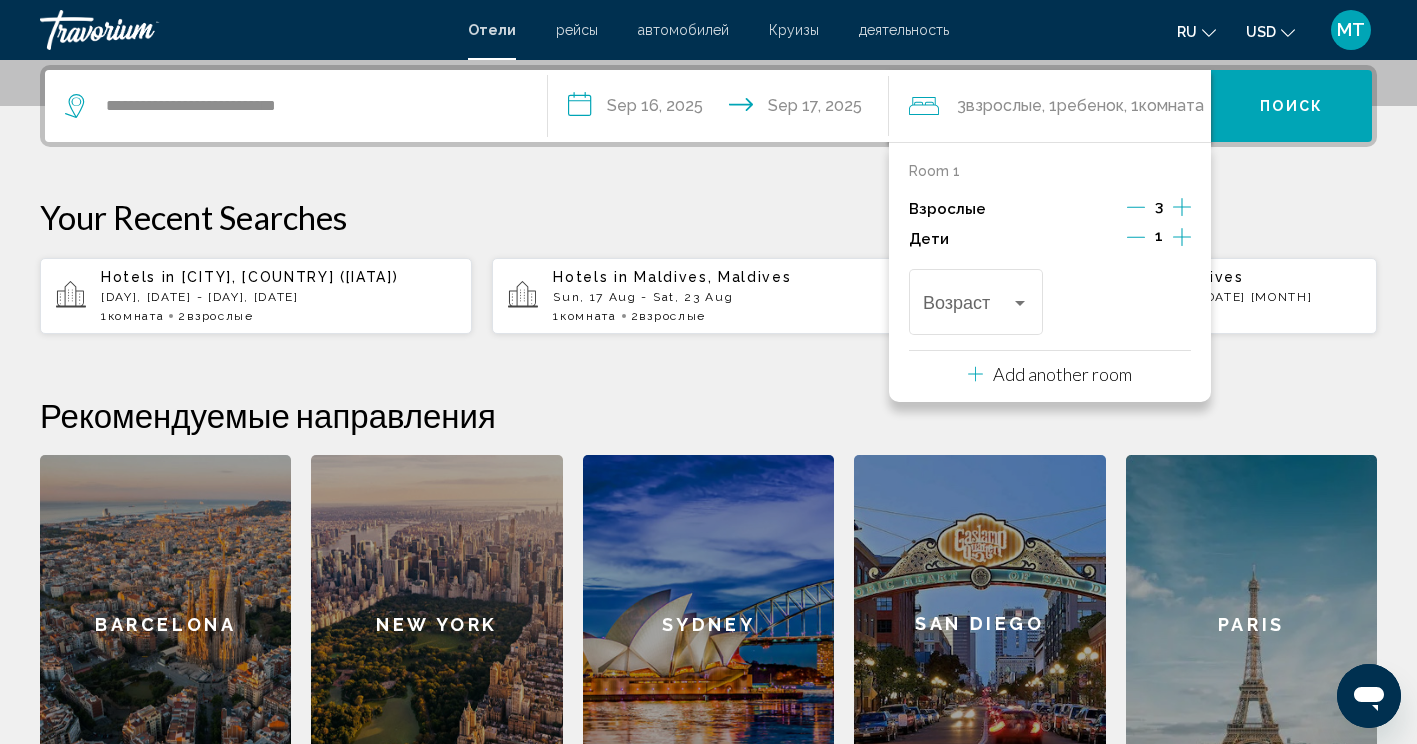 click on "Your Recent Searches" at bounding box center [708, 217] 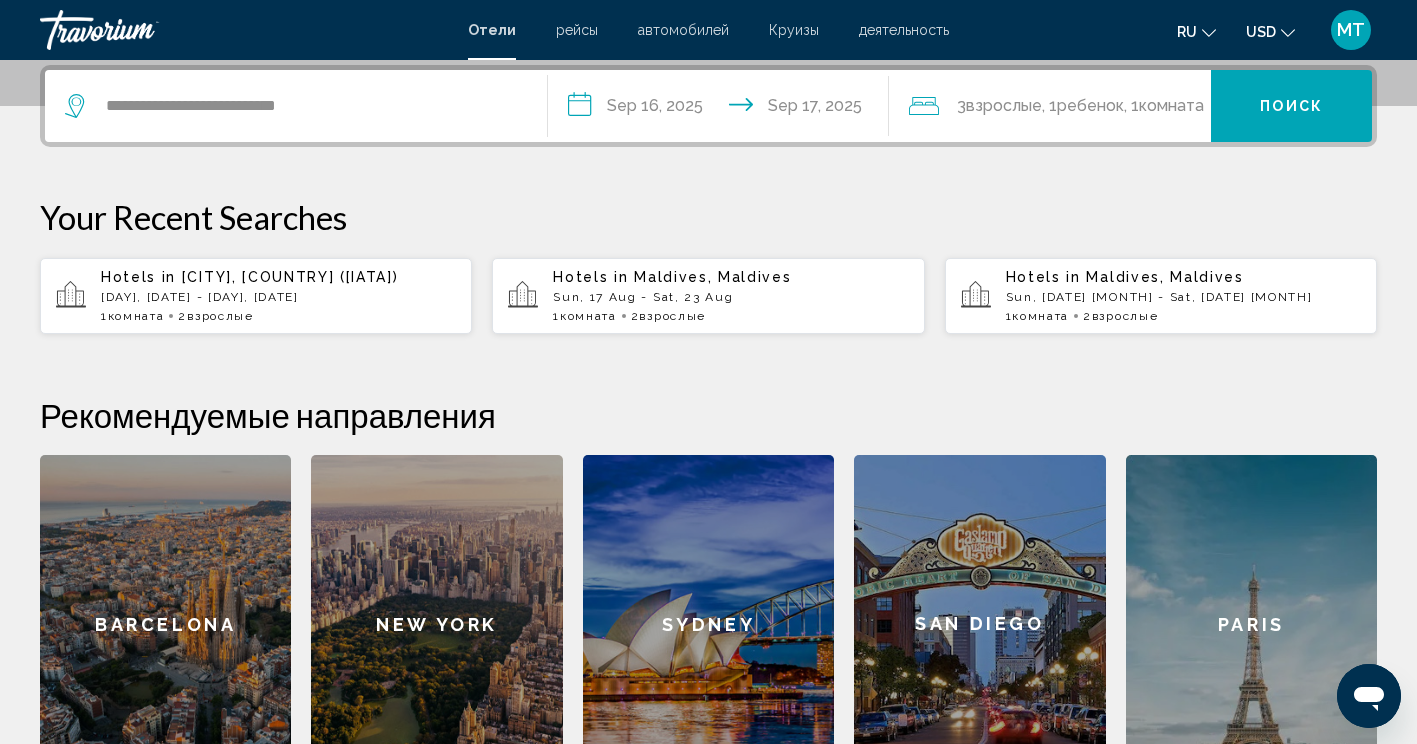 click on "Взрослые" 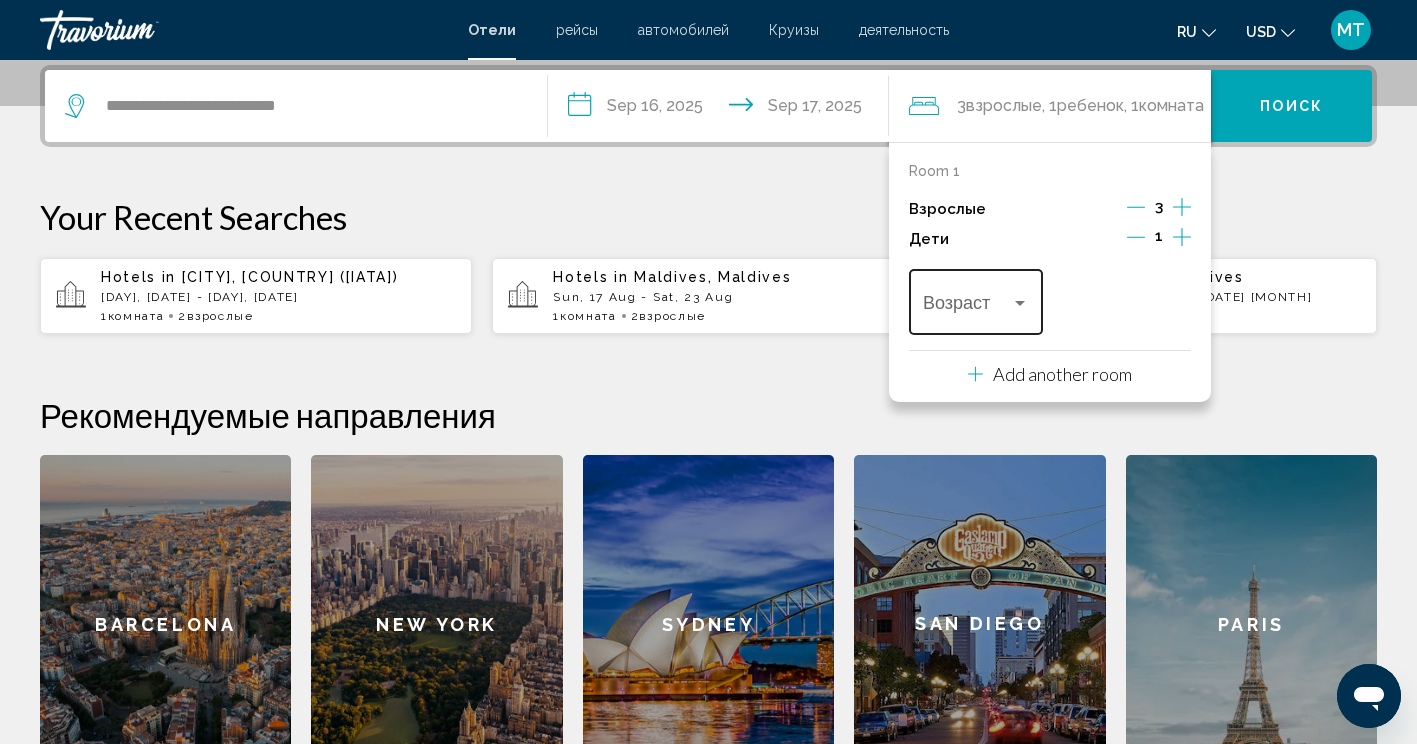 click on "Возраст" at bounding box center (976, 299) 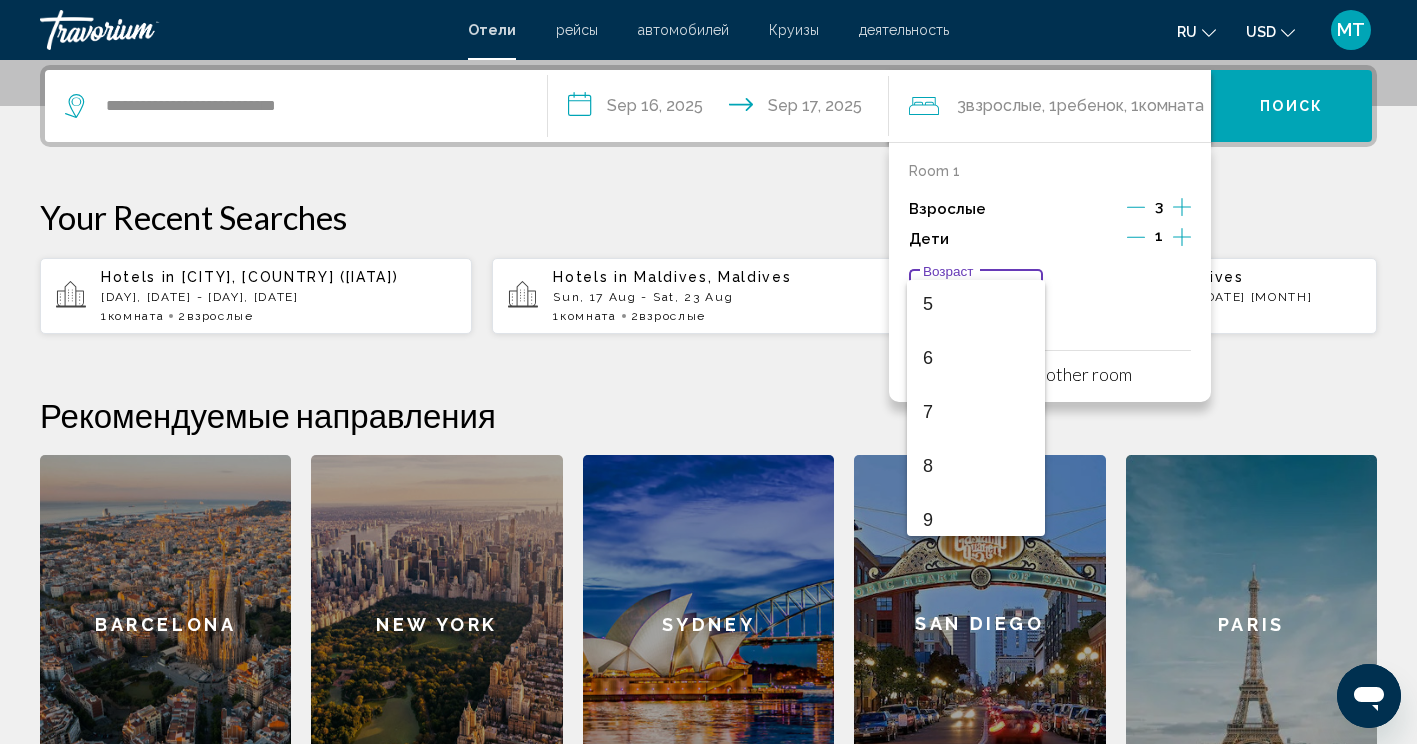 scroll, scrollTop: 716, scrollLeft: 0, axis: vertical 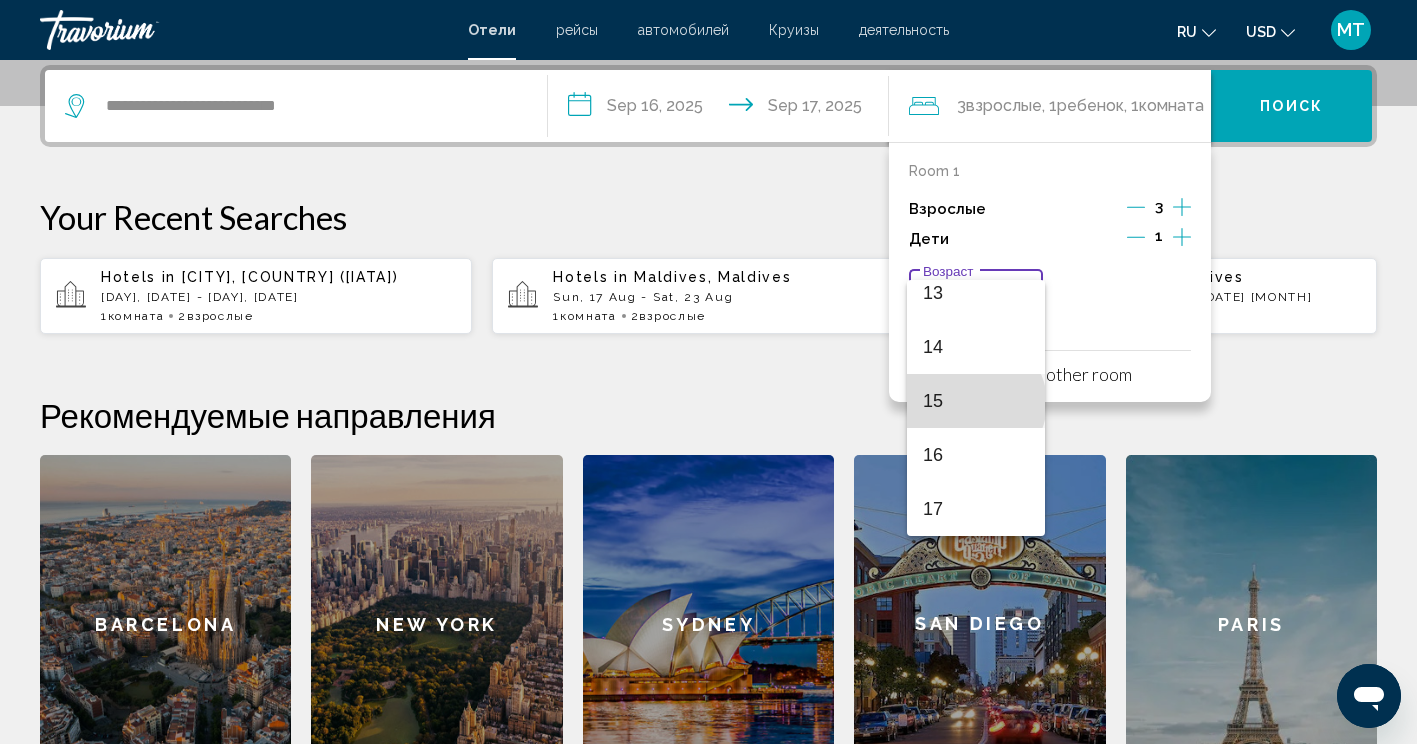 click on "15" at bounding box center (976, 401) 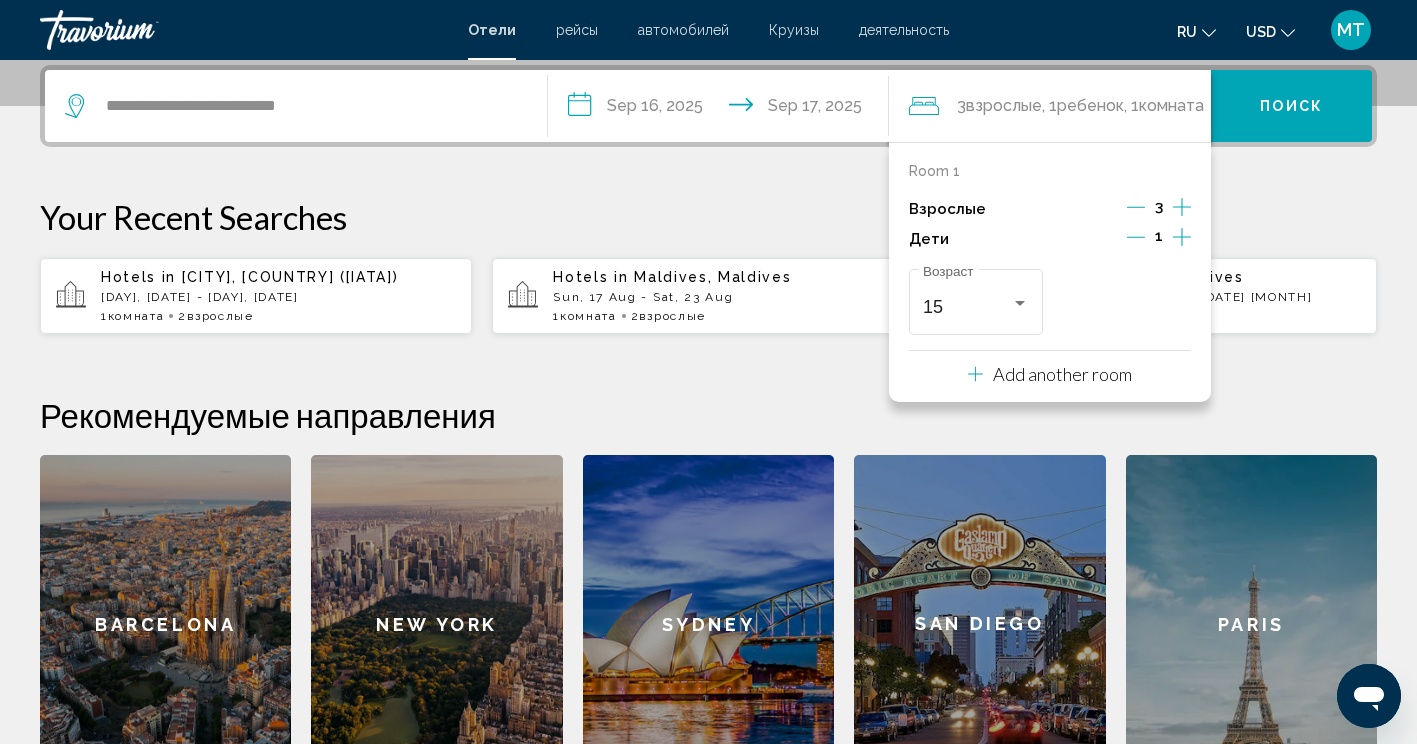 click on "Your Recent Searches" at bounding box center (708, 217) 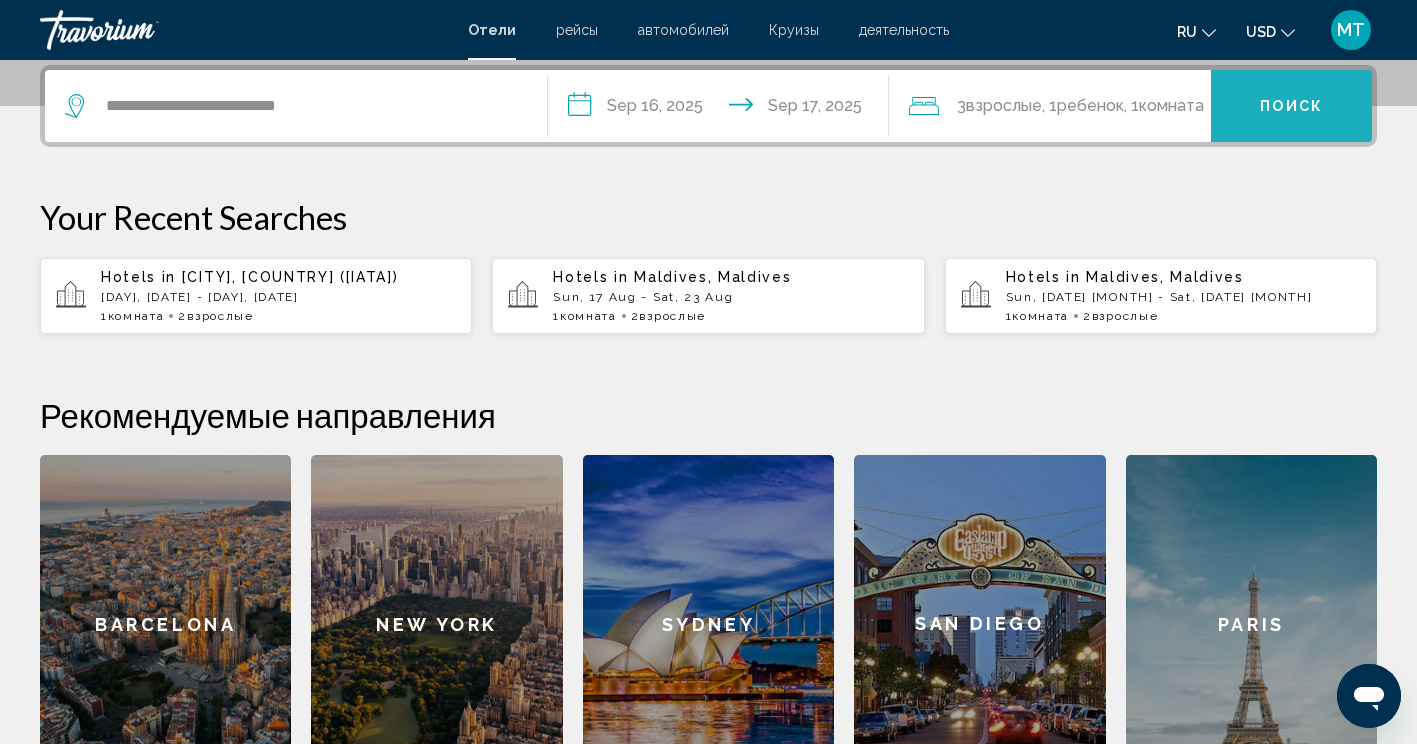 click on "Поиск" at bounding box center [1291, 107] 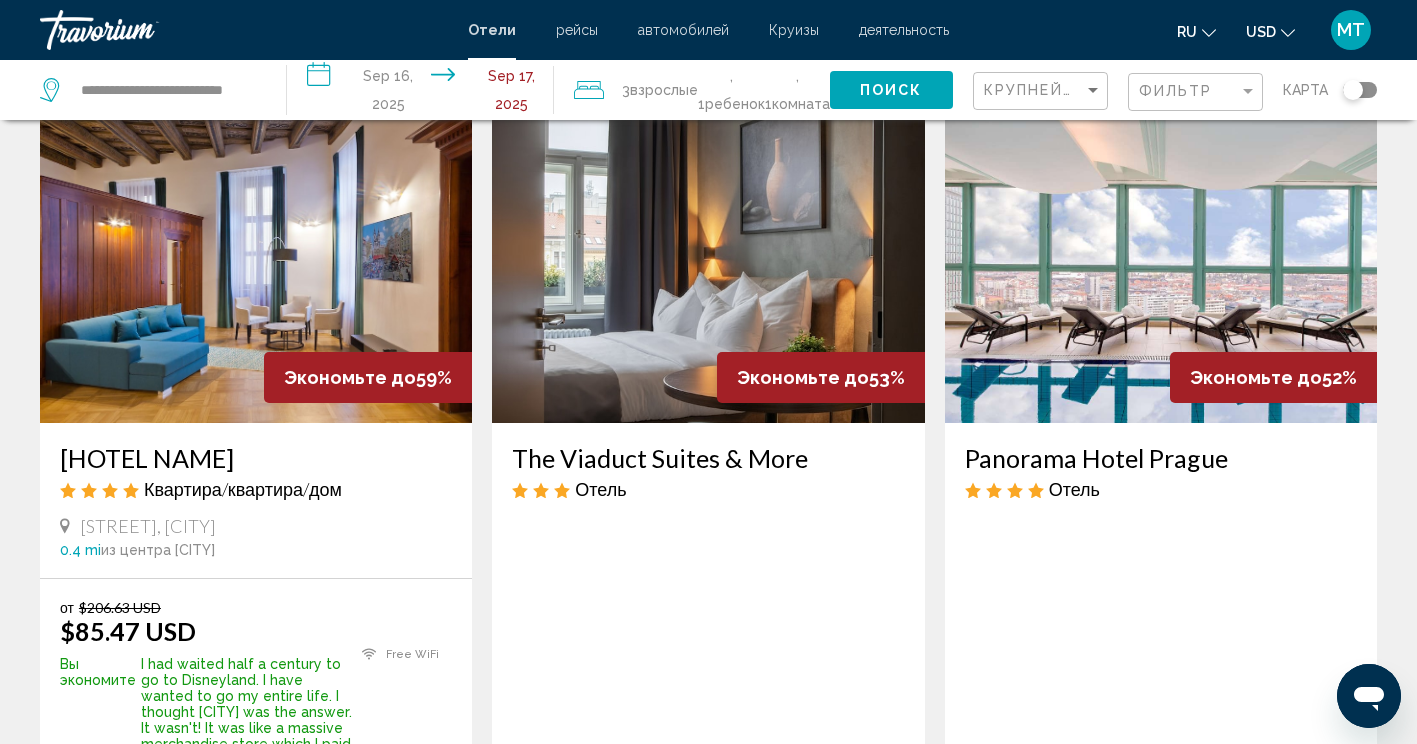 scroll, scrollTop: 86, scrollLeft: 0, axis: vertical 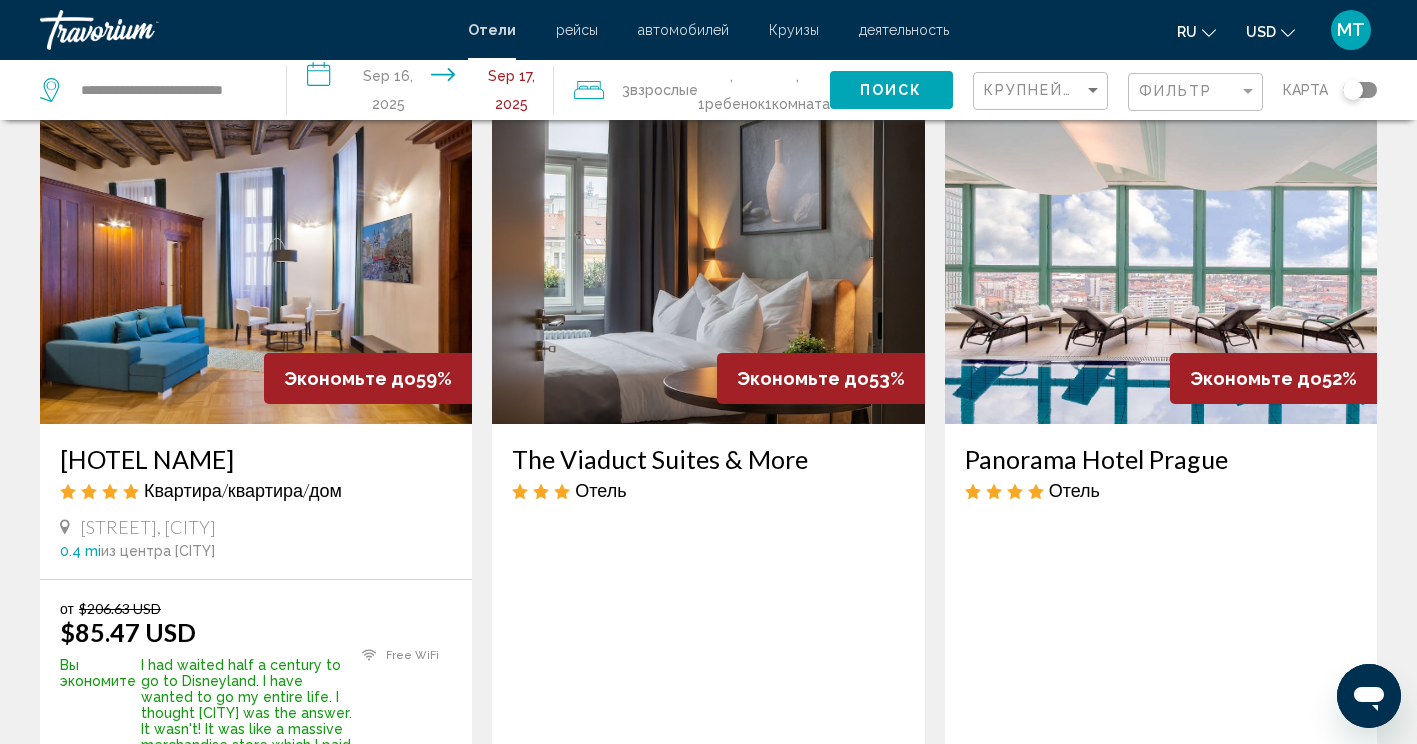 click at bounding box center [256, 264] 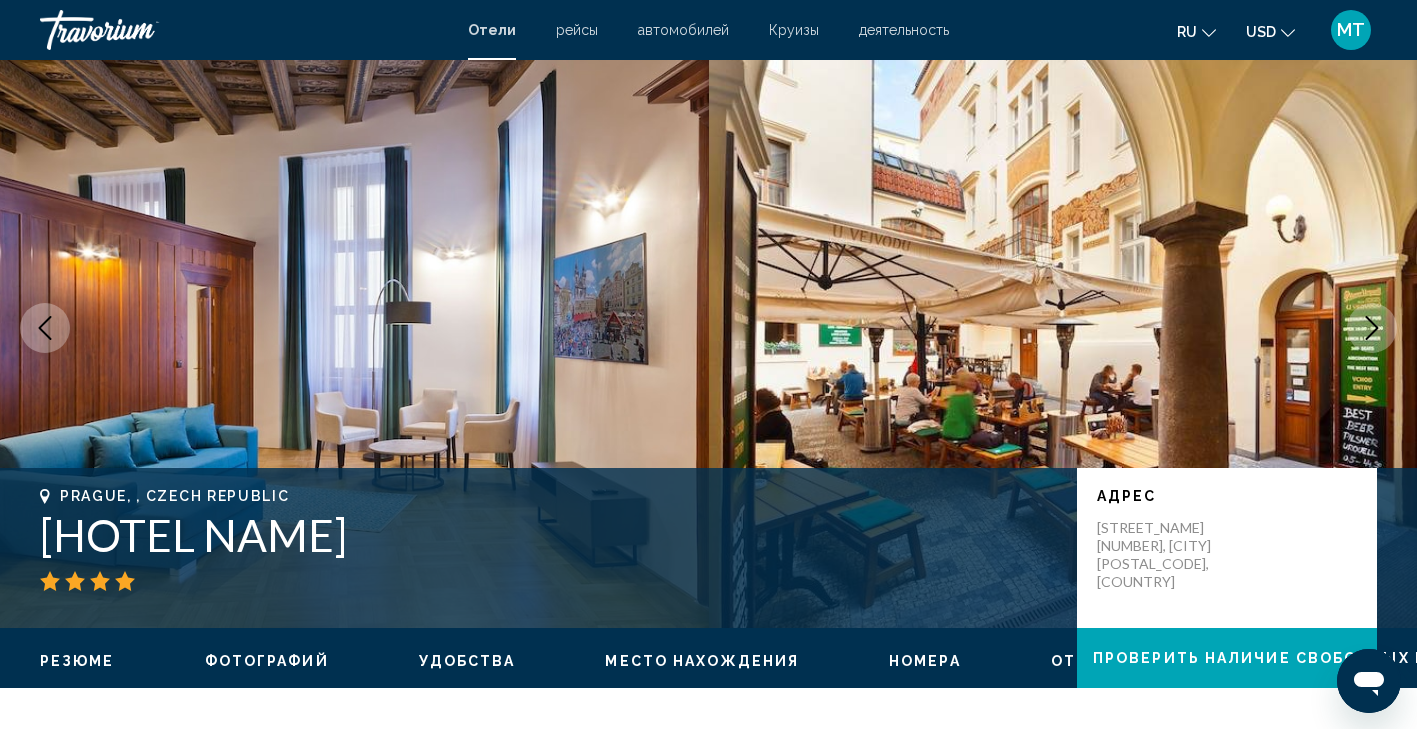 scroll, scrollTop: 31, scrollLeft: 0, axis: vertical 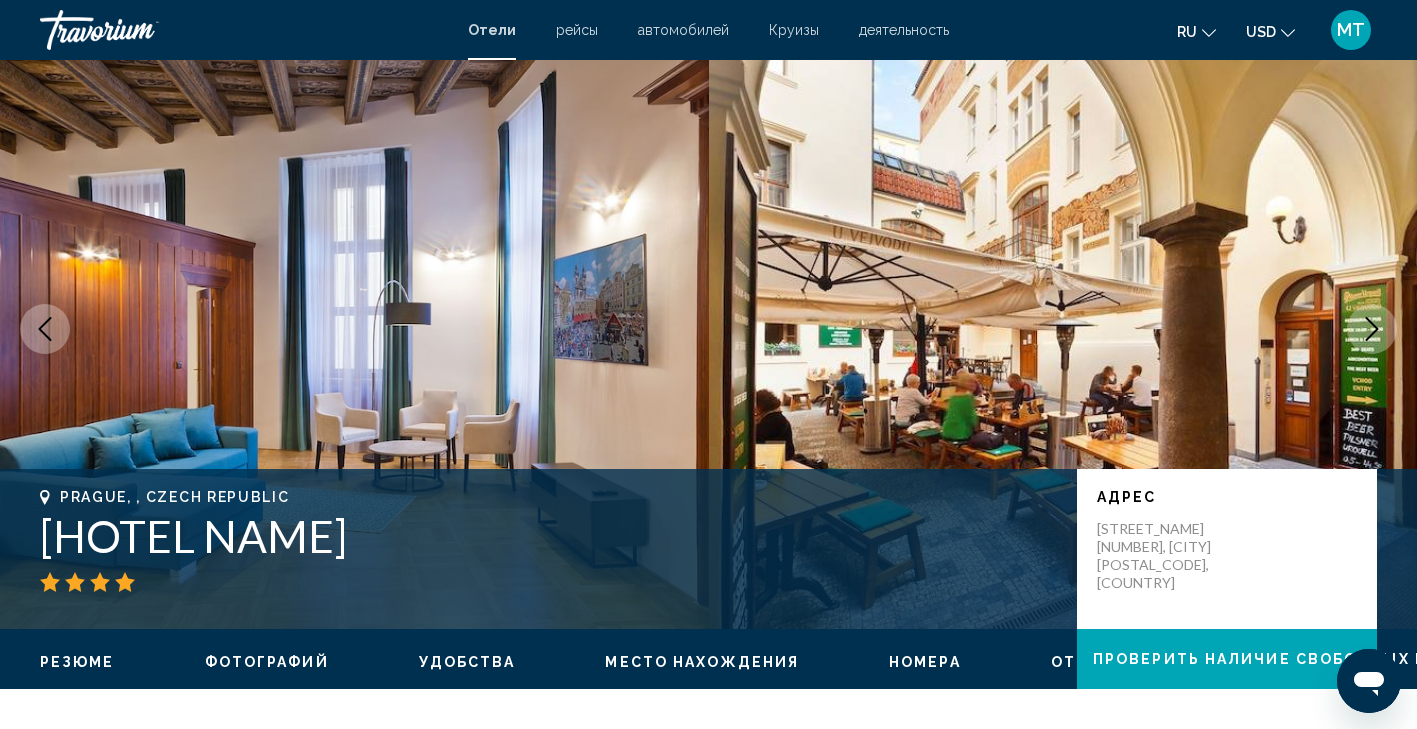 click at bounding box center (1372, 329) 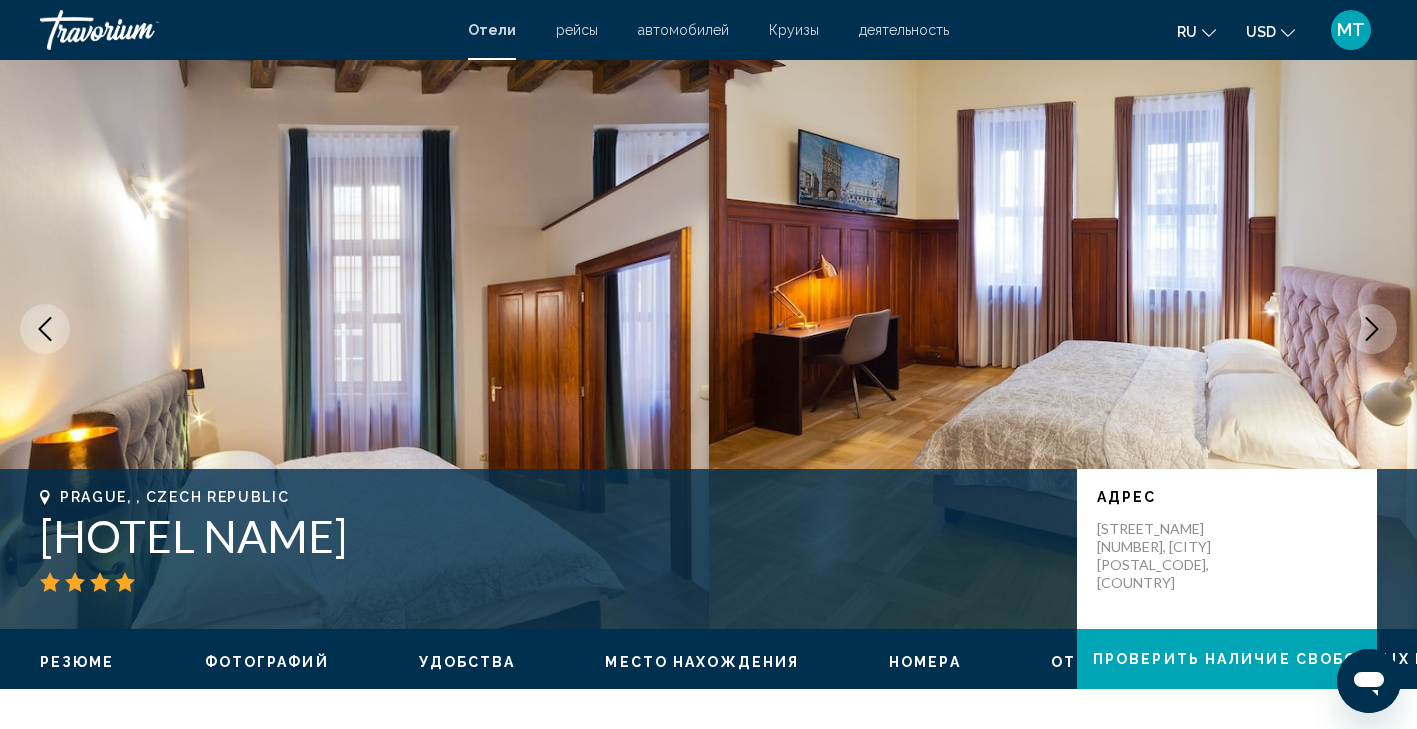 click at bounding box center (1372, 329) 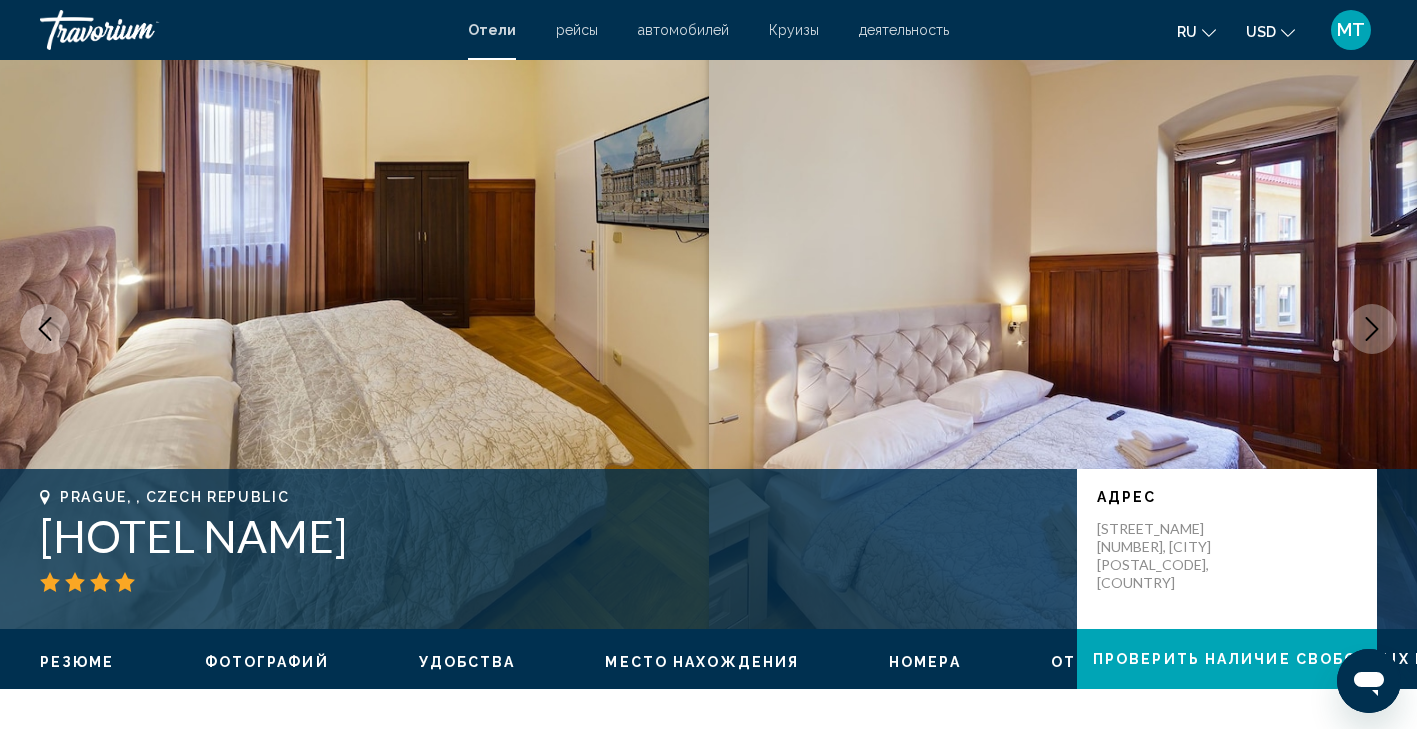 click at bounding box center (1372, 329) 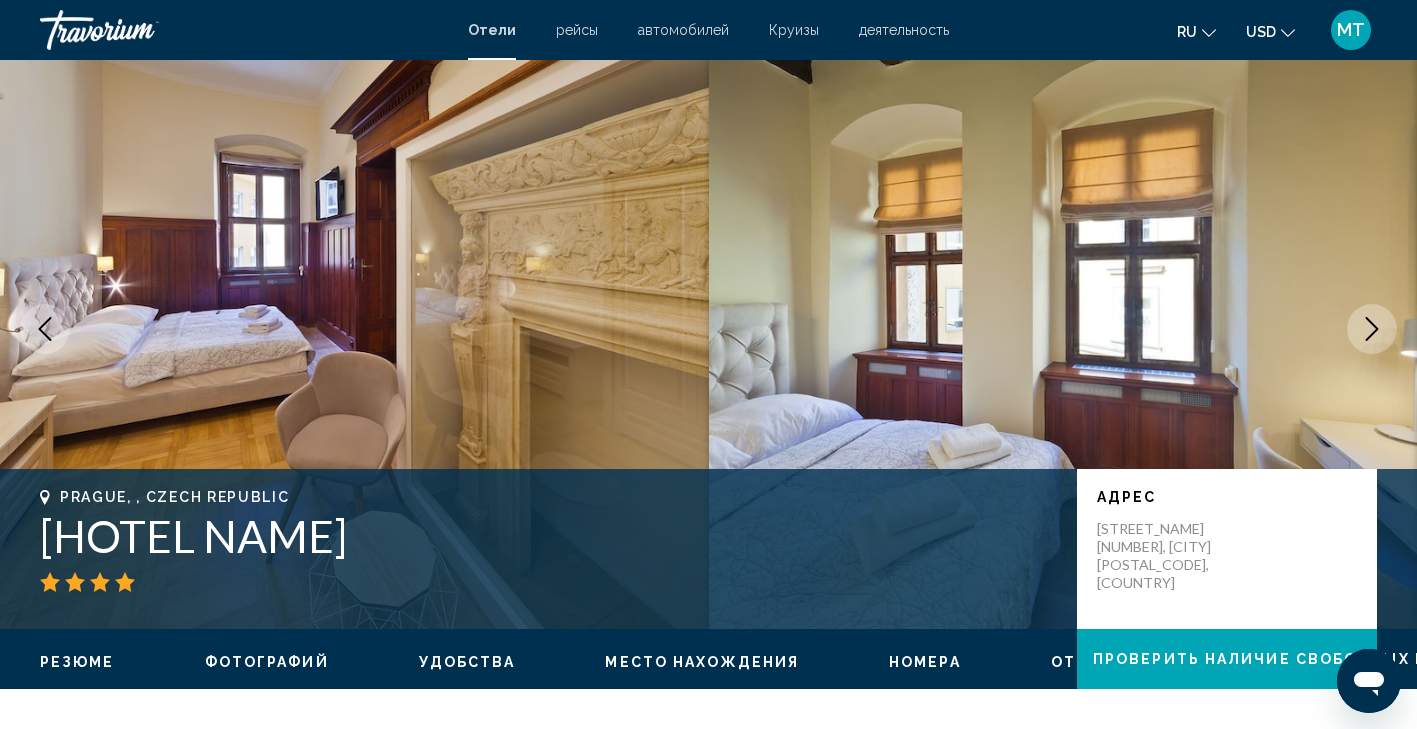 click at bounding box center (1372, 329) 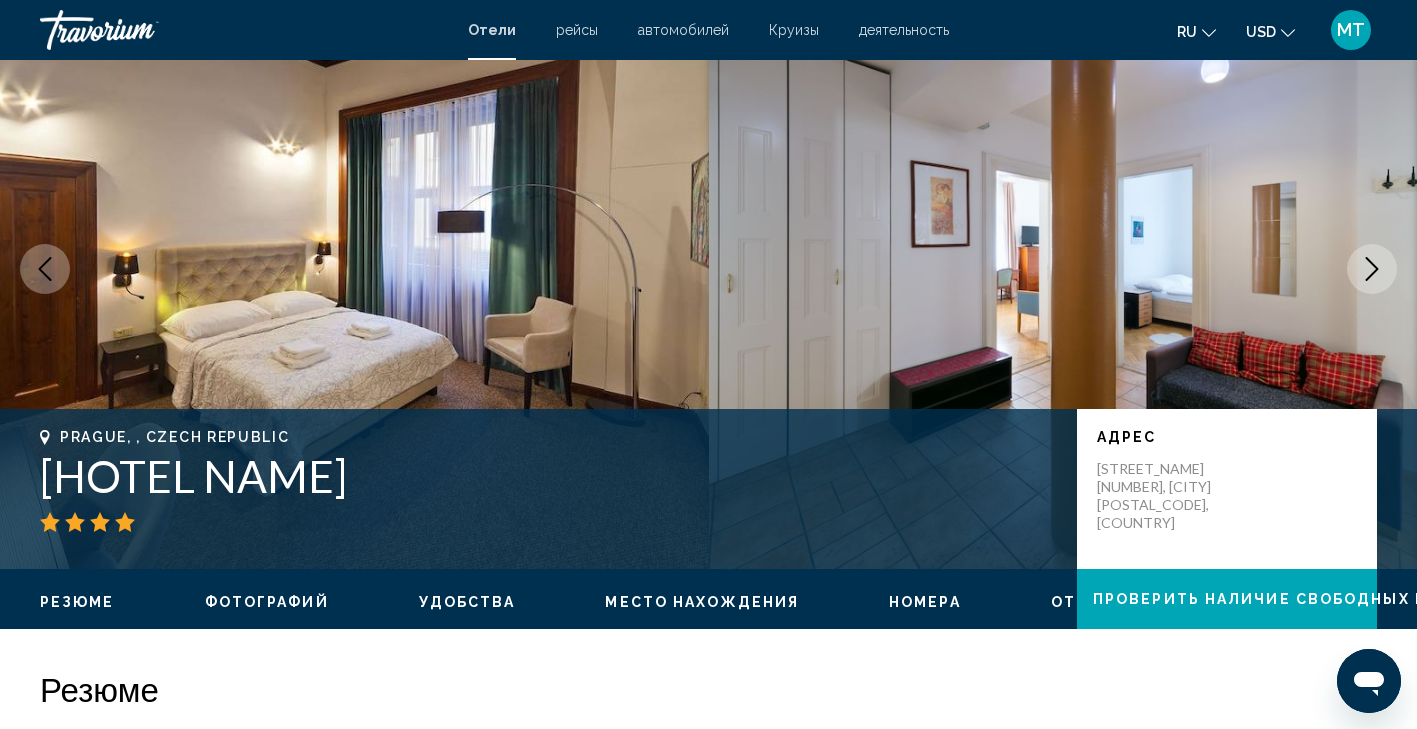 scroll, scrollTop: 92, scrollLeft: 0, axis: vertical 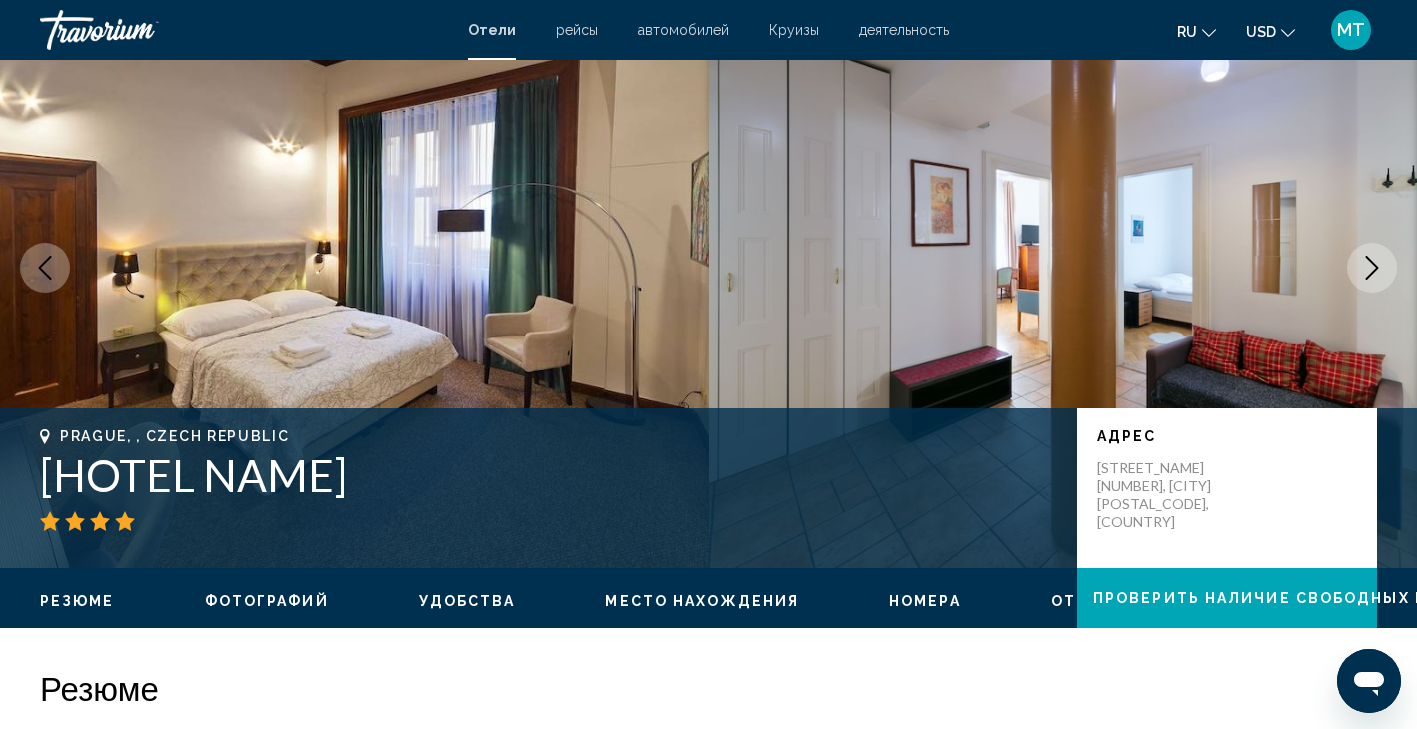 click 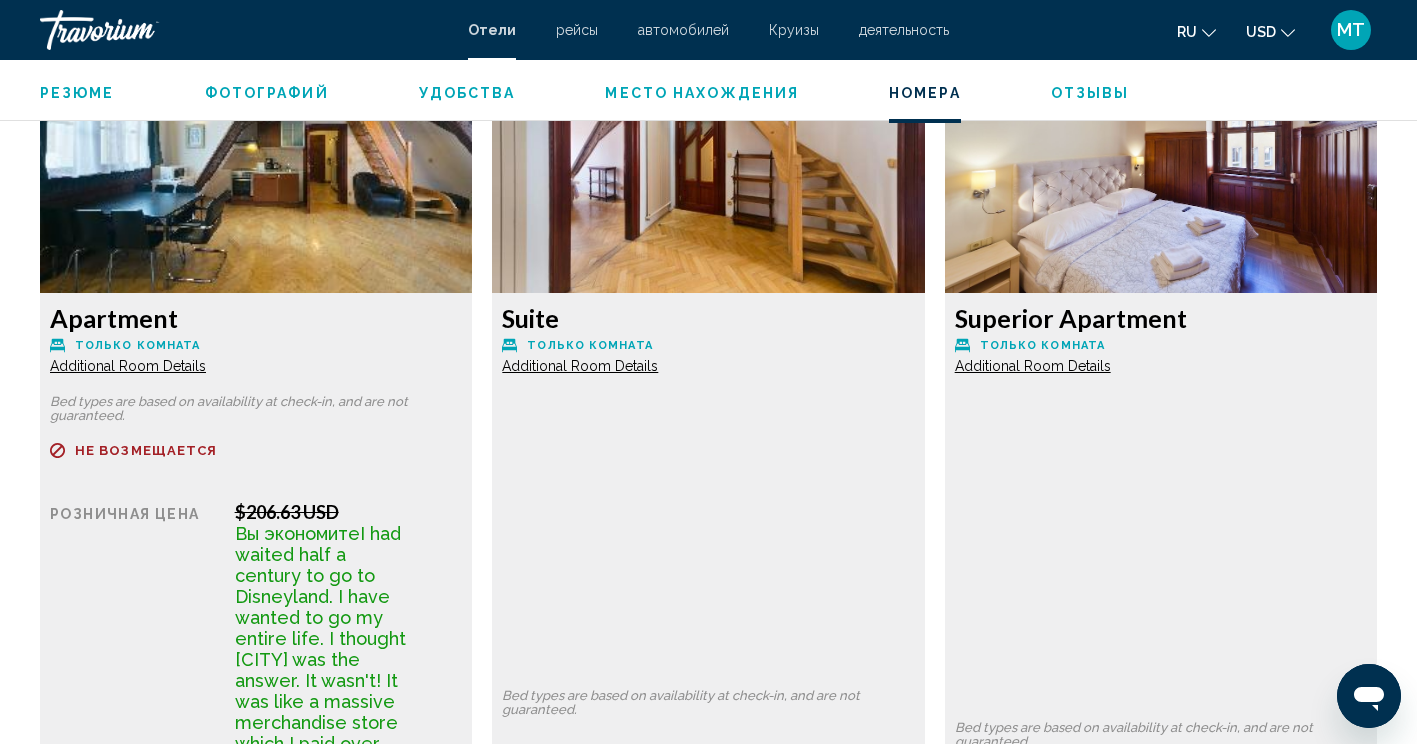 scroll, scrollTop: 2797, scrollLeft: 0, axis: vertical 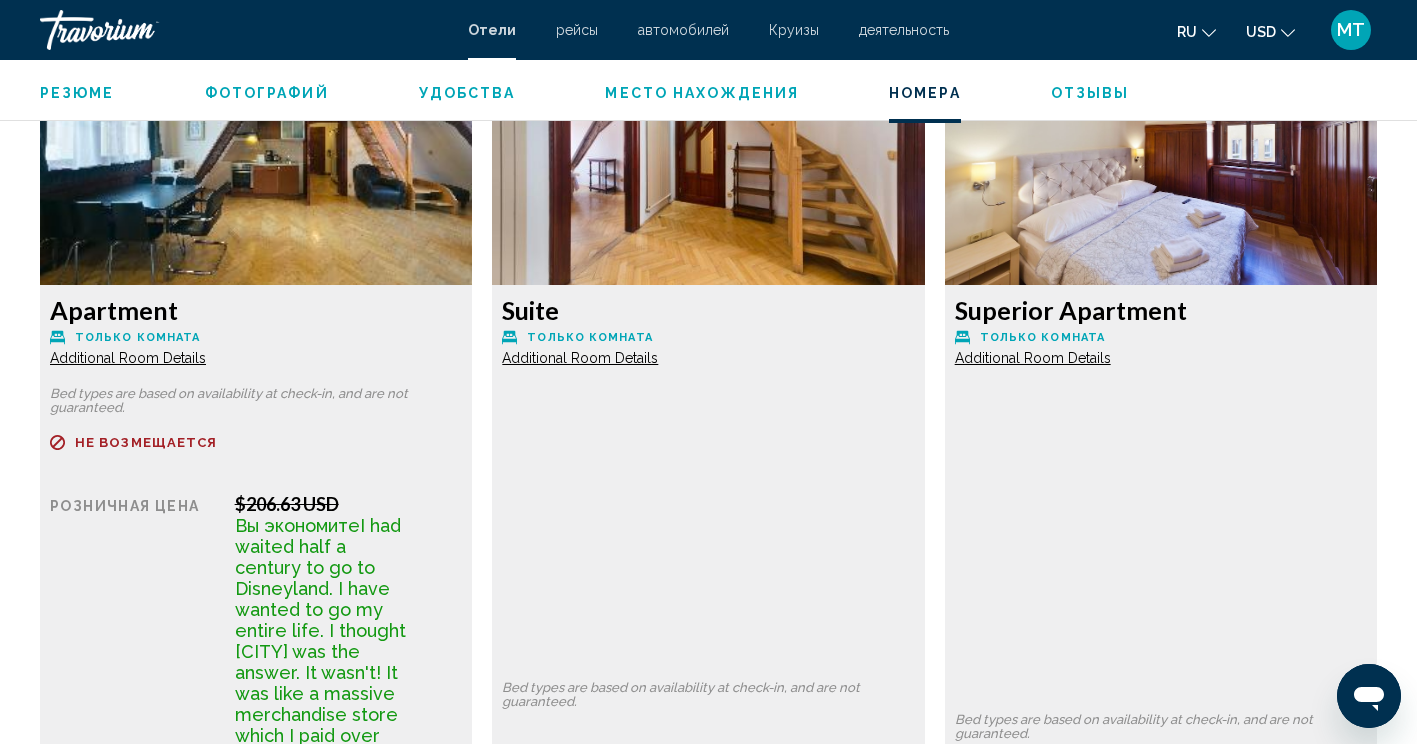 click on "Общая сумма к оплате в отеле : $7.09 USD" at bounding box center [349, 1251] 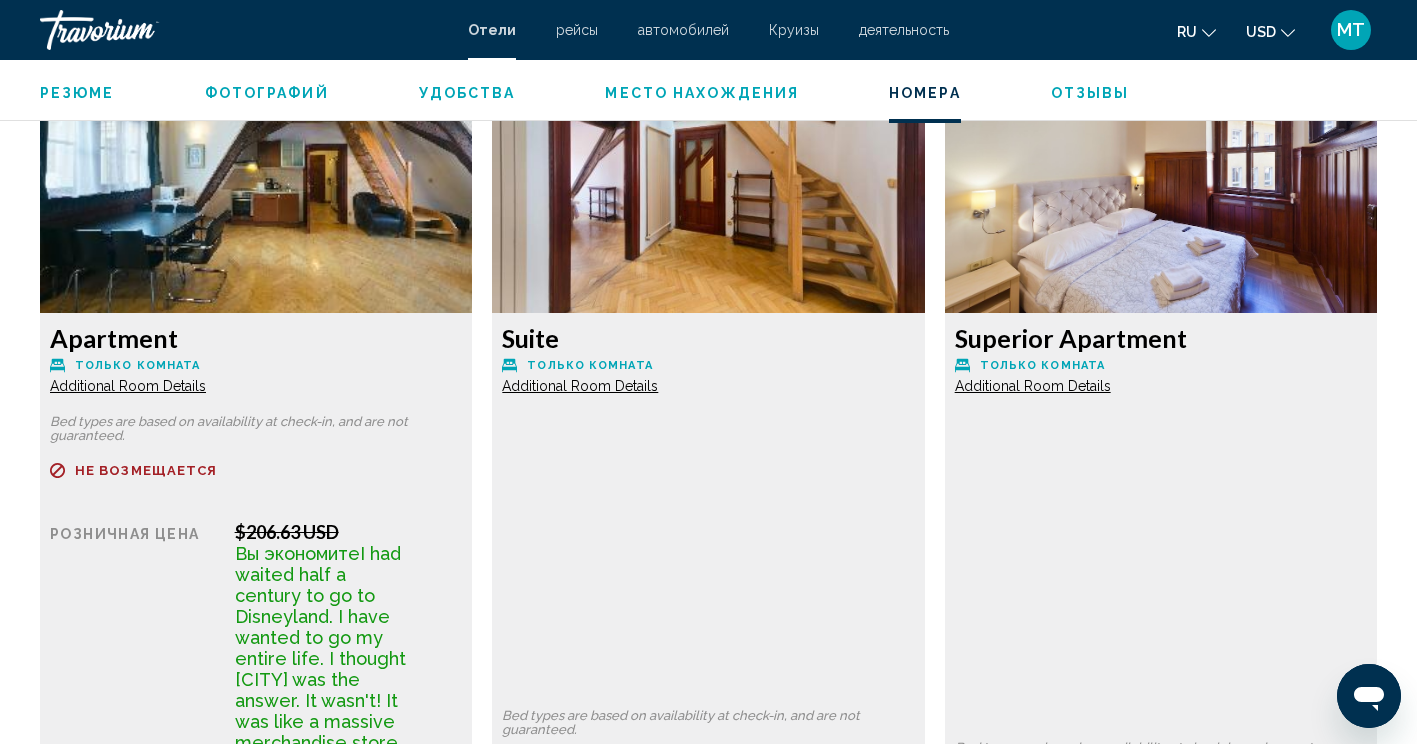 scroll, scrollTop: 2770, scrollLeft: 0, axis: vertical 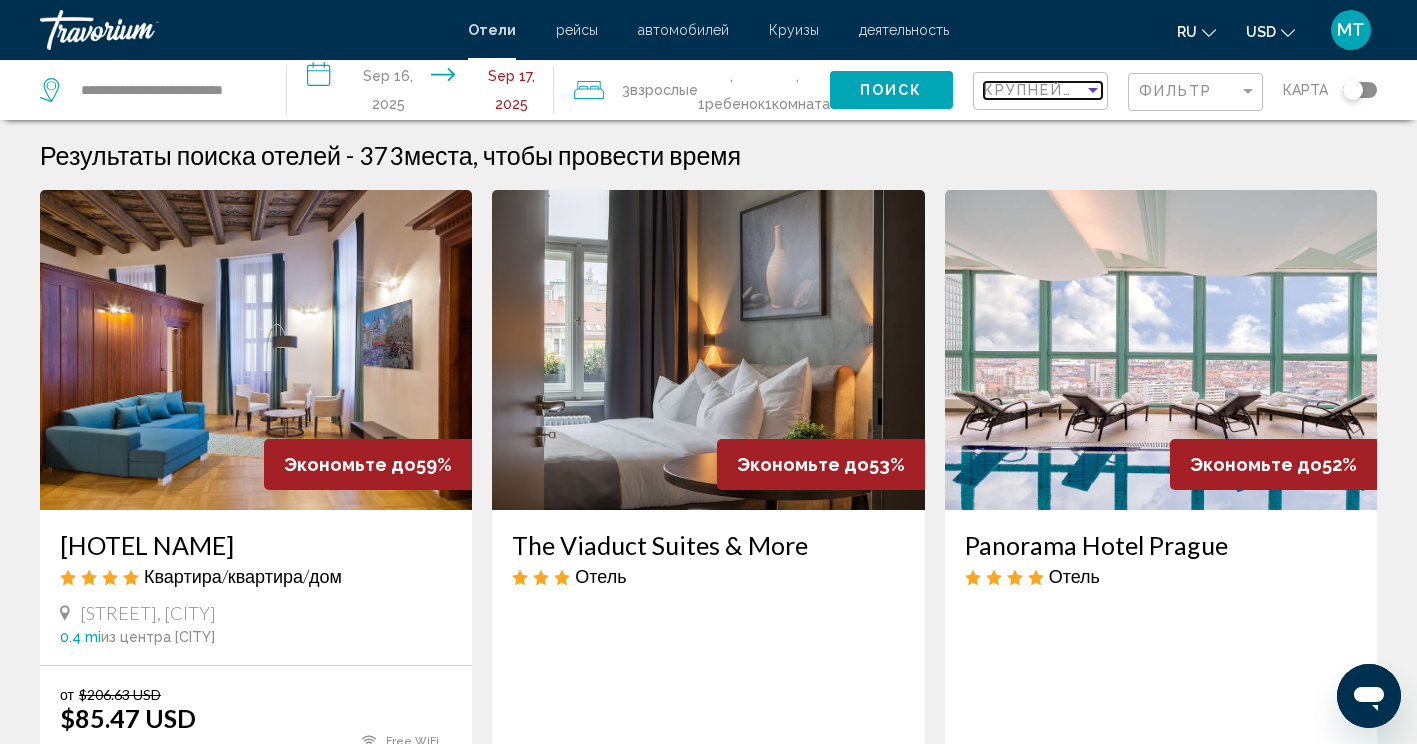 click on "Крупнейшие сбережения" at bounding box center (1103, 90) 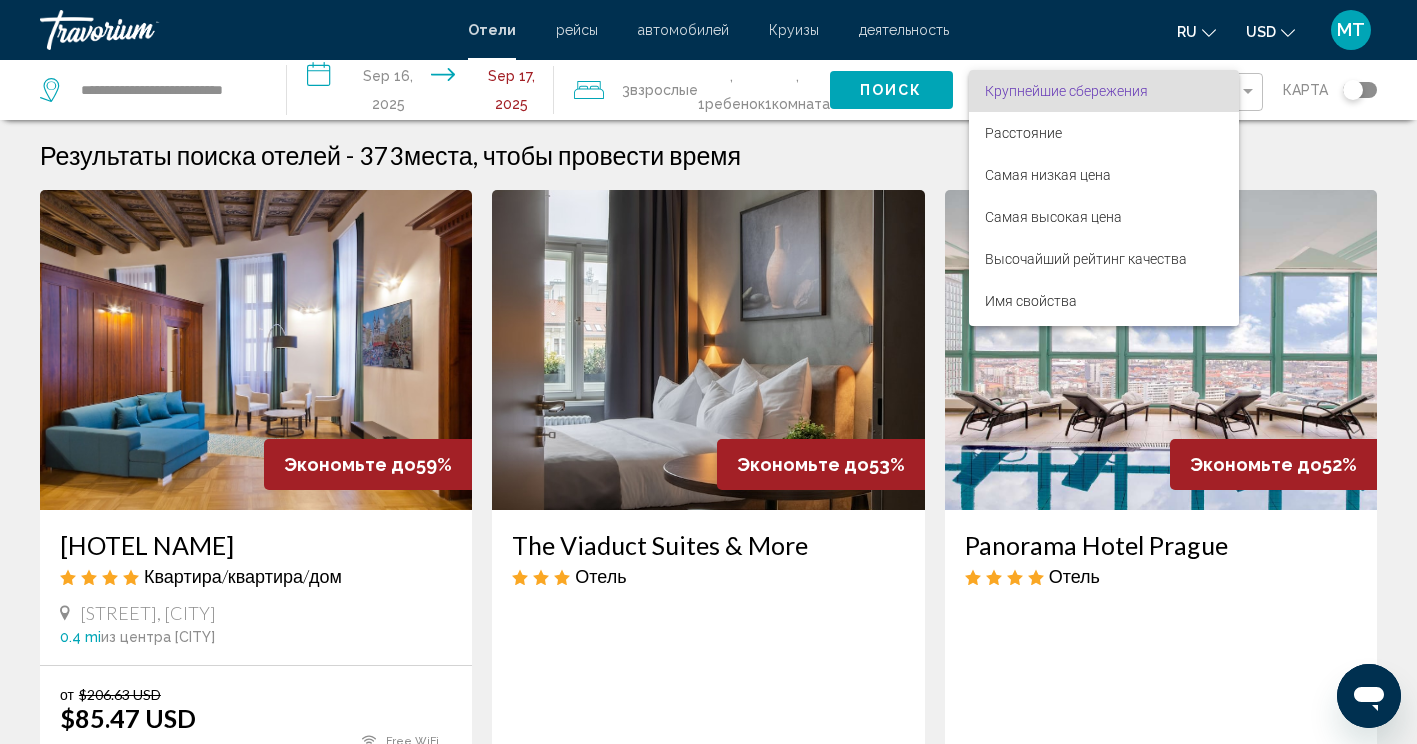 click at bounding box center [708, 372] 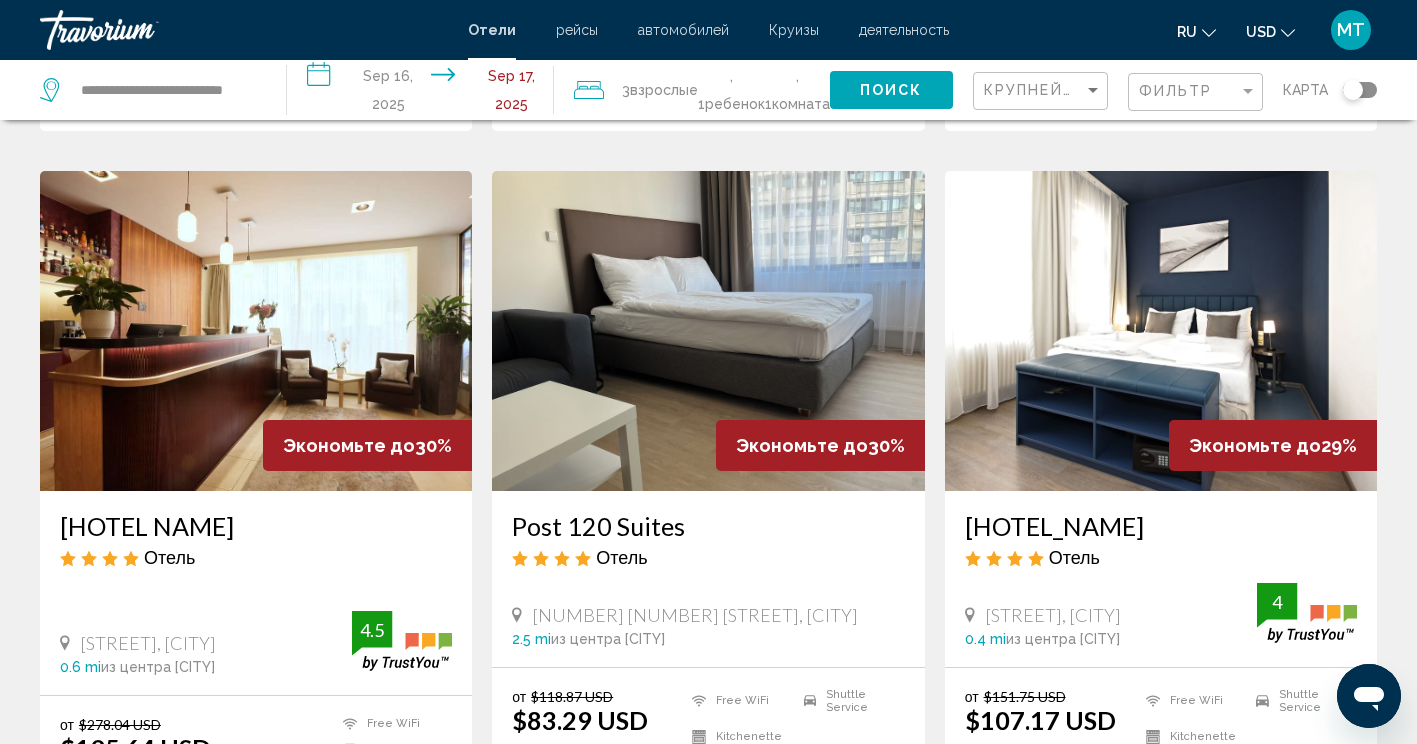 scroll, scrollTop: 2453, scrollLeft: 0, axis: vertical 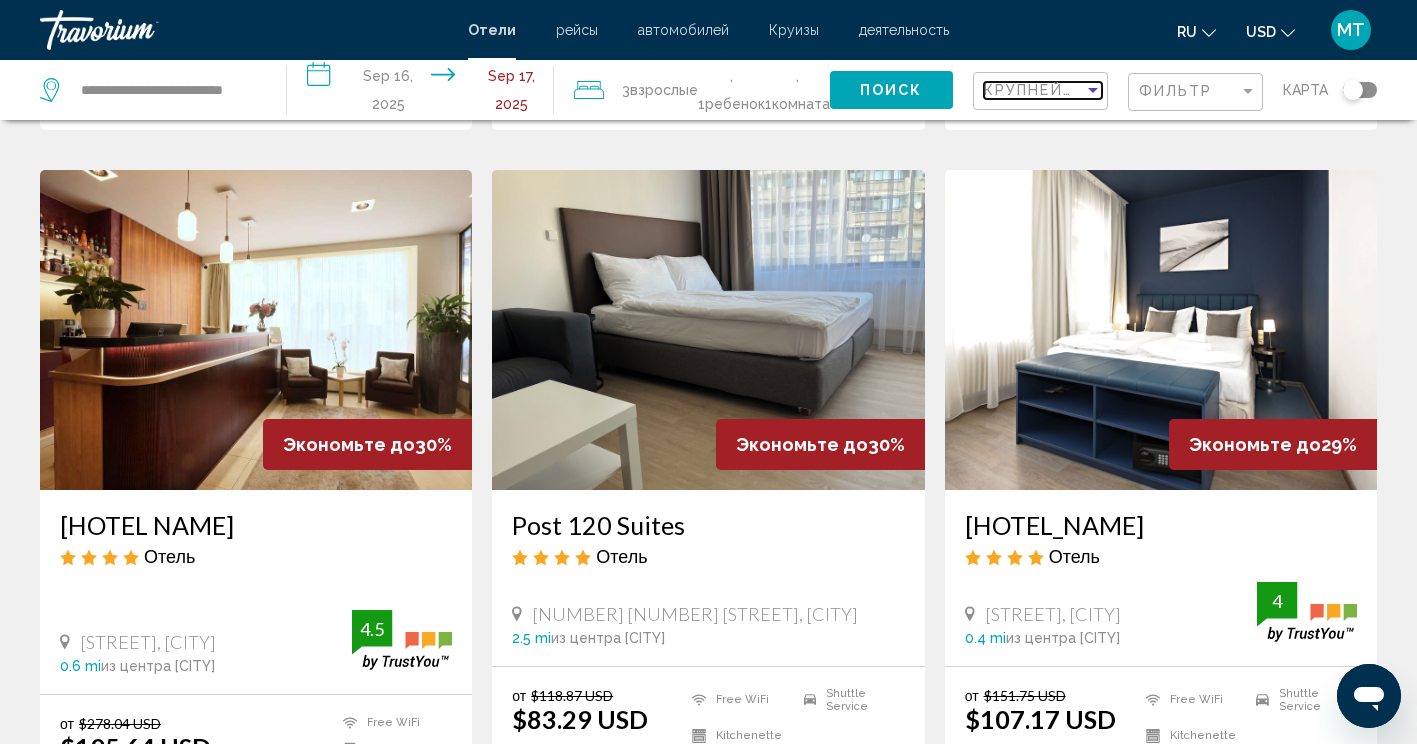 click on "Крупнейшие сбережения" at bounding box center (1103, 90) 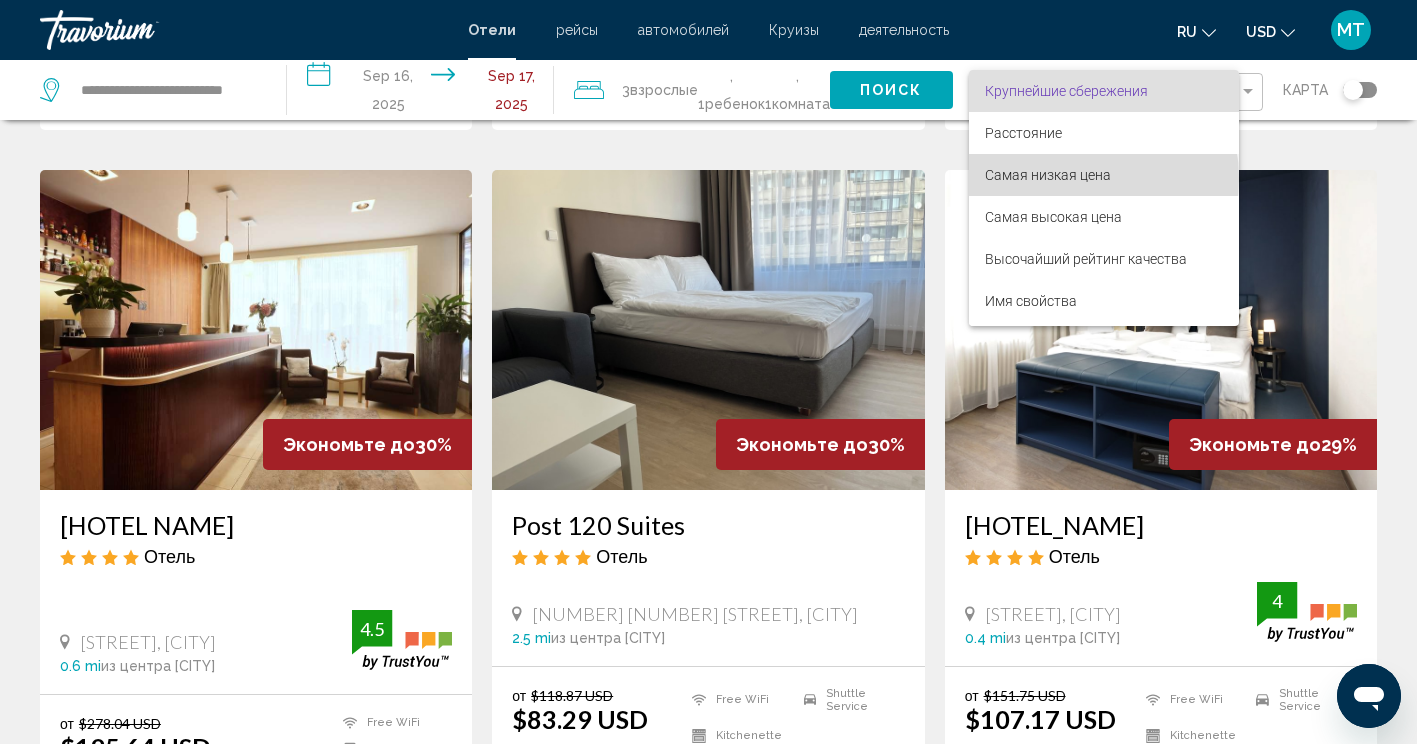 click on "Самая низкая цена" at bounding box center [1048, 175] 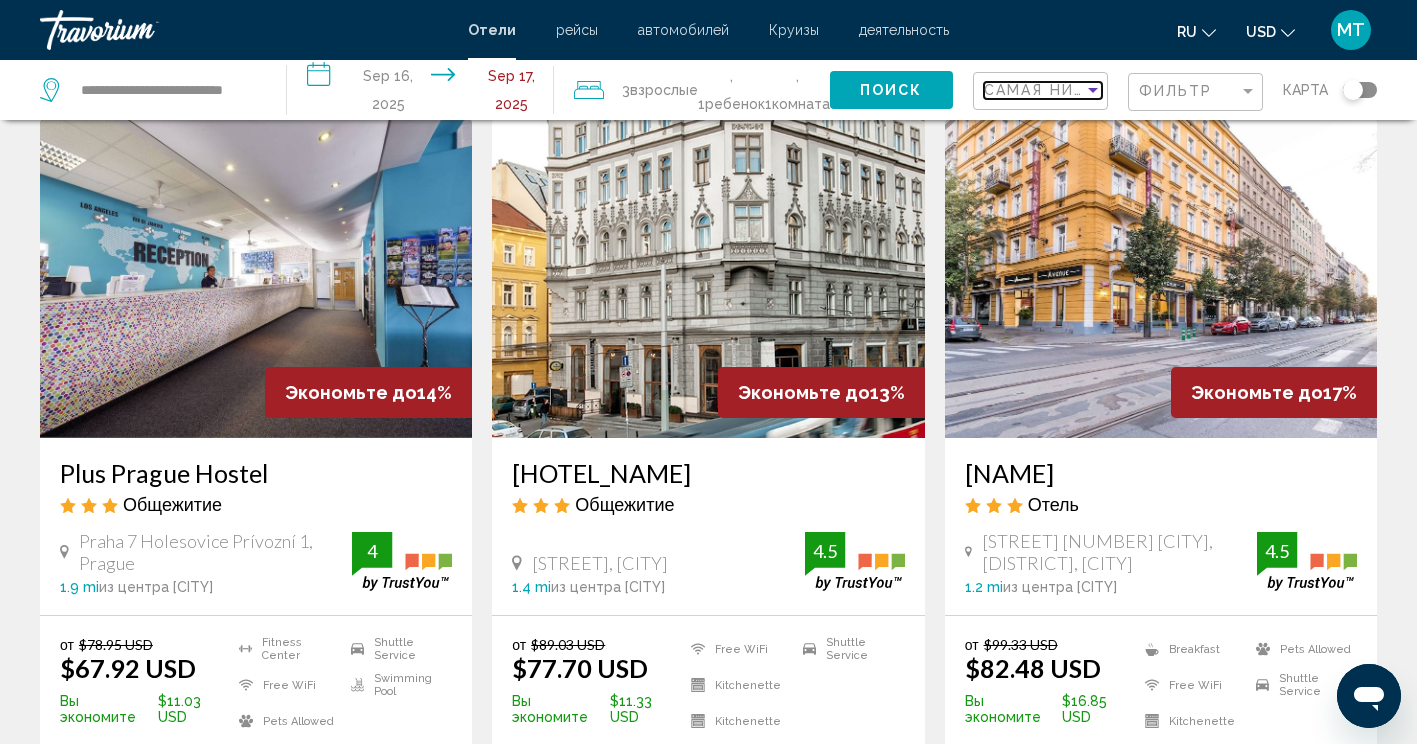 scroll, scrollTop: 97, scrollLeft: 0, axis: vertical 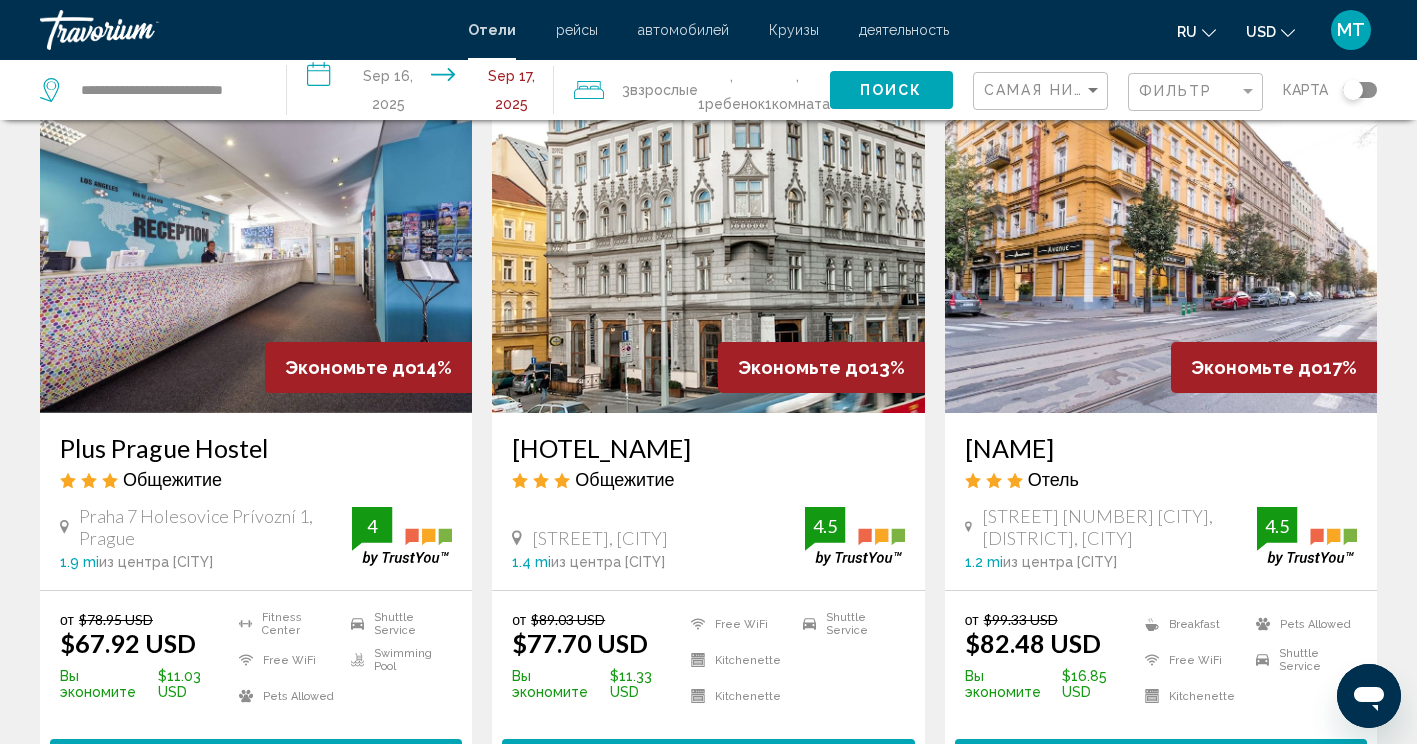 click at bounding box center [708, 253] 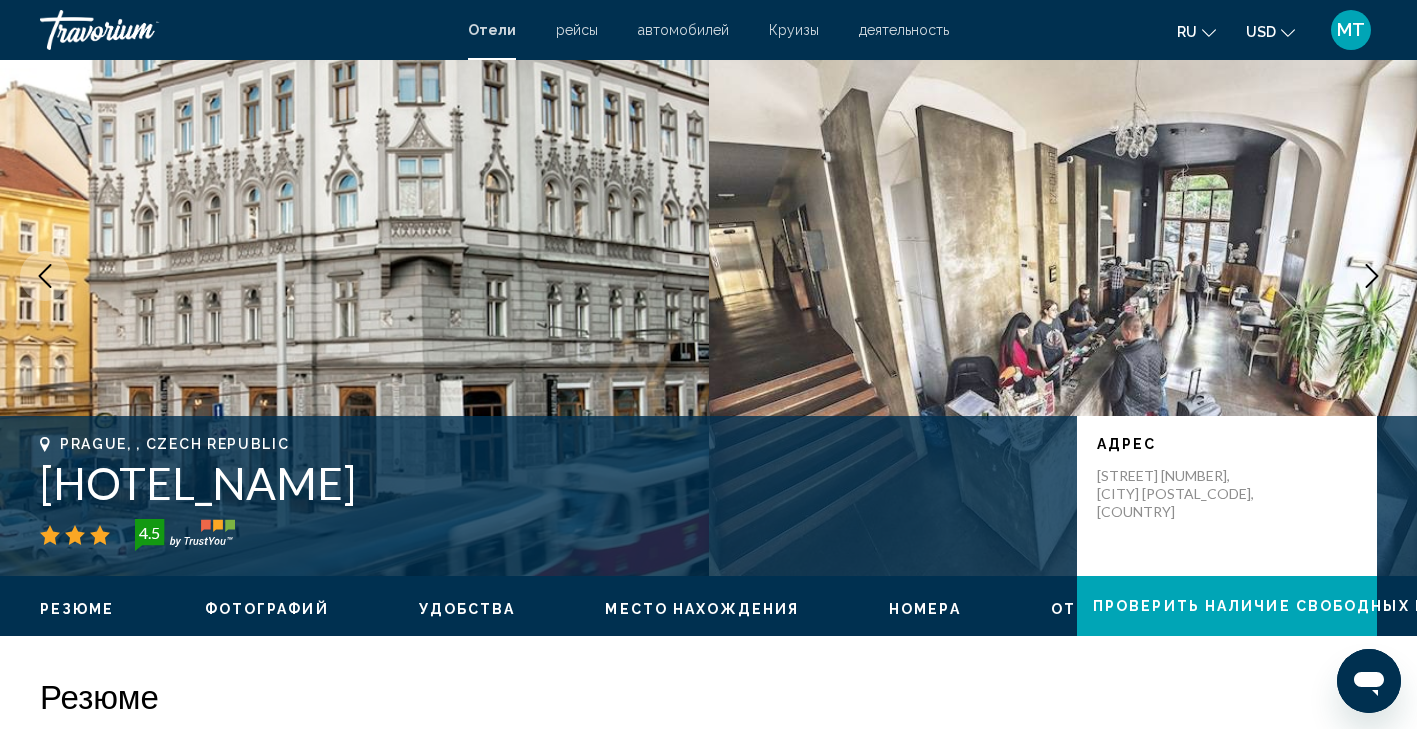 scroll, scrollTop: 84, scrollLeft: 39, axis: both 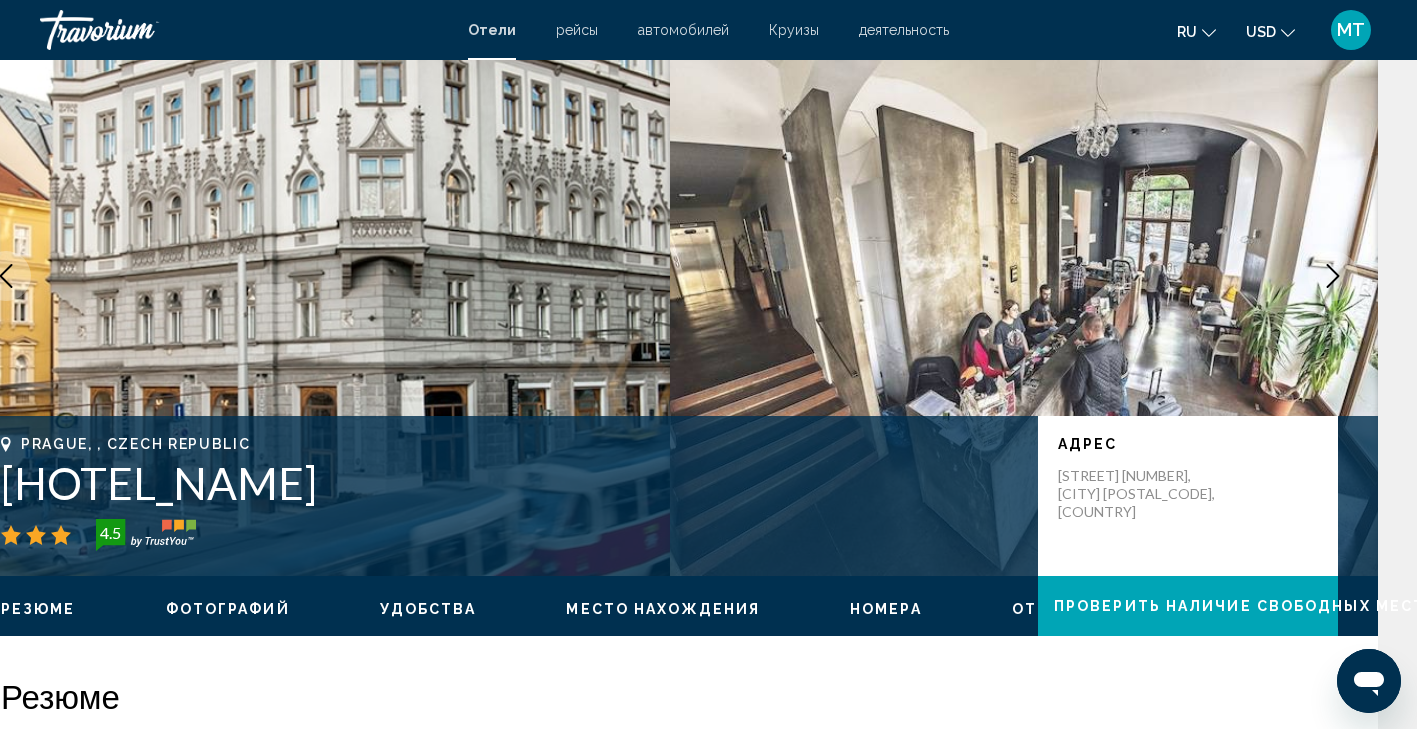 click 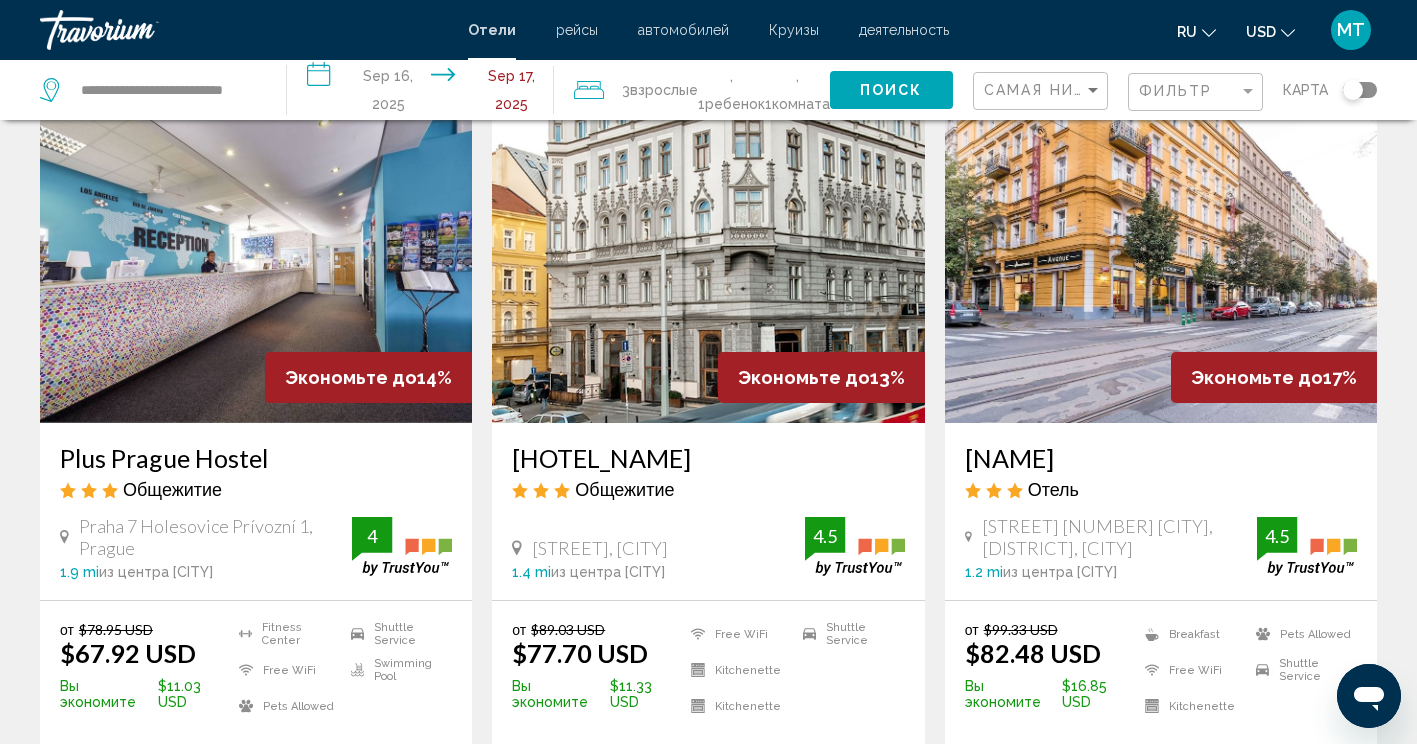 scroll, scrollTop: 86, scrollLeft: 0, axis: vertical 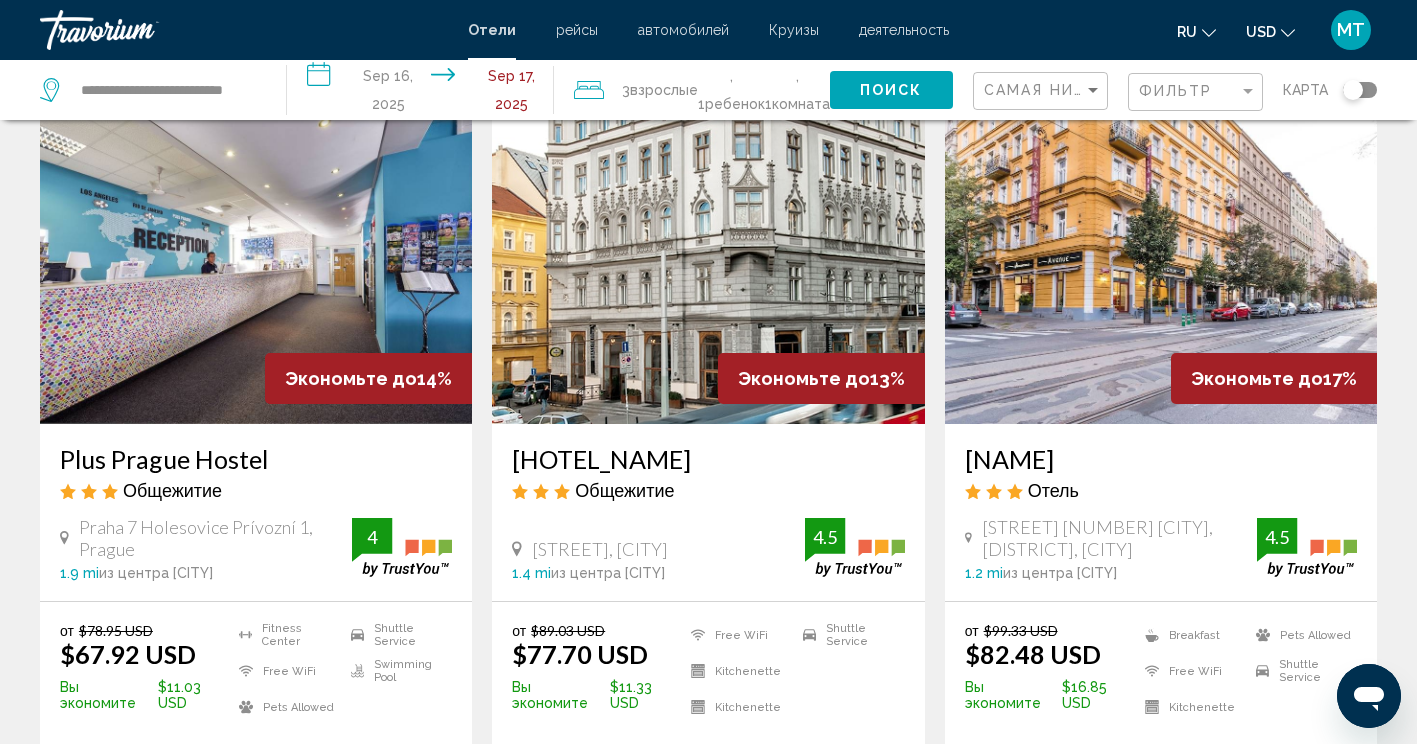 click at bounding box center [1161, 264] 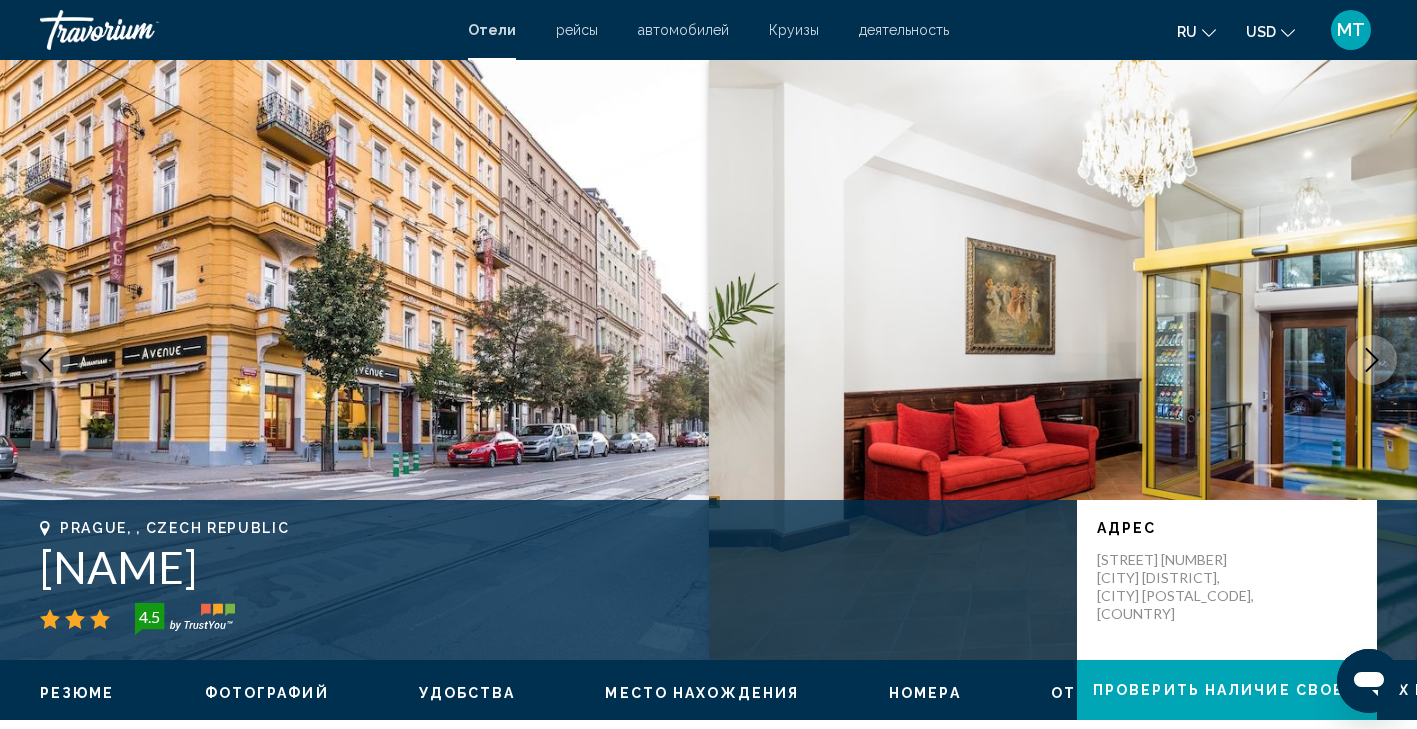 scroll, scrollTop: 43, scrollLeft: 0, axis: vertical 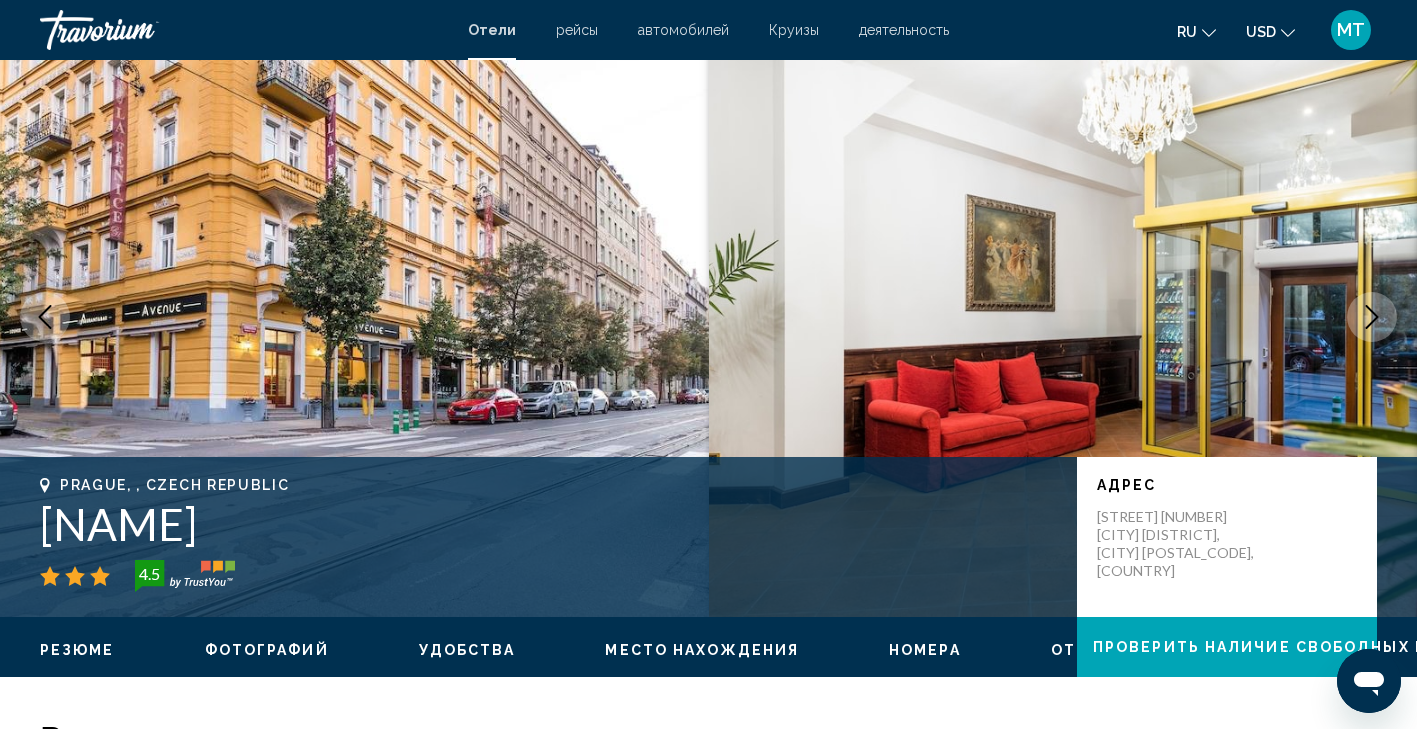 click 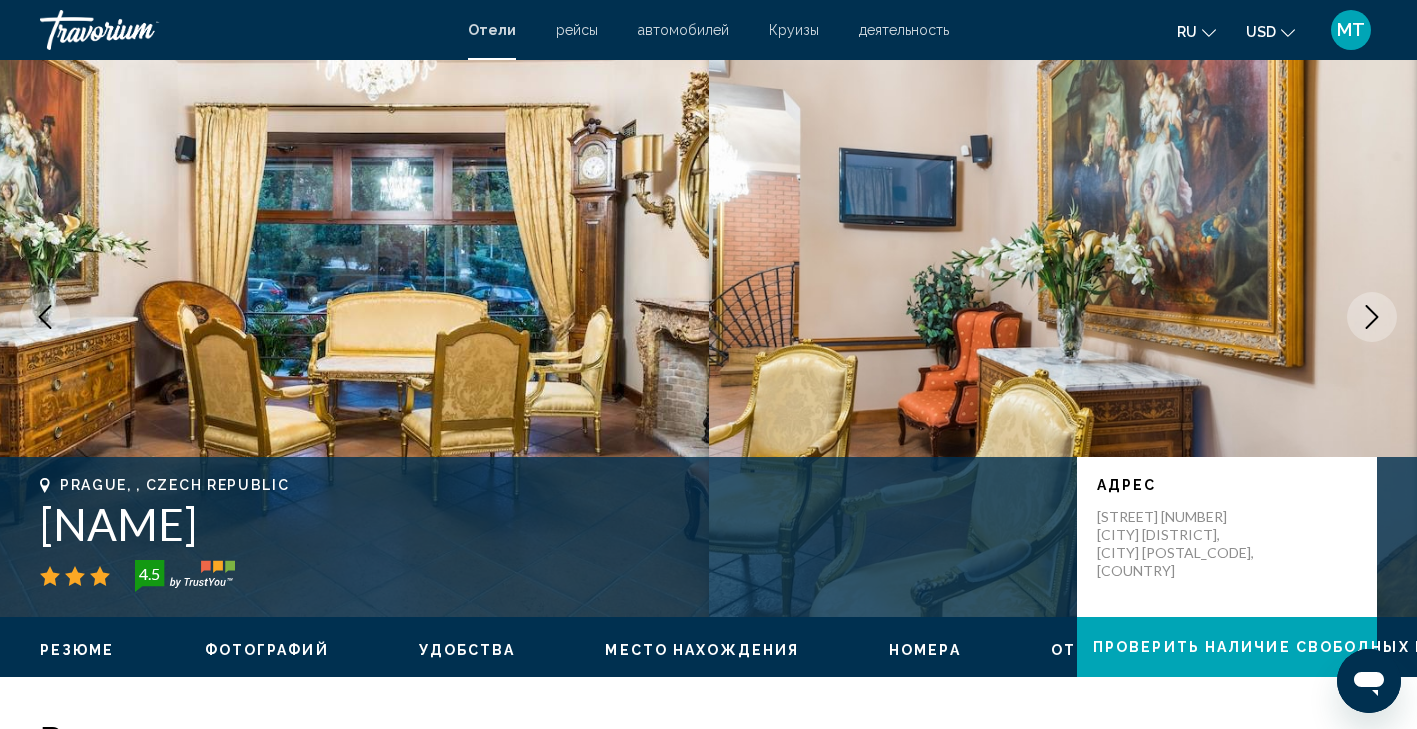 click 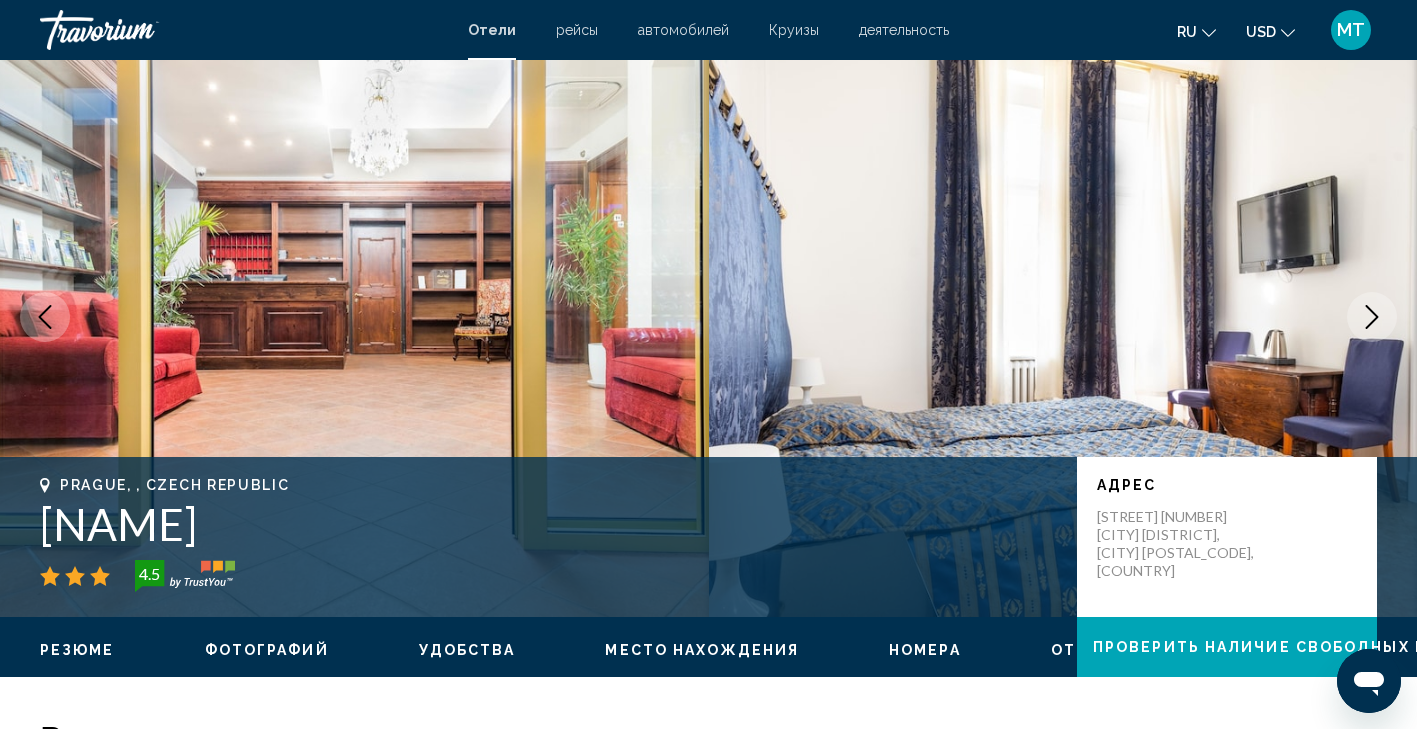 click 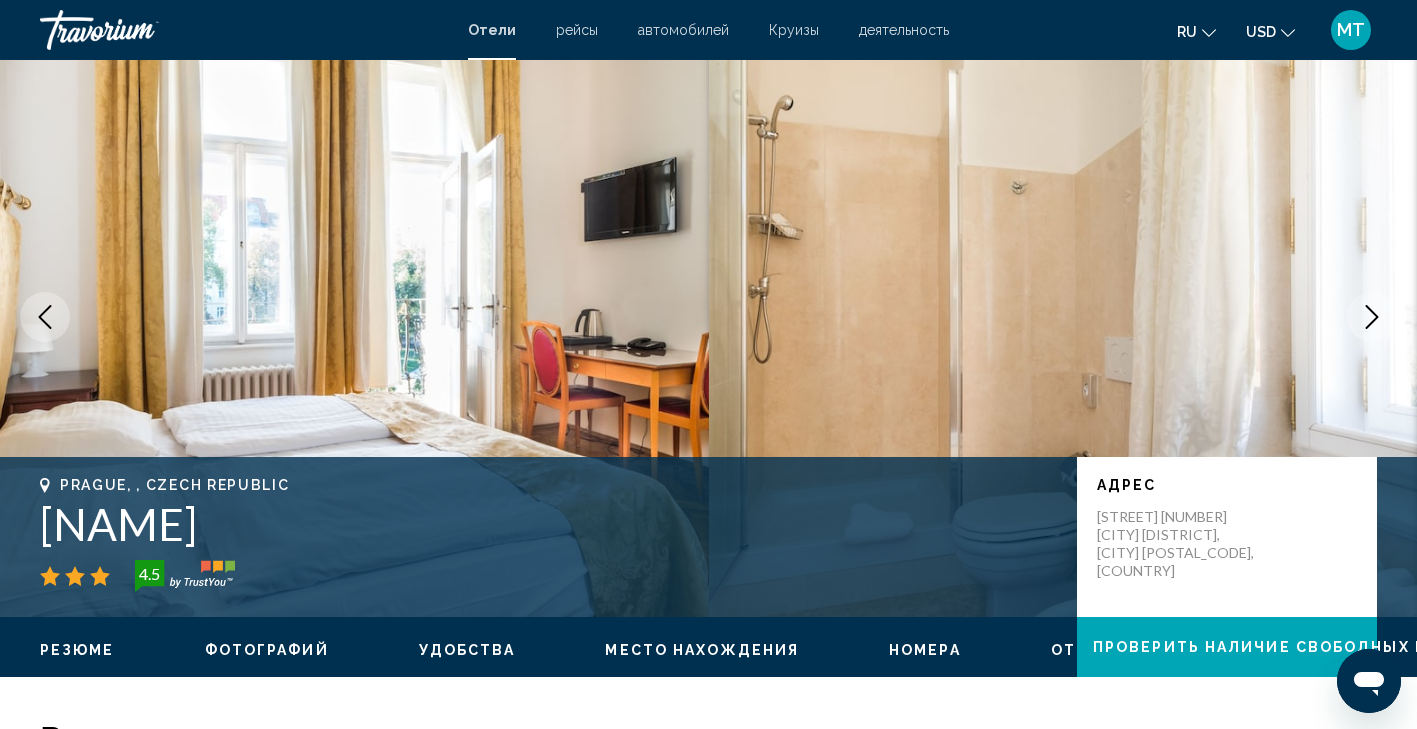 click 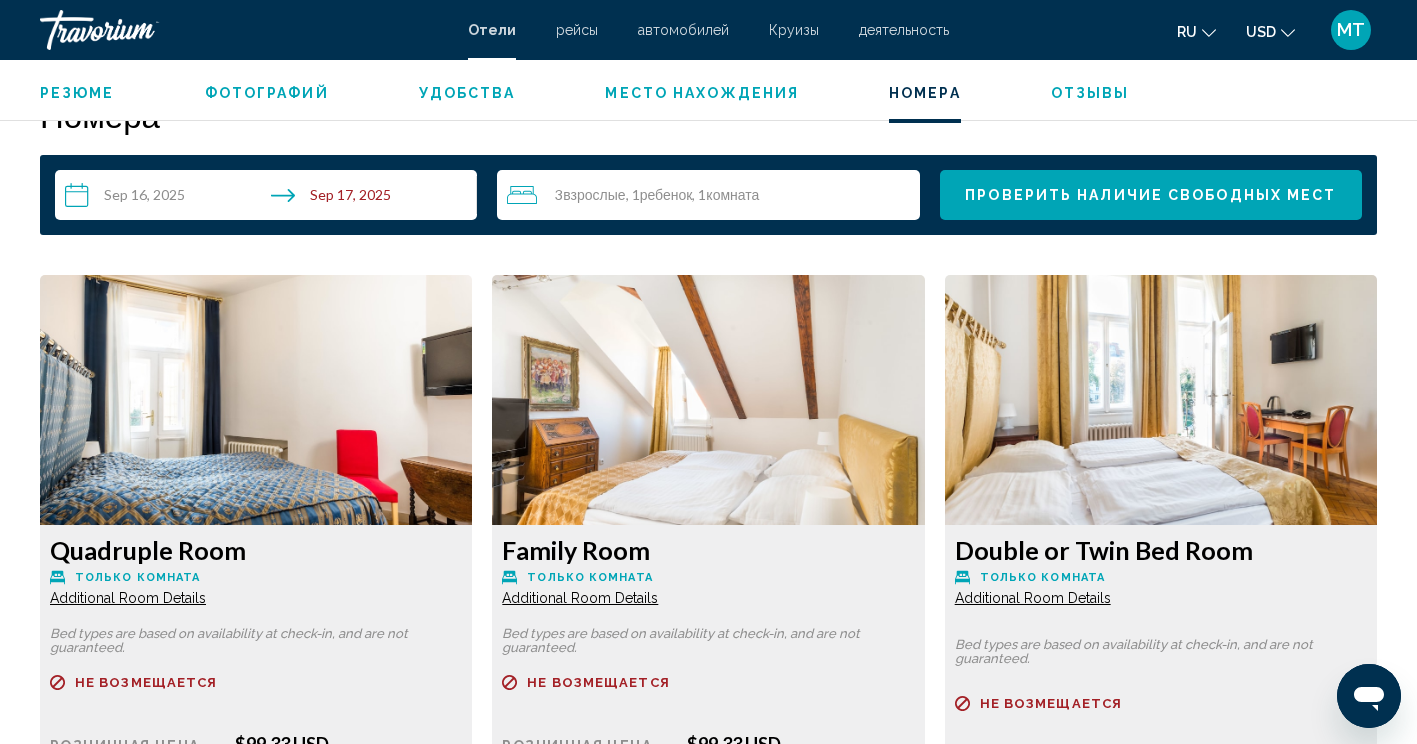 scroll, scrollTop: 2552, scrollLeft: 0, axis: vertical 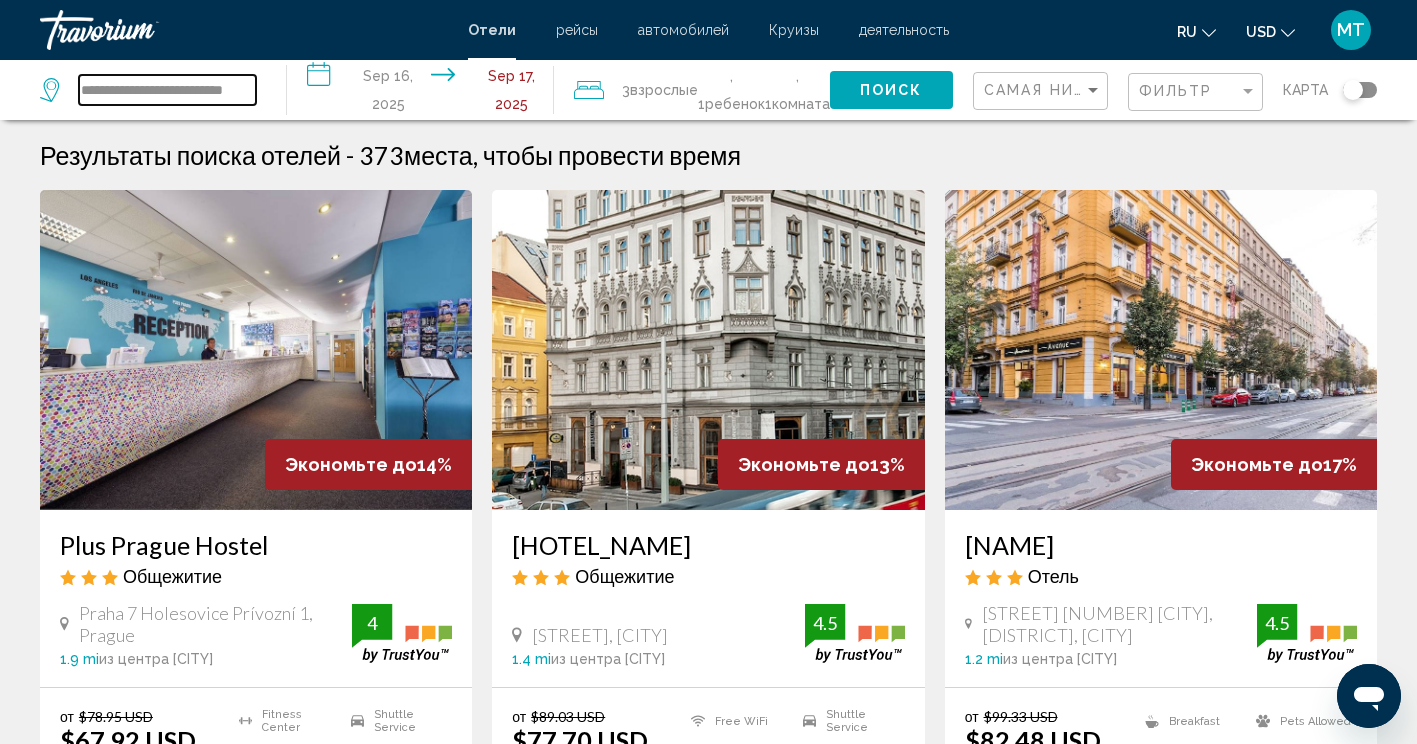 click on "**********" at bounding box center [167, 90] 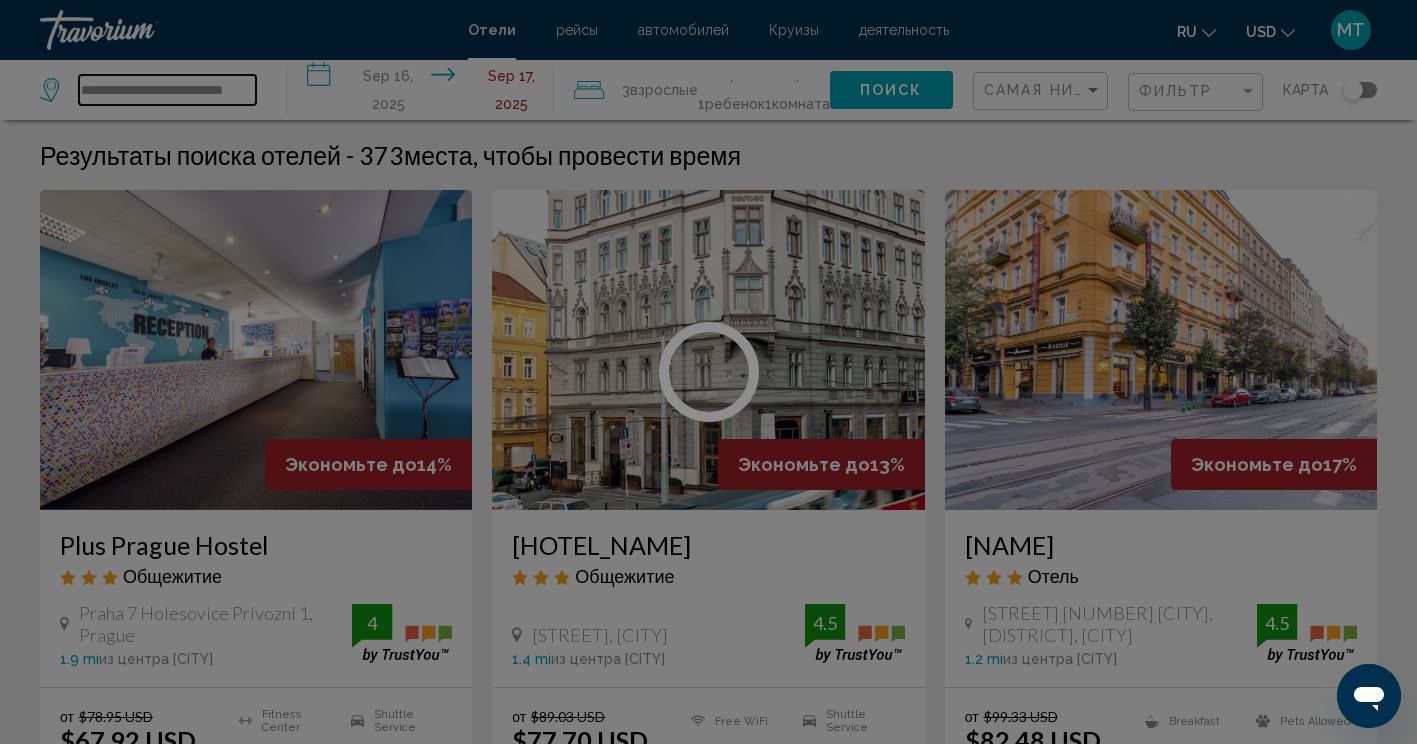 type on "*" 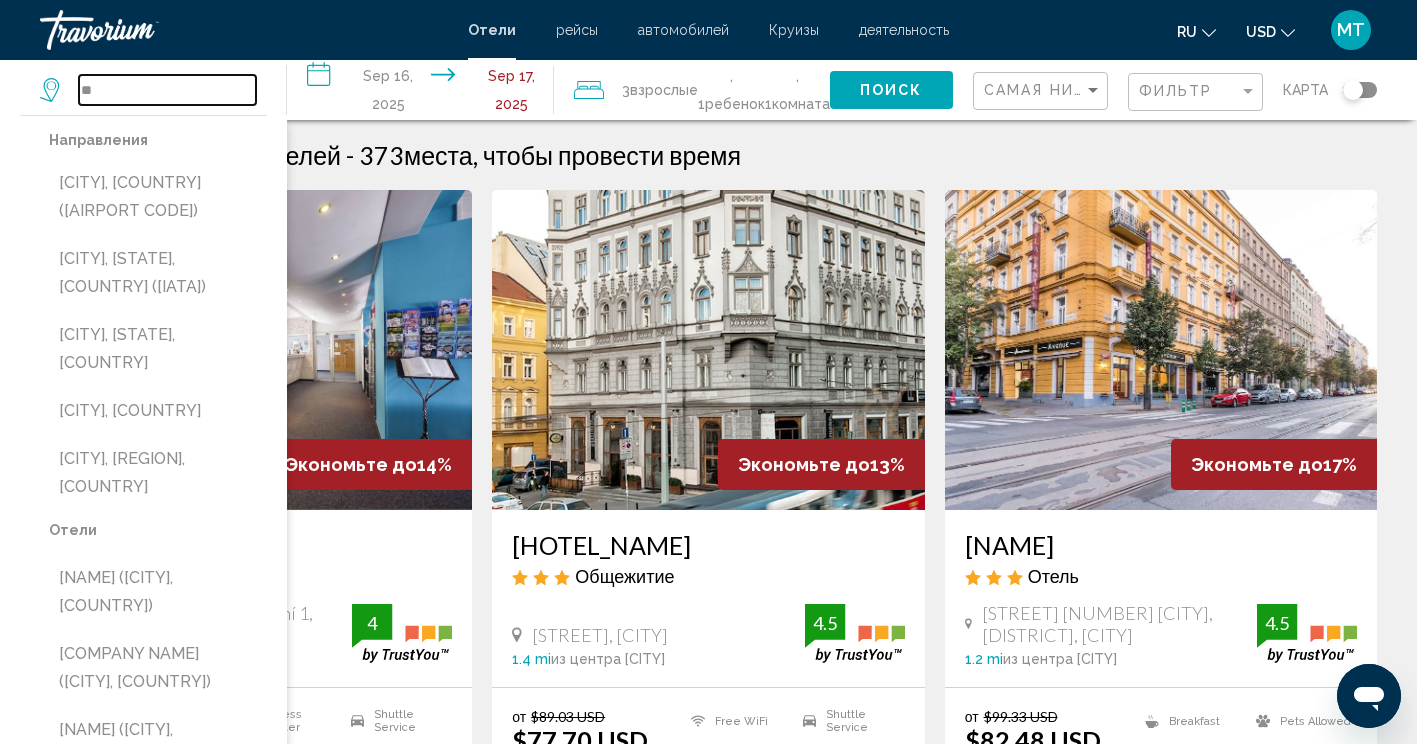 type on "*" 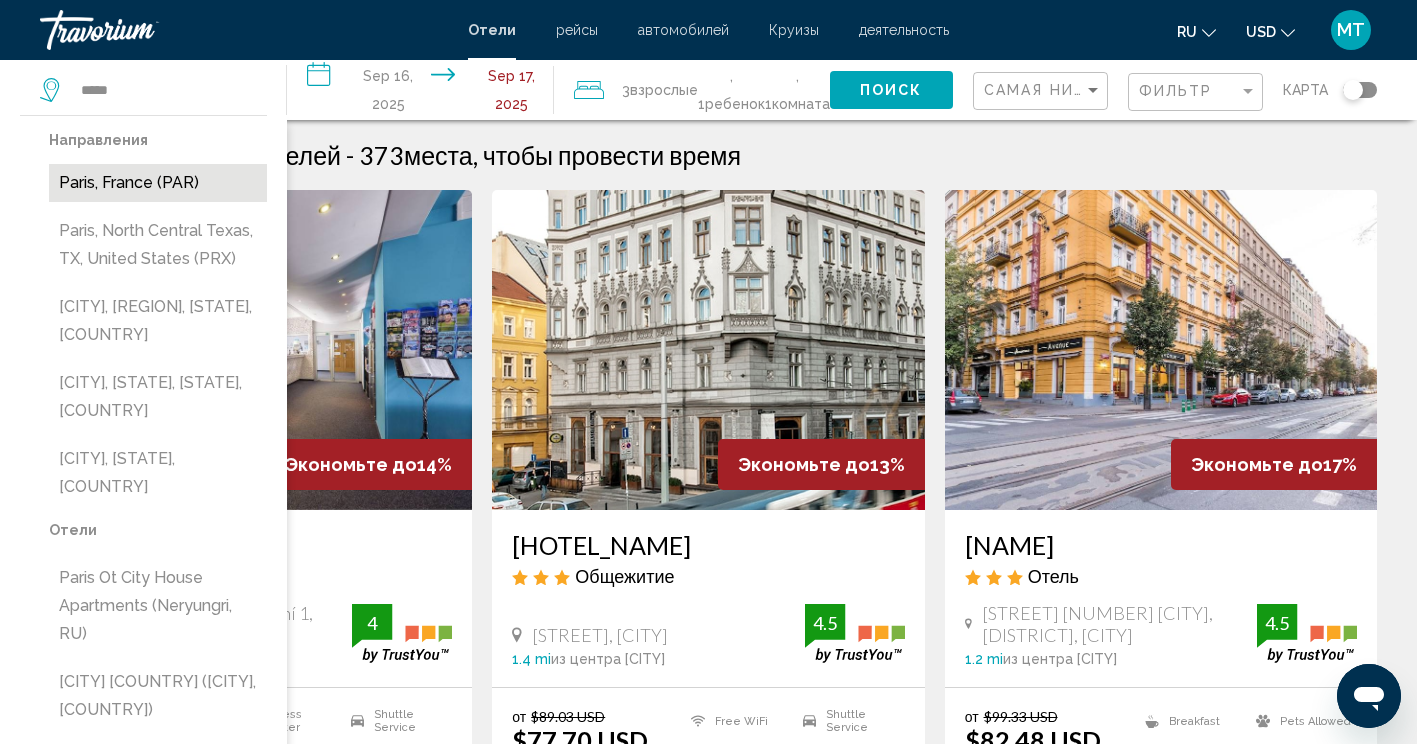 click on "Paris, France (PAR)" at bounding box center [158, 183] 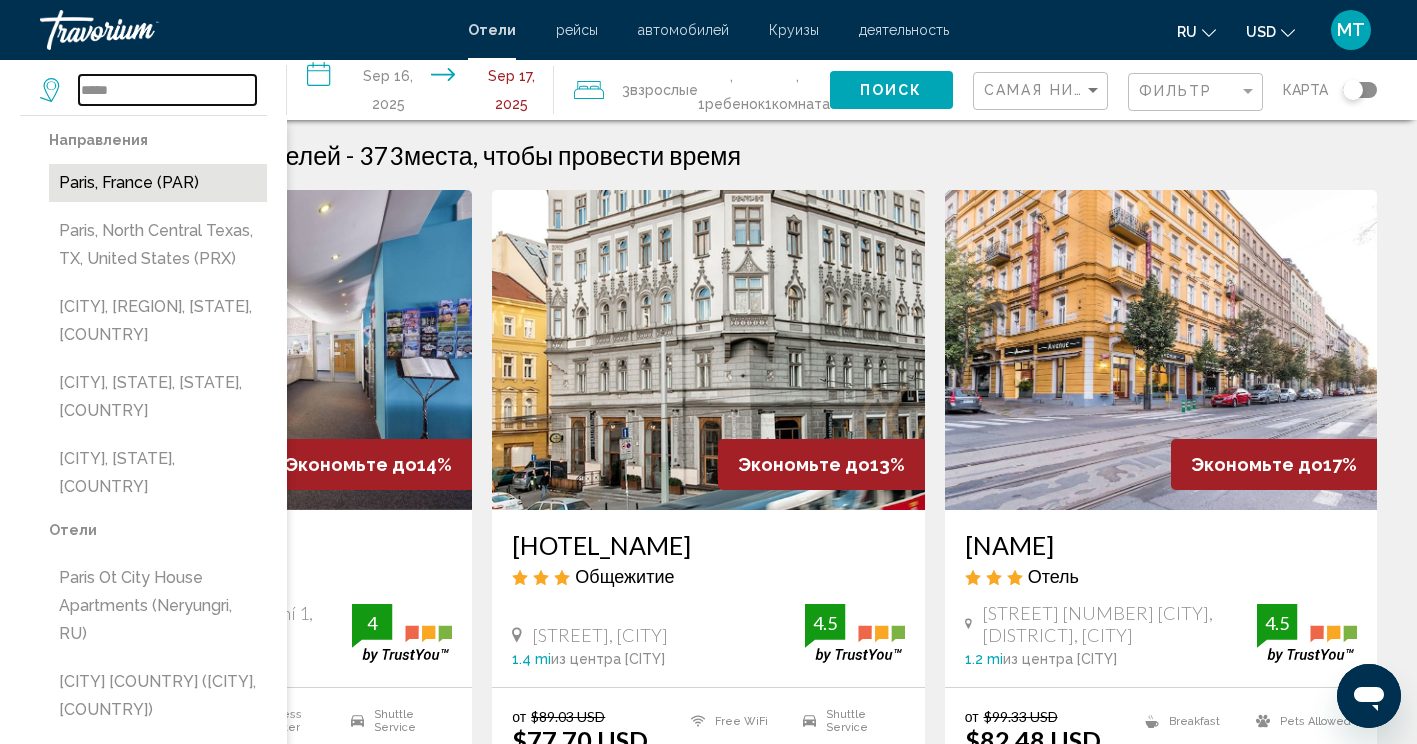 type on "**********" 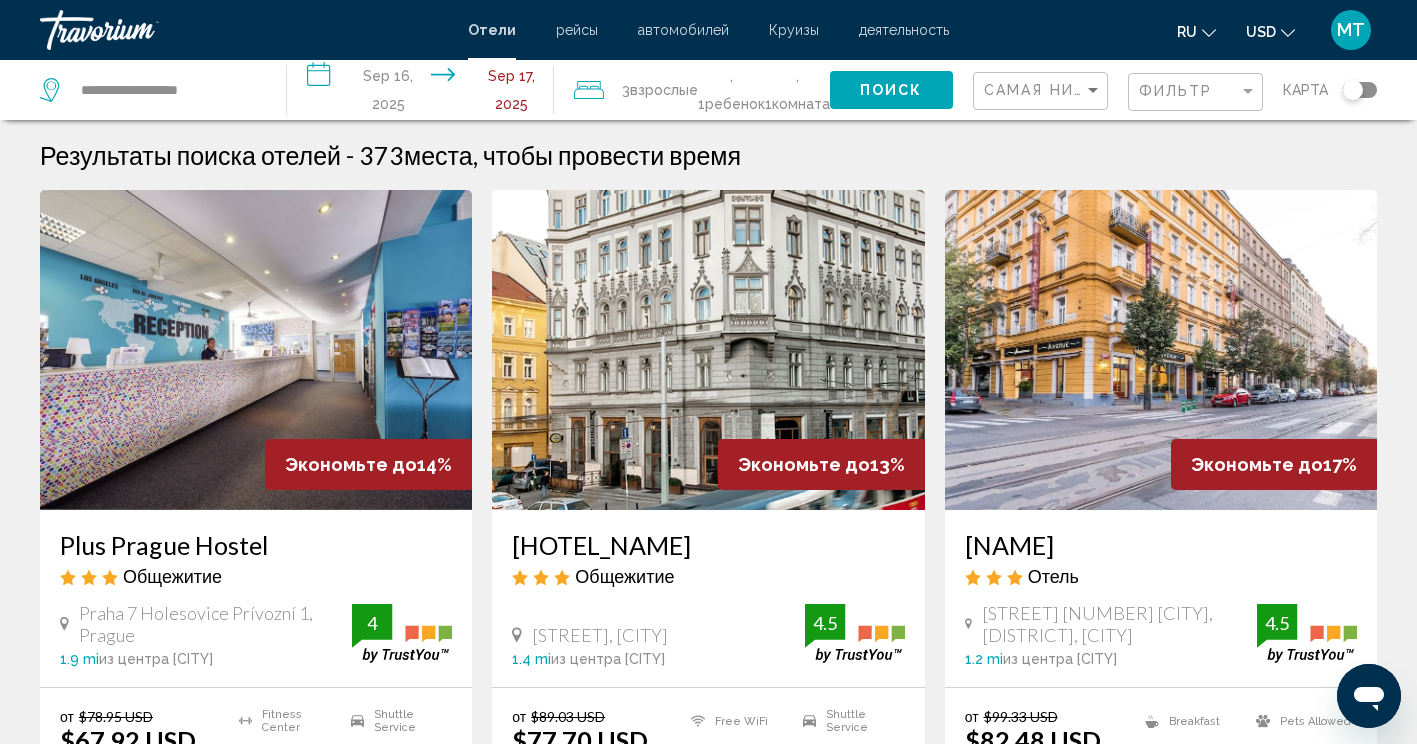 click on "**********" at bounding box center (424, 93) 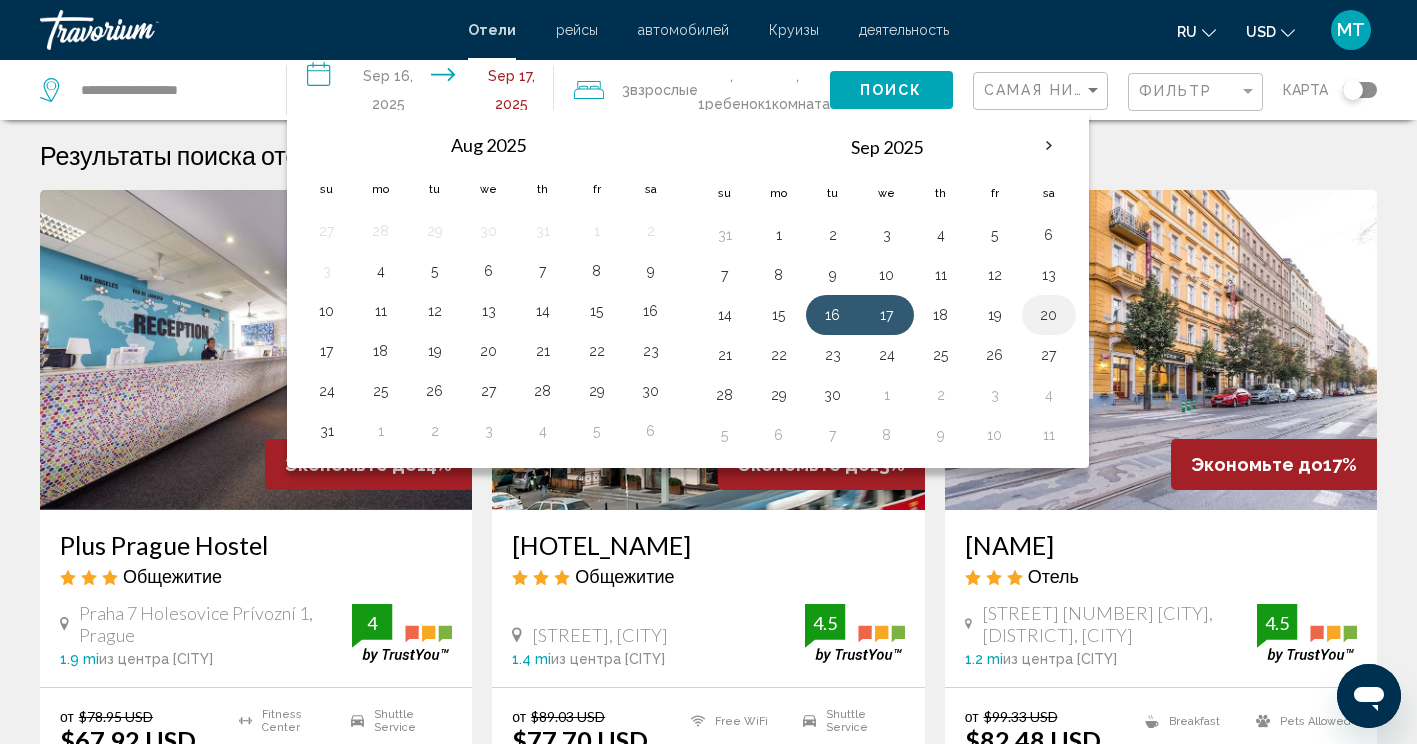 click on "20" at bounding box center (1049, 315) 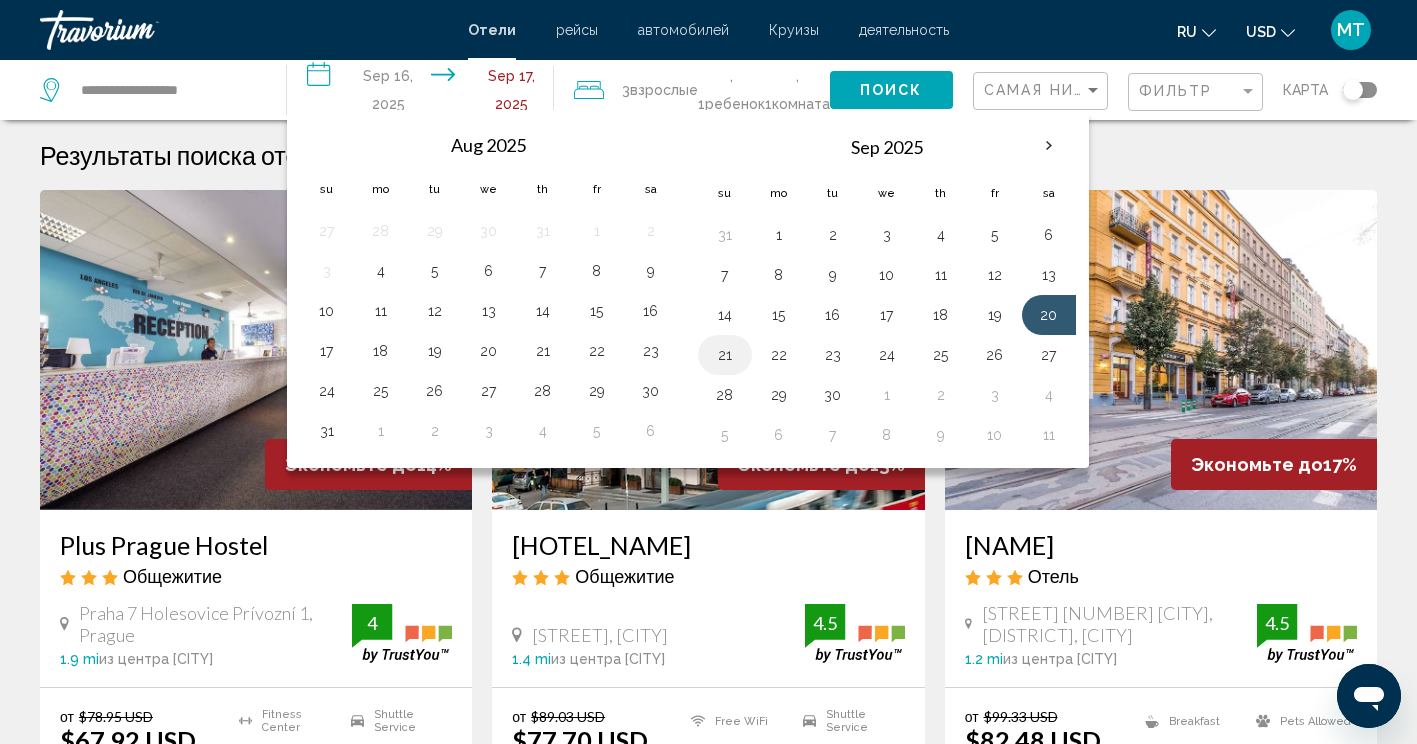 click on "21" at bounding box center [725, 355] 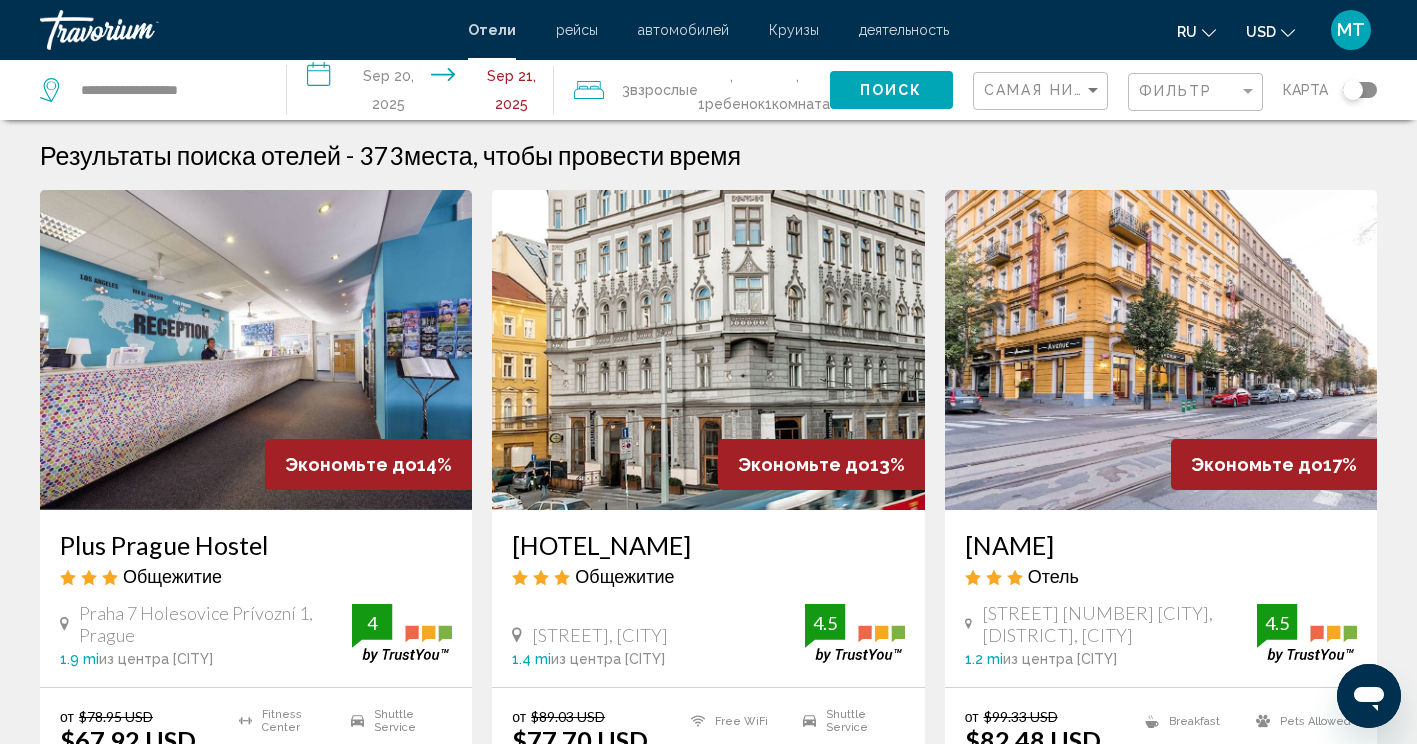 click on "**********" at bounding box center [424, 93] 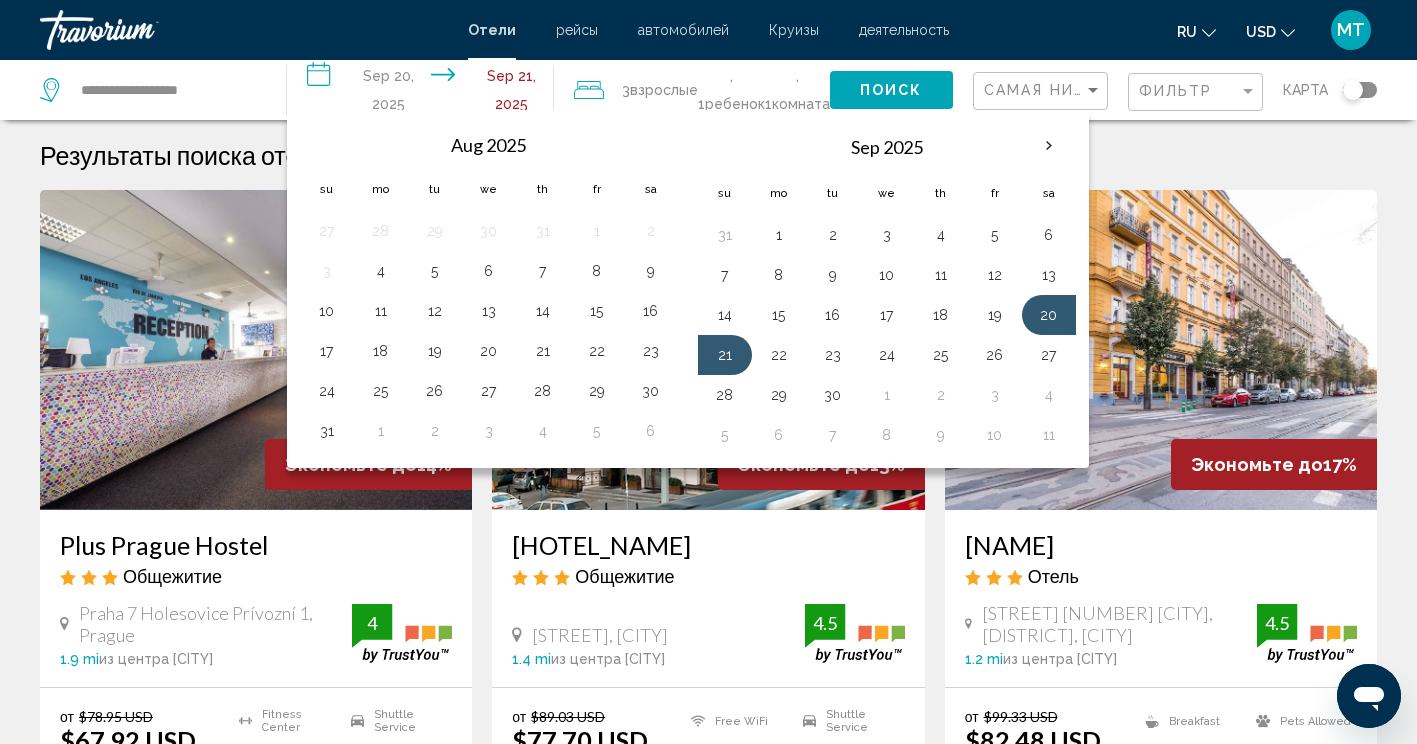 click on "**********" at bounding box center (424, 93) 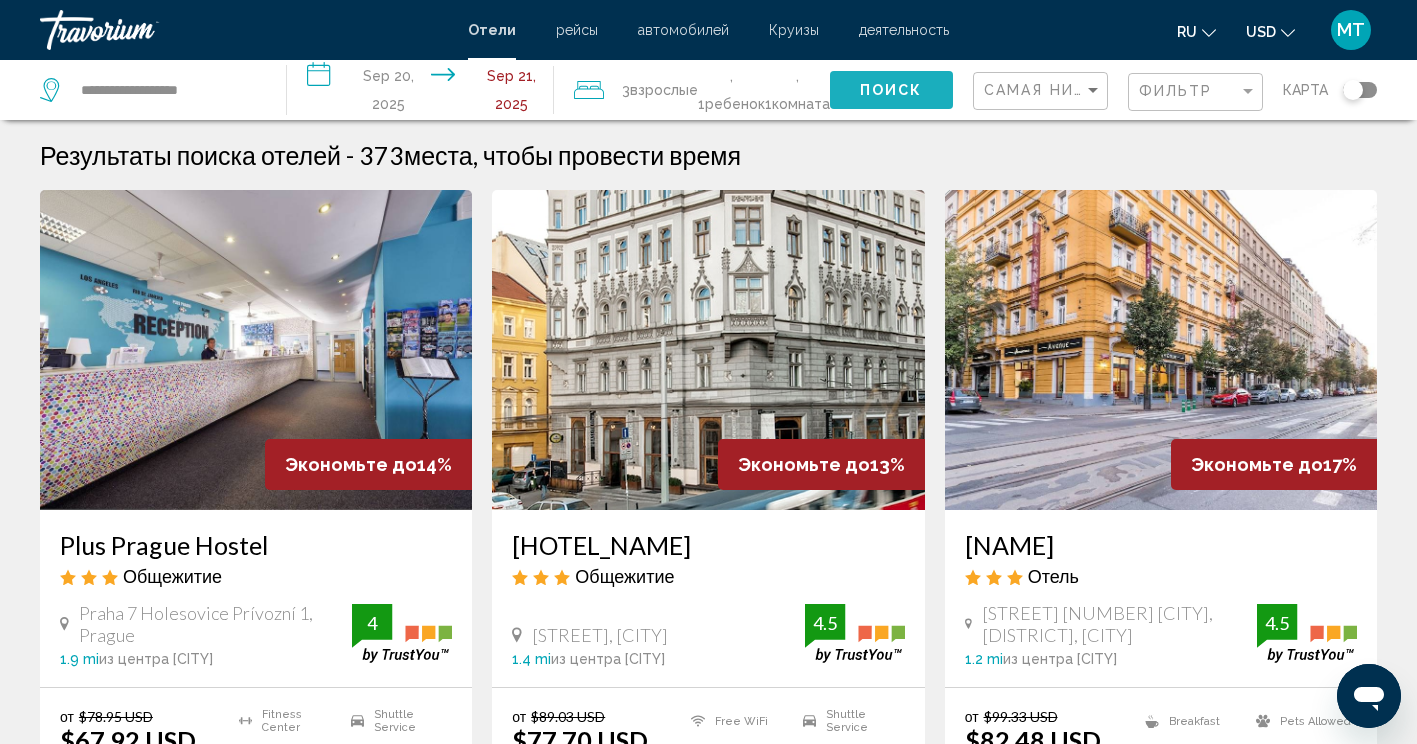 click on "Поиск" 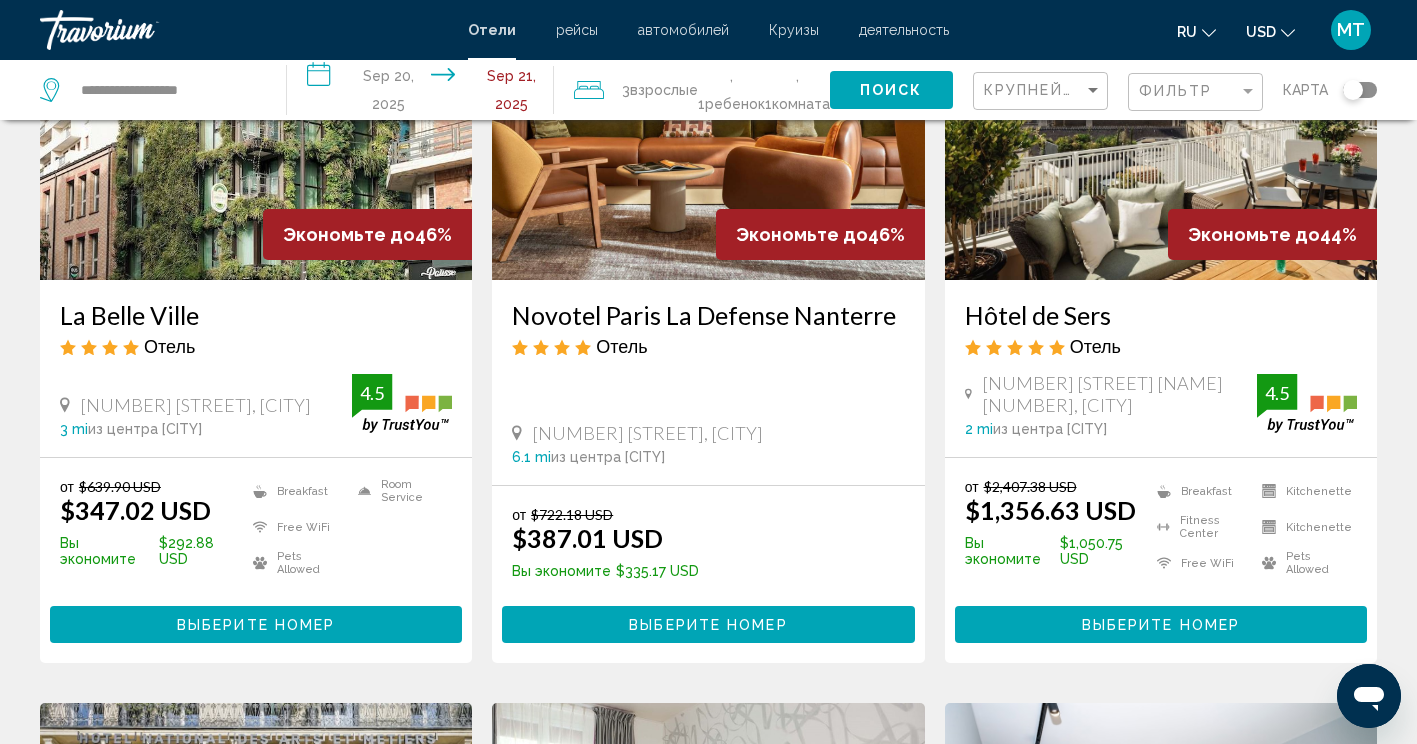 scroll, scrollTop: 0, scrollLeft: 0, axis: both 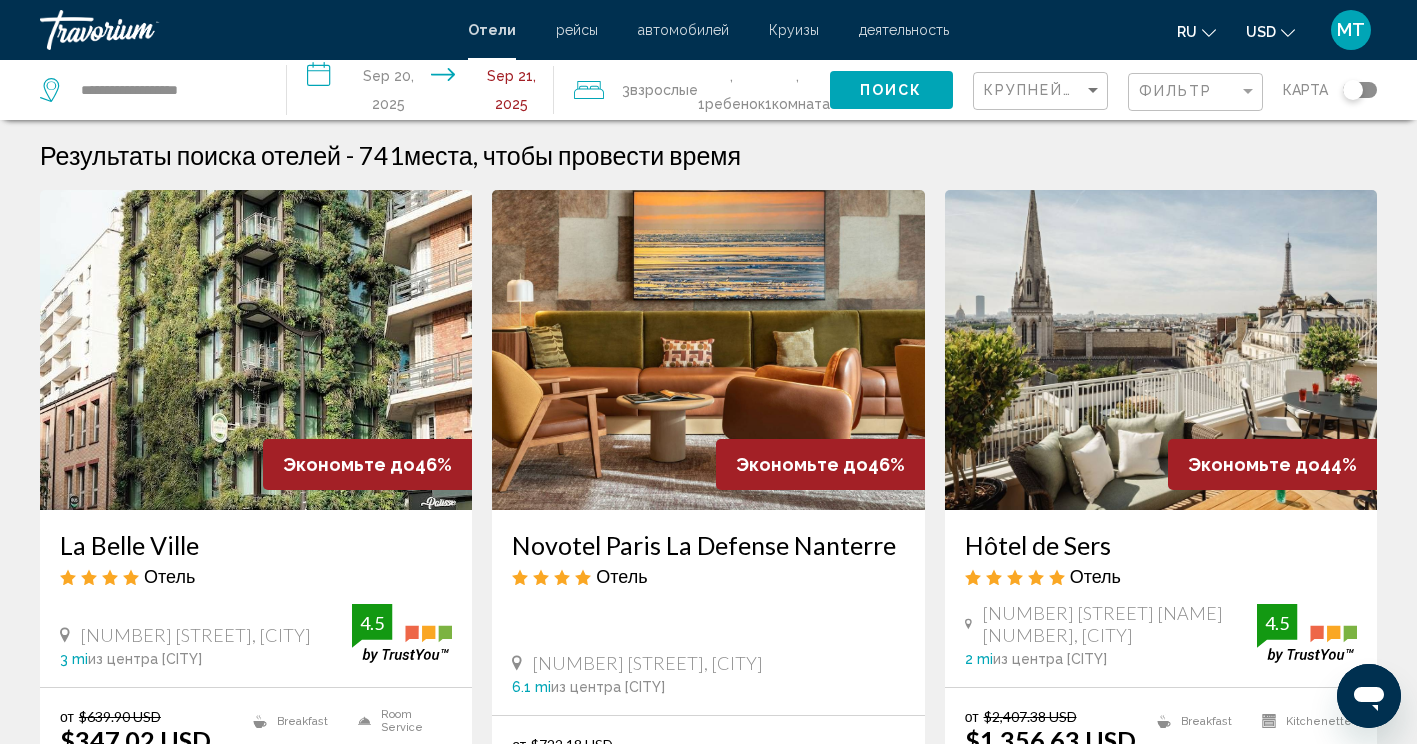 click on "Крупнейшие сбережения" 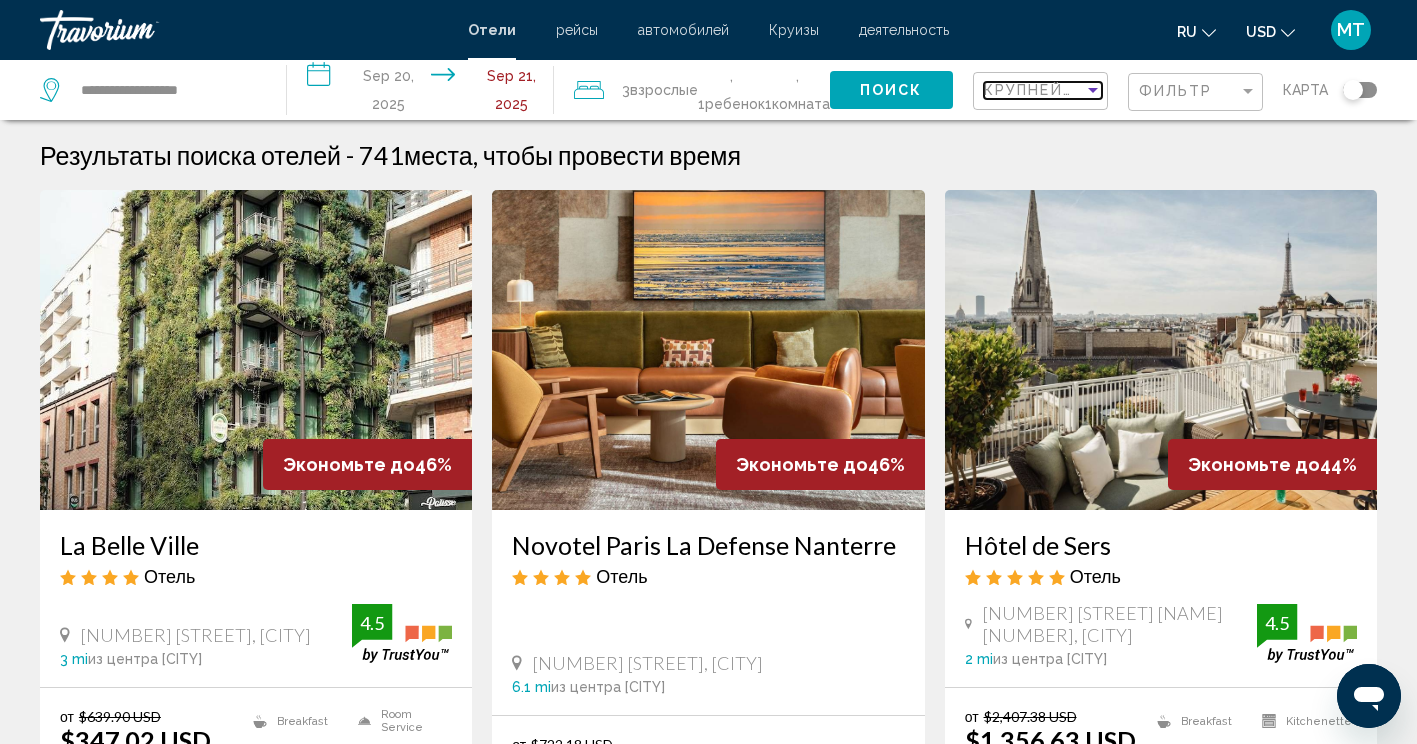 click on "Крупнейшие сбережения" at bounding box center (1103, 90) 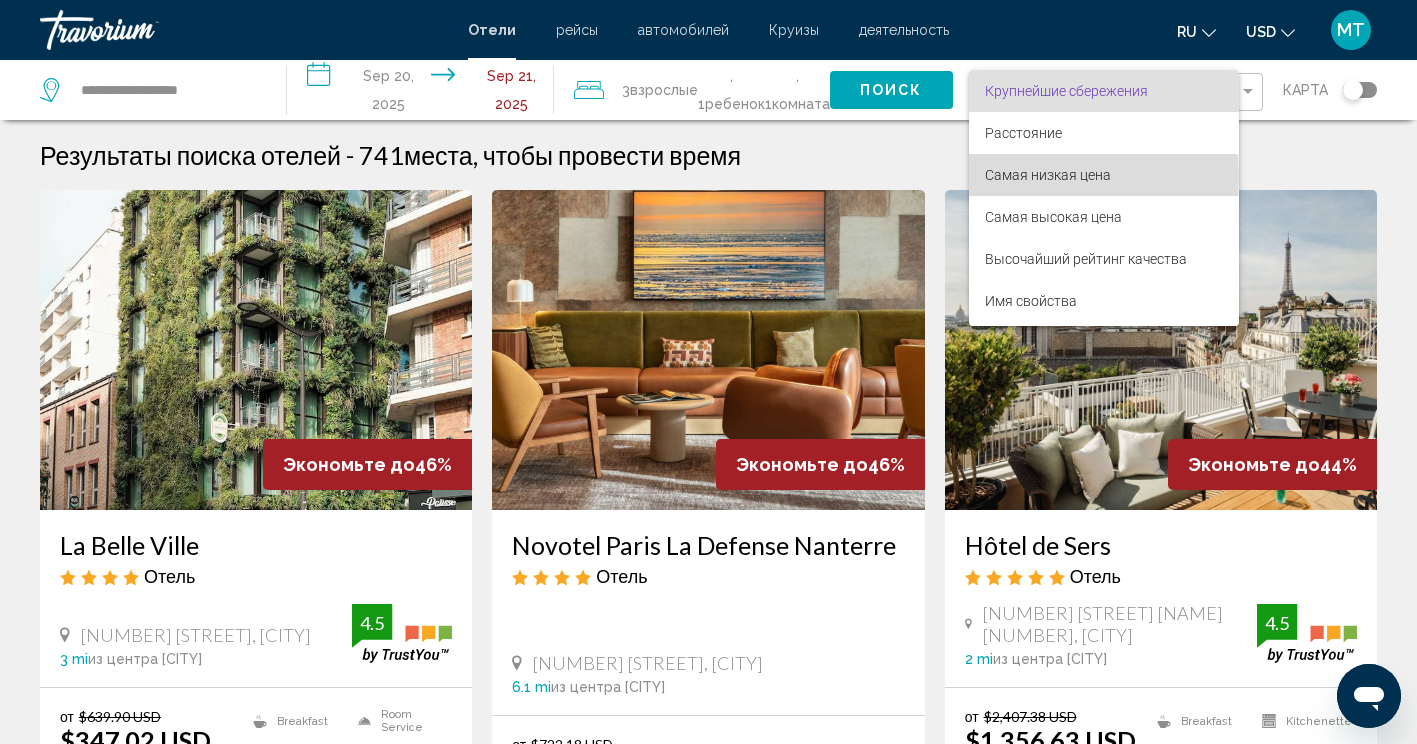 click on "Самая низкая цена" at bounding box center (1048, 175) 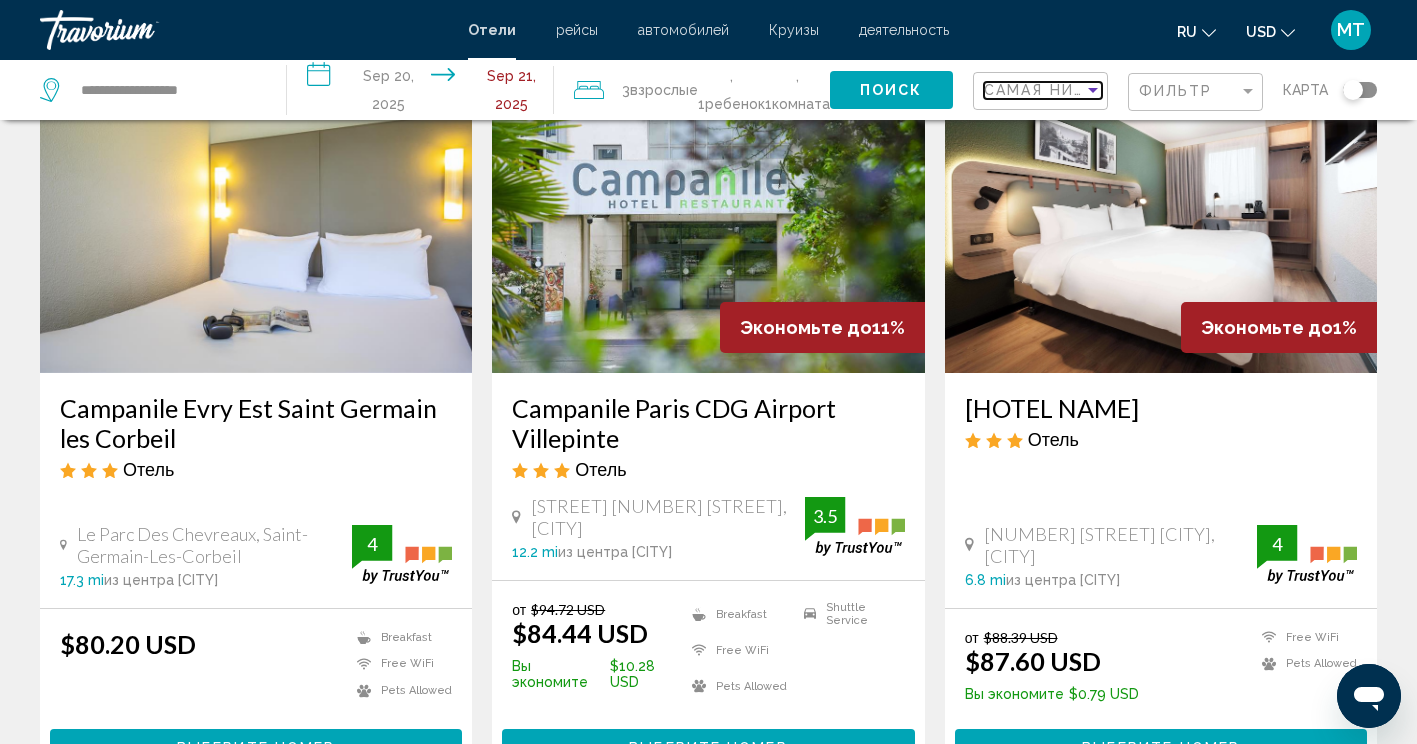 scroll, scrollTop: 138, scrollLeft: 0, axis: vertical 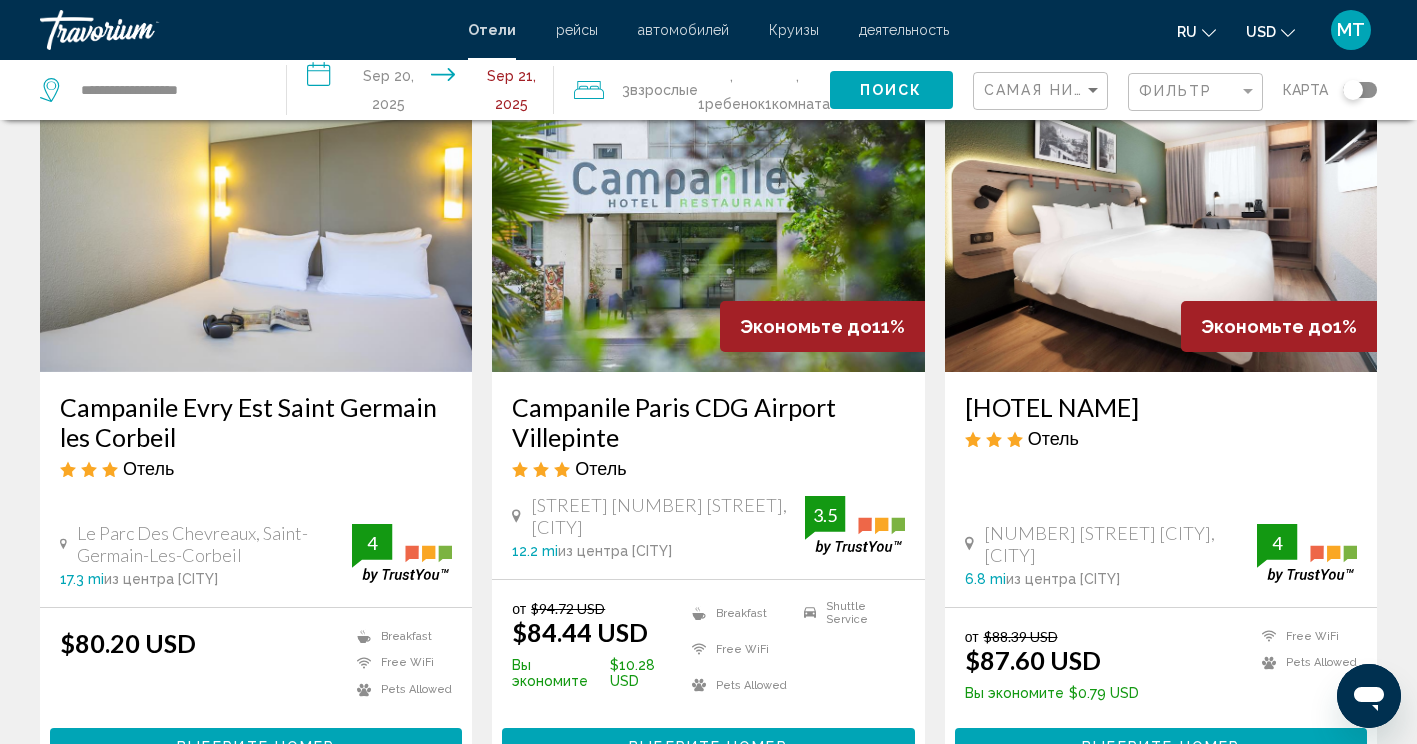 click at bounding box center (1161, 212) 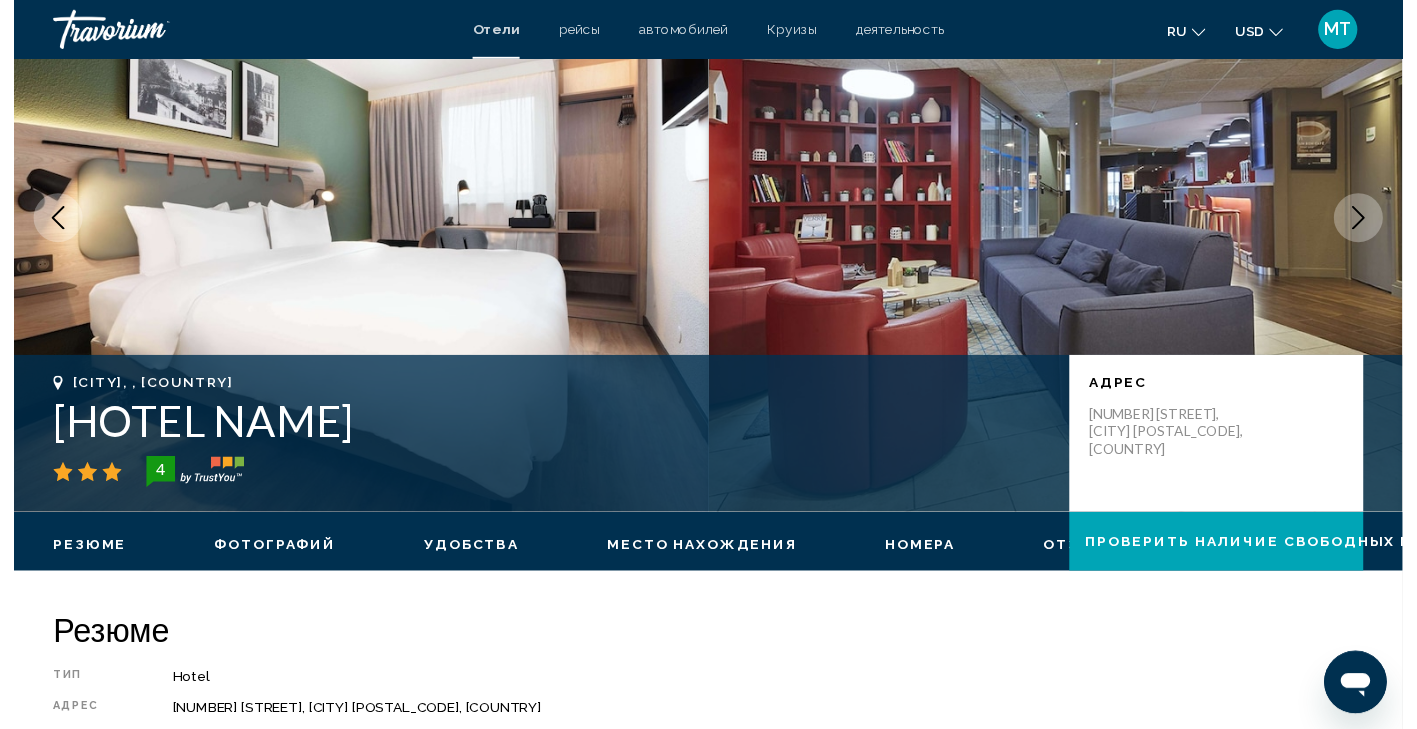 scroll, scrollTop: 0, scrollLeft: 0, axis: both 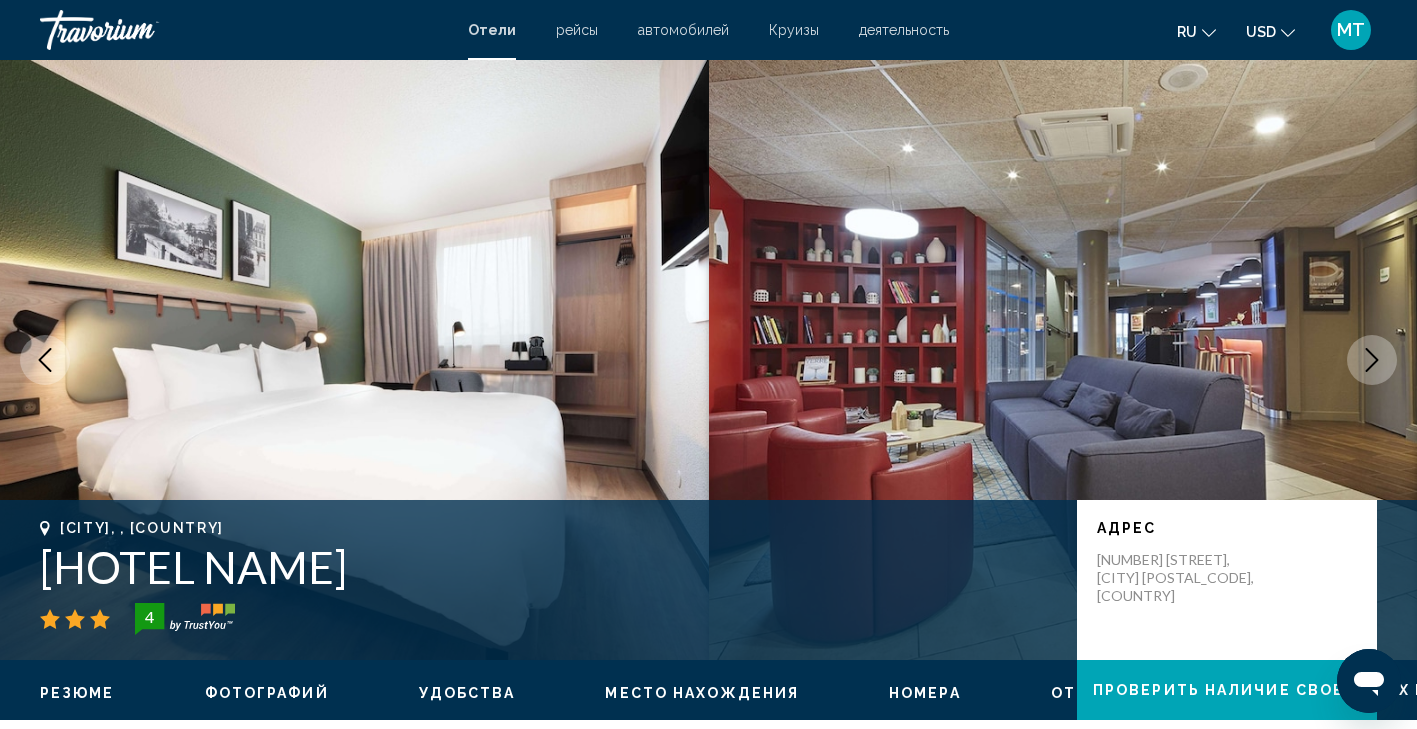 click 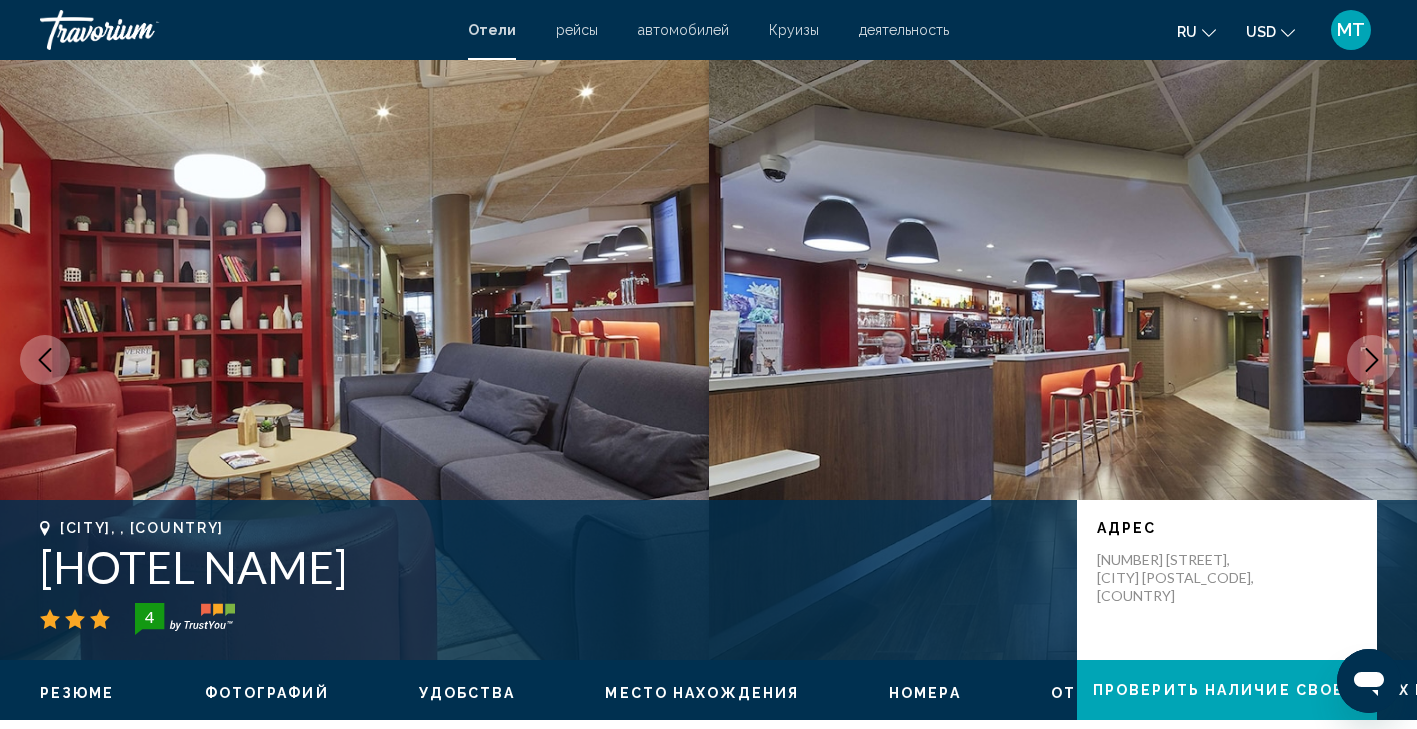 scroll, scrollTop: 112, scrollLeft: 0, axis: vertical 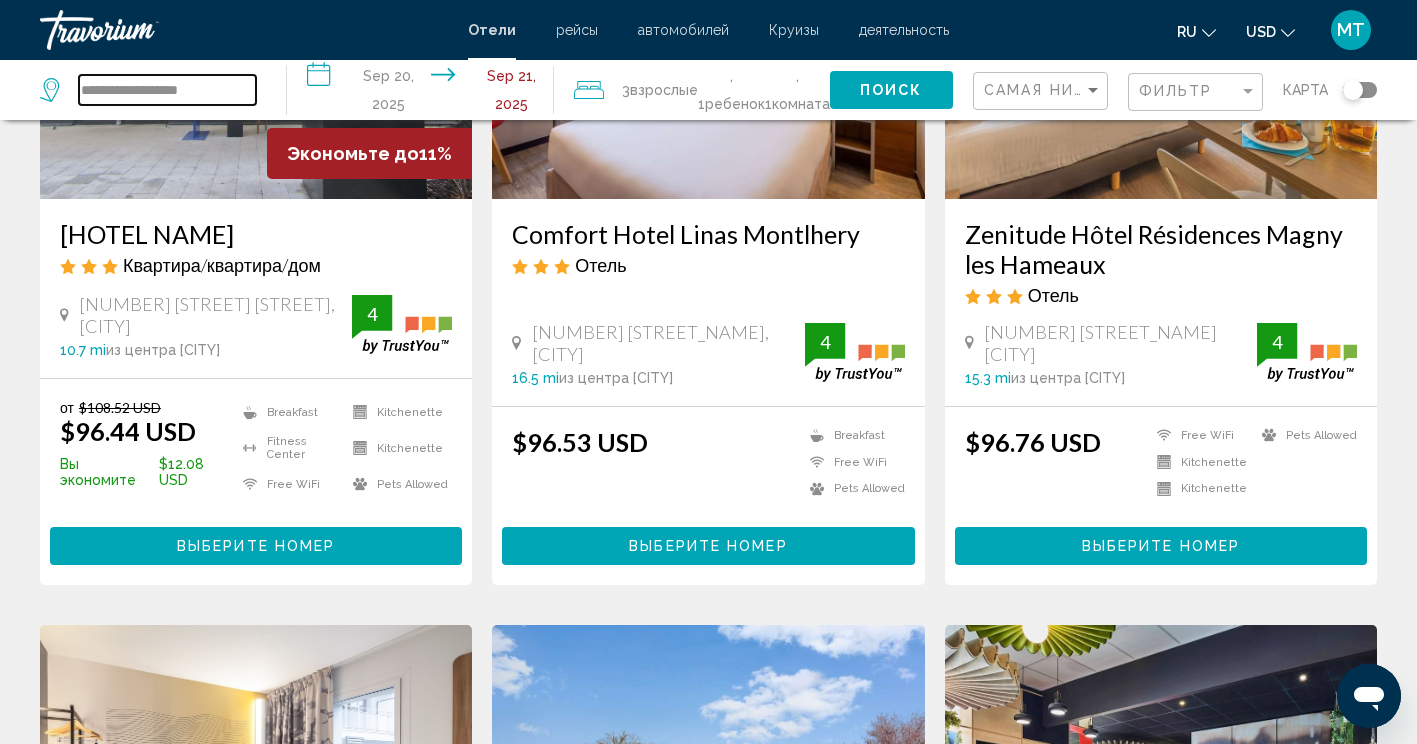click on "**********" at bounding box center (167, 90) 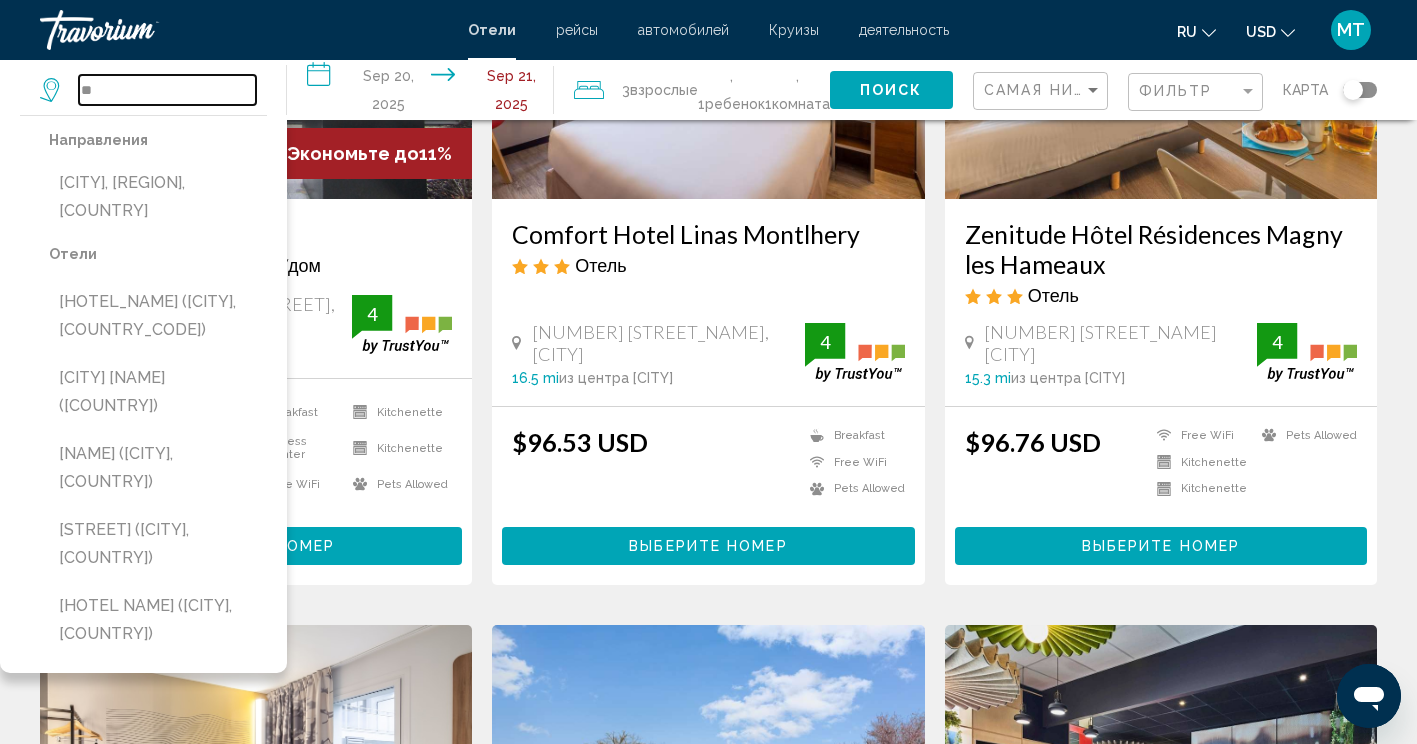 type on "*" 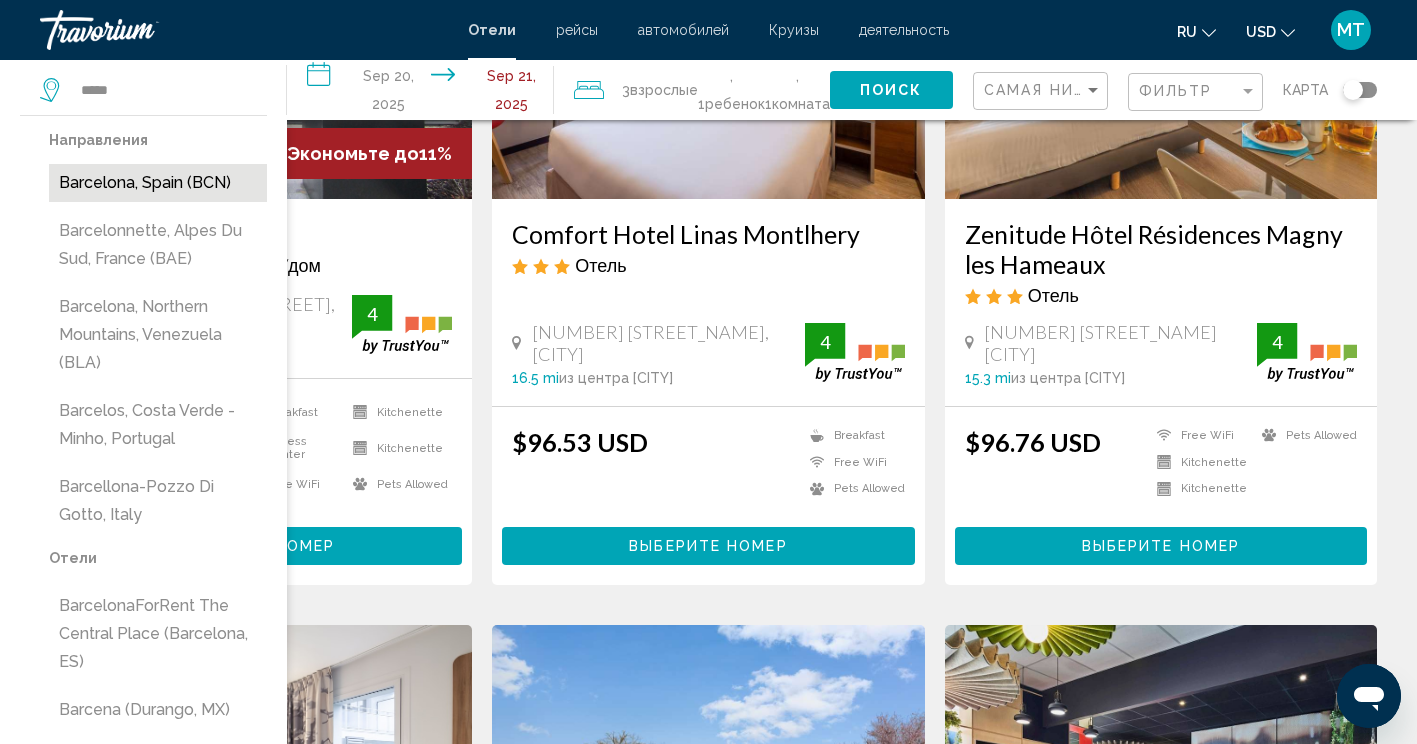 click on "Barcelona, Spain (BCN)" at bounding box center [158, 183] 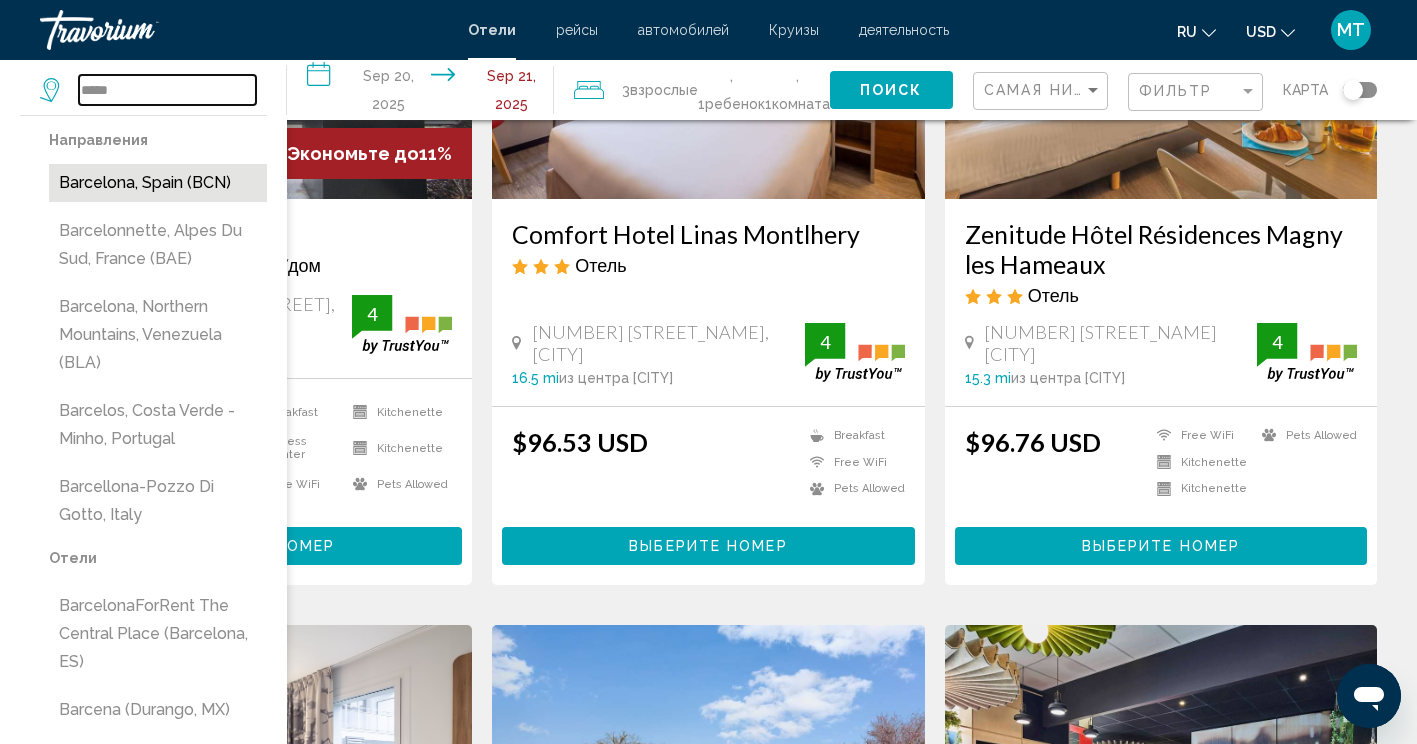 type on "**********" 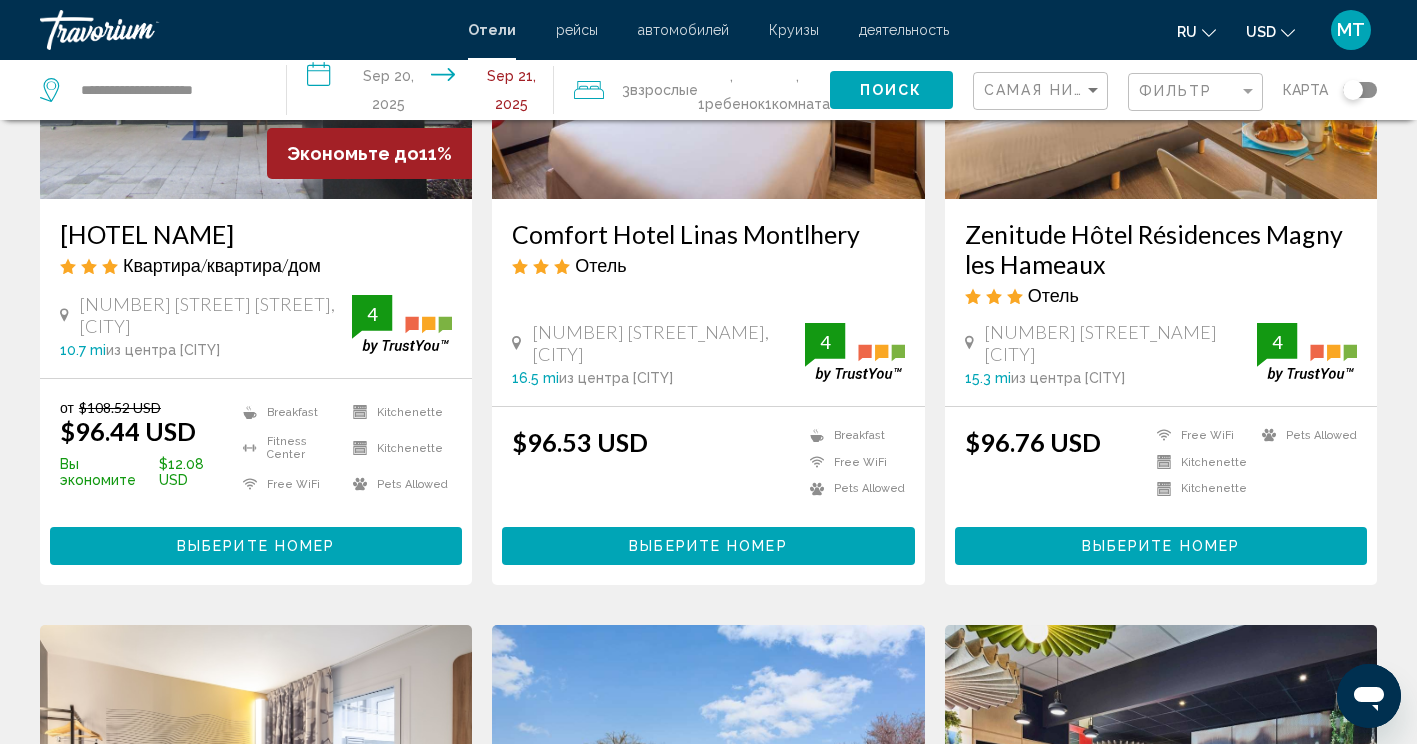 click on "**********" at bounding box center (424, 93) 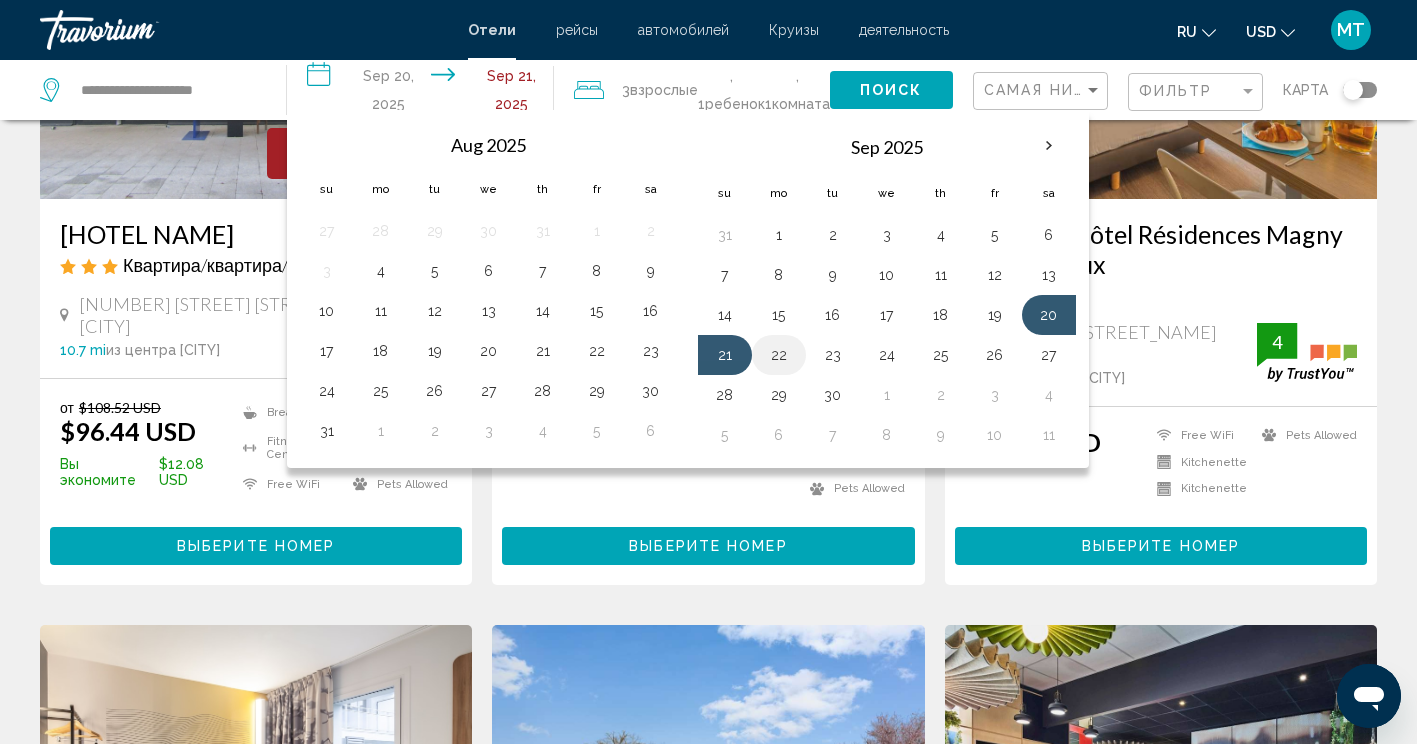 click on "22" at bounding box center [779, 355] 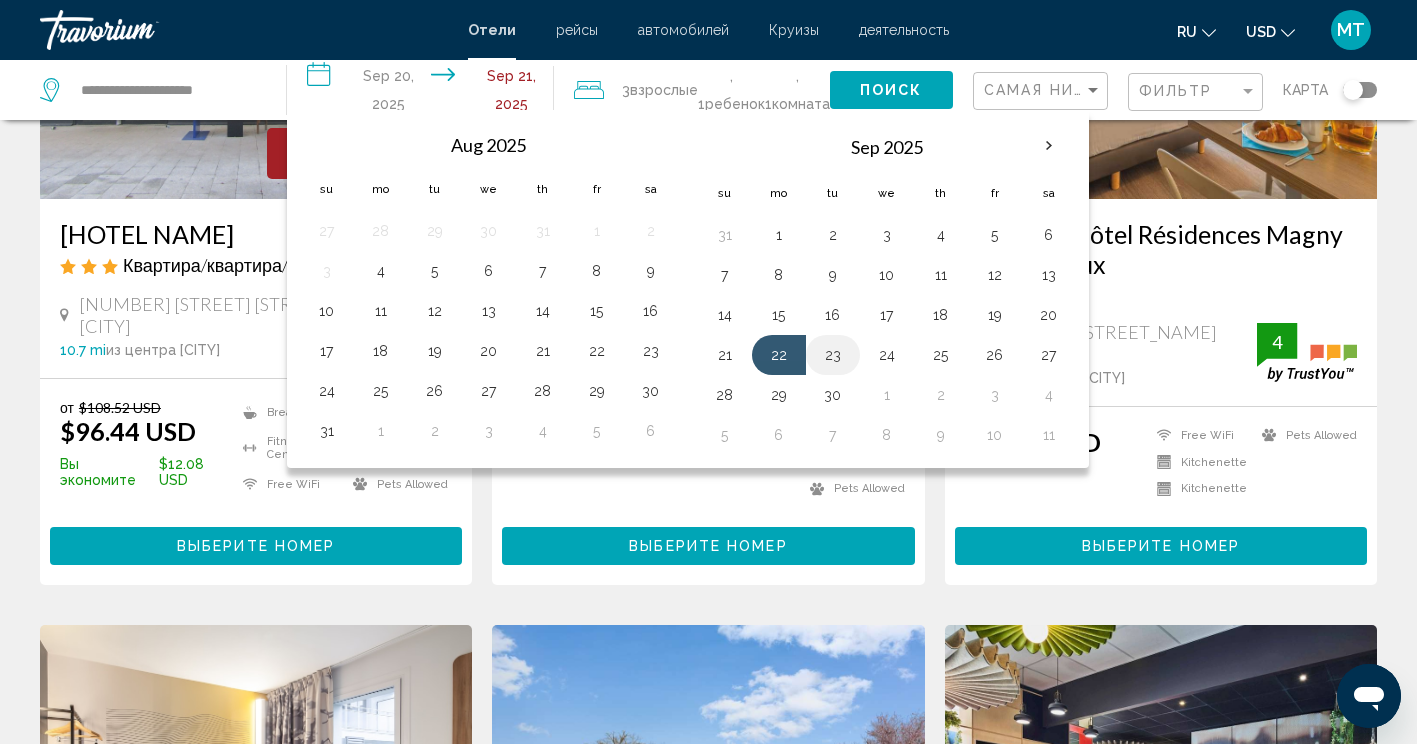 click on "23" at bounding box center [833, 355] 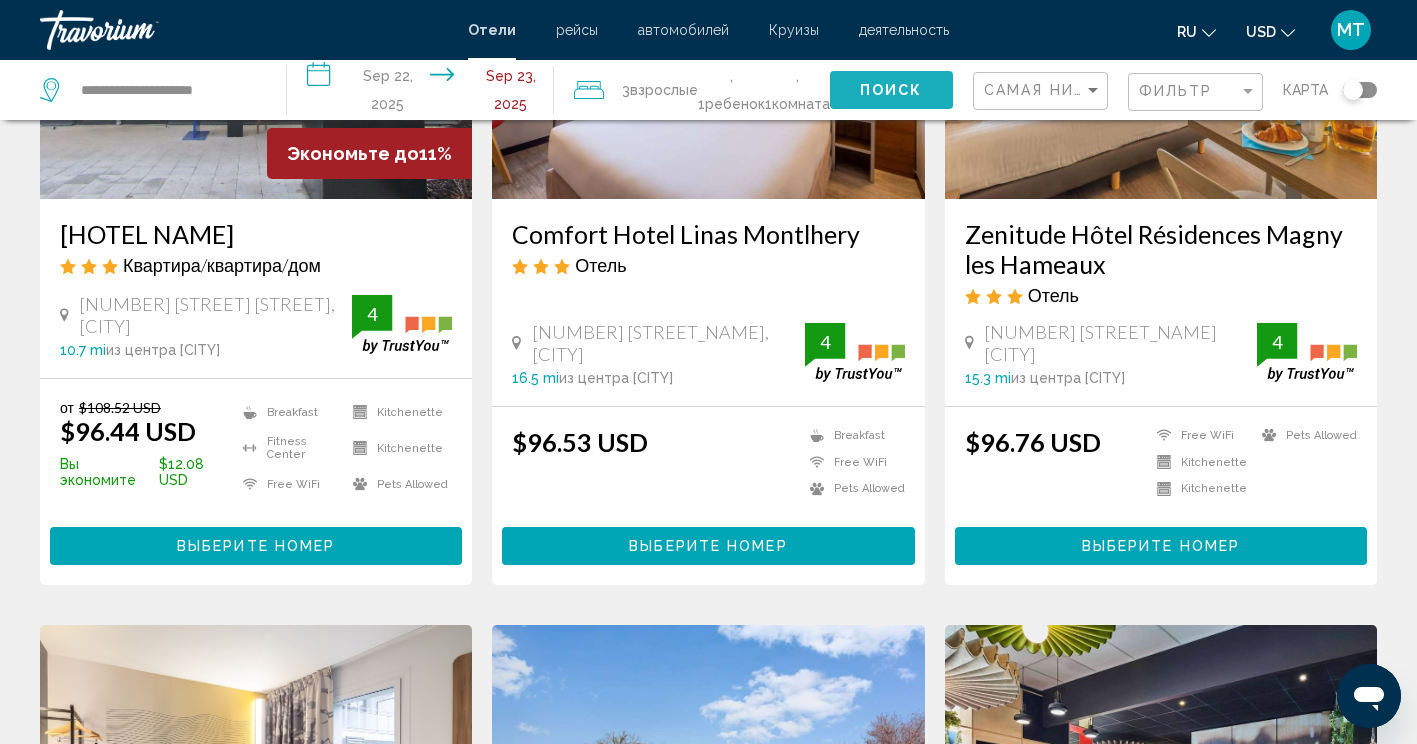 click on "Поиск" 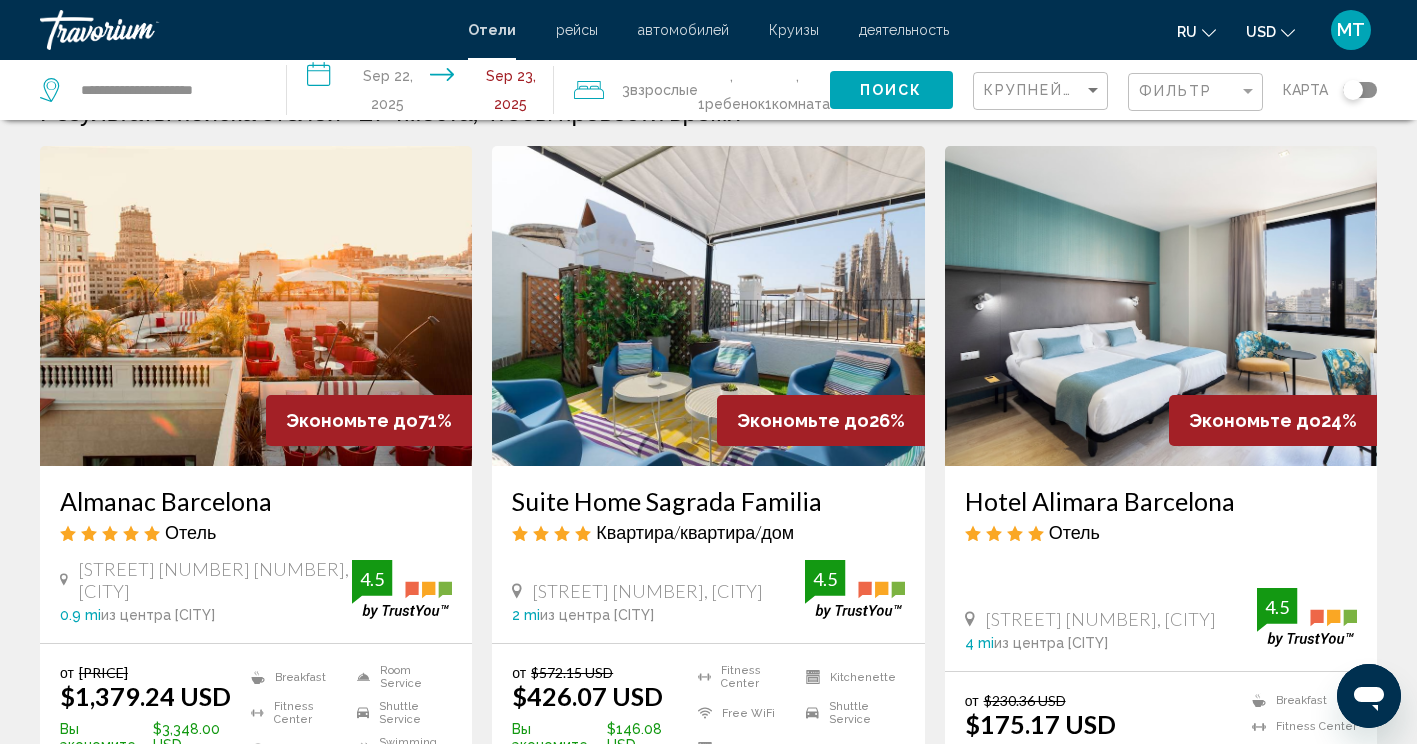 scroll, scrollTop: 0, scrollLeft: 0, axis: both 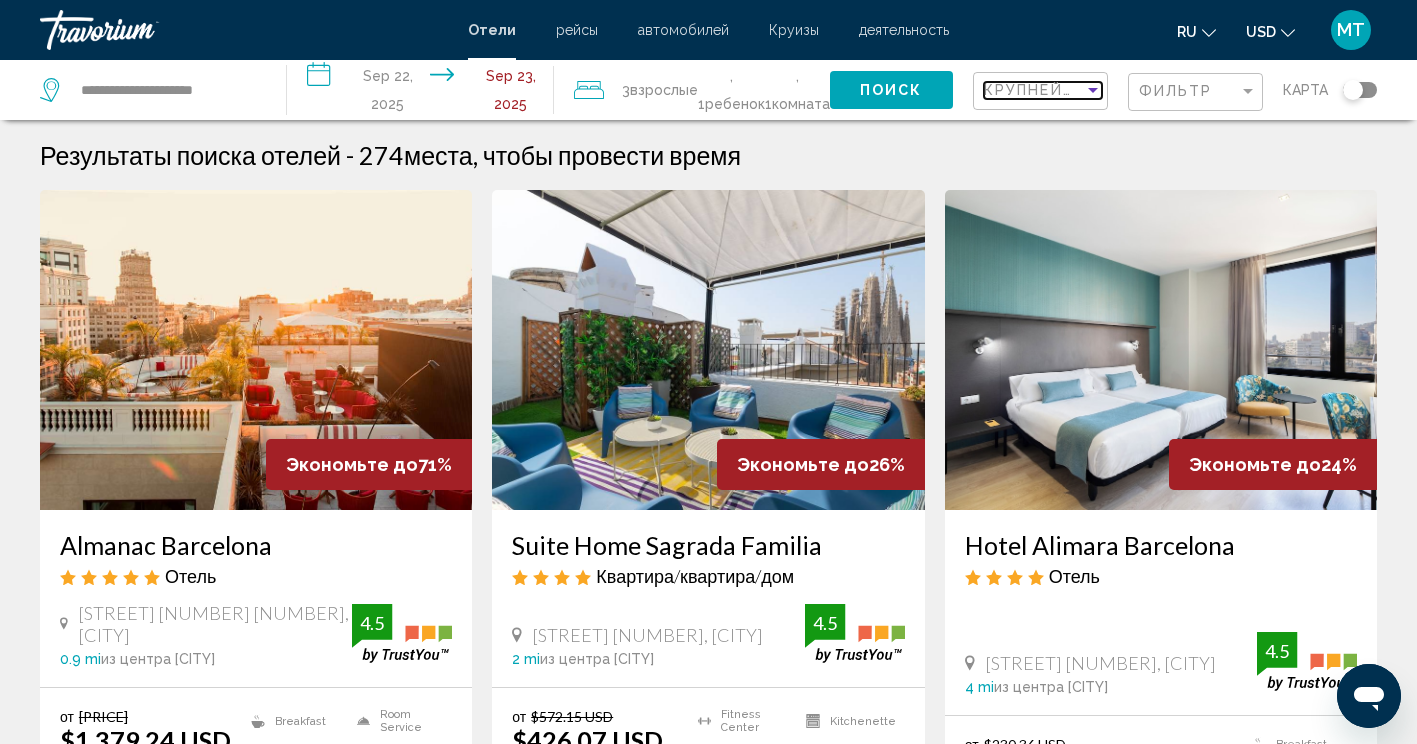 click on "Крупнейшие сбережения" at bounding box center [1103, 90] 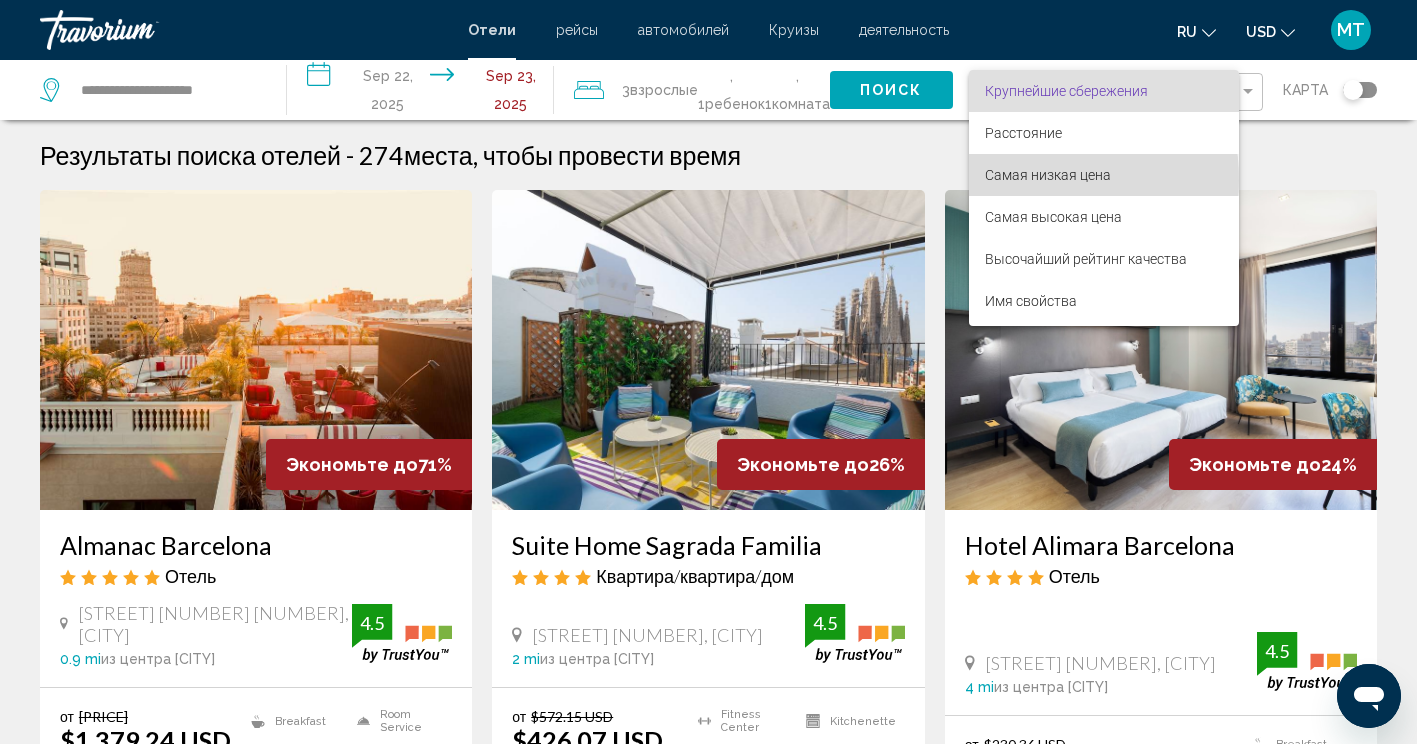 click on "Самая низкая цена" at bounding box center (1048, 175) 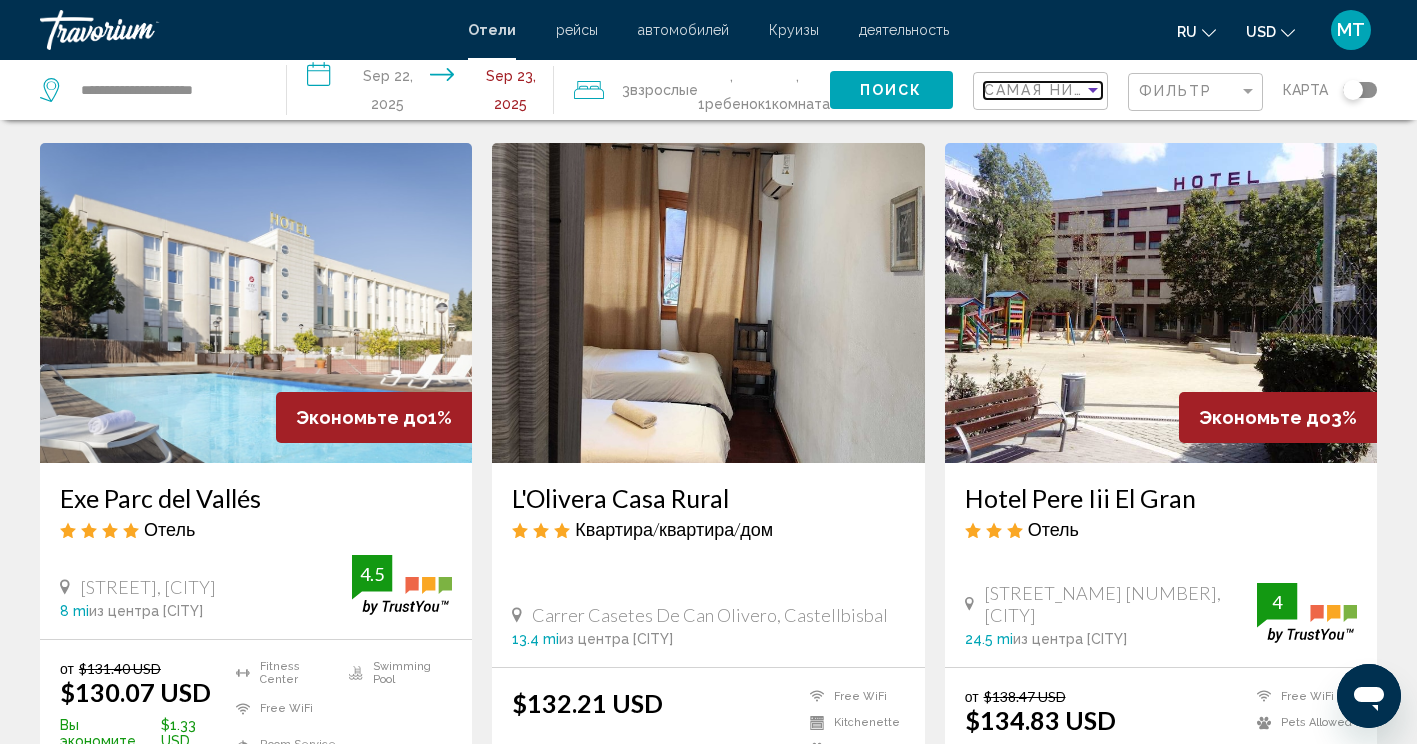 scroll, scrollTop: 759, scrollLeft: 0, axis: vertical 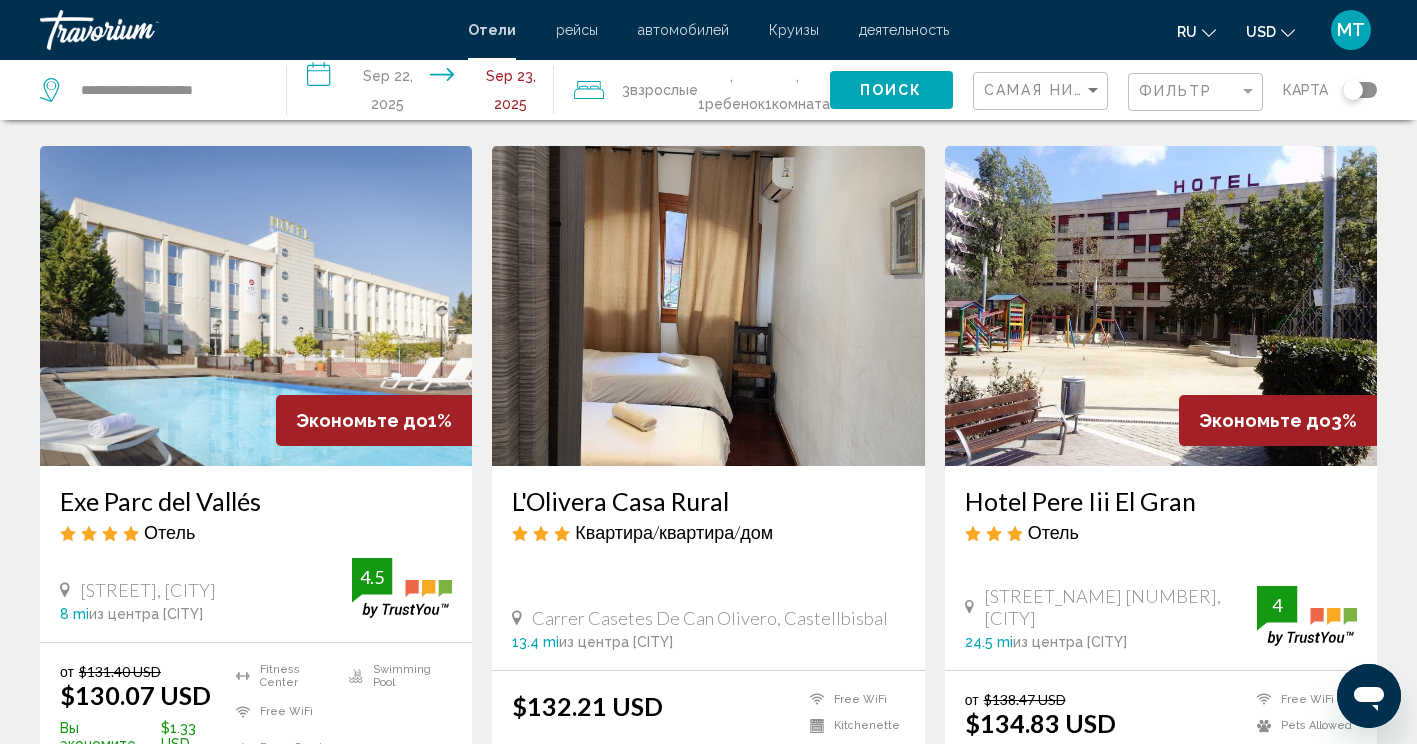 click on "L'Olivera Casa Rural
Квартира/квартира/дом" at bounding box center [708, 522] 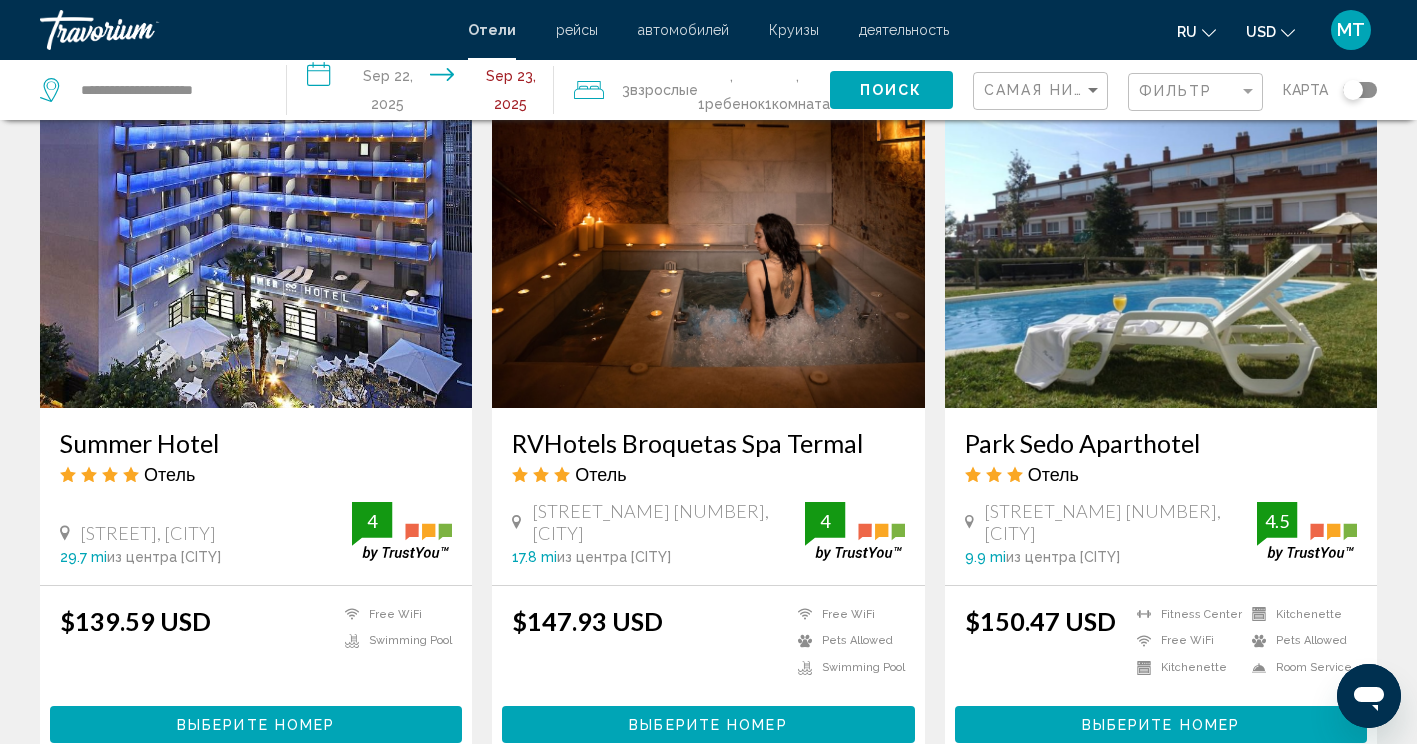 scroll, scrollTop: 2657, scrollLeft: 0, axis: vertical 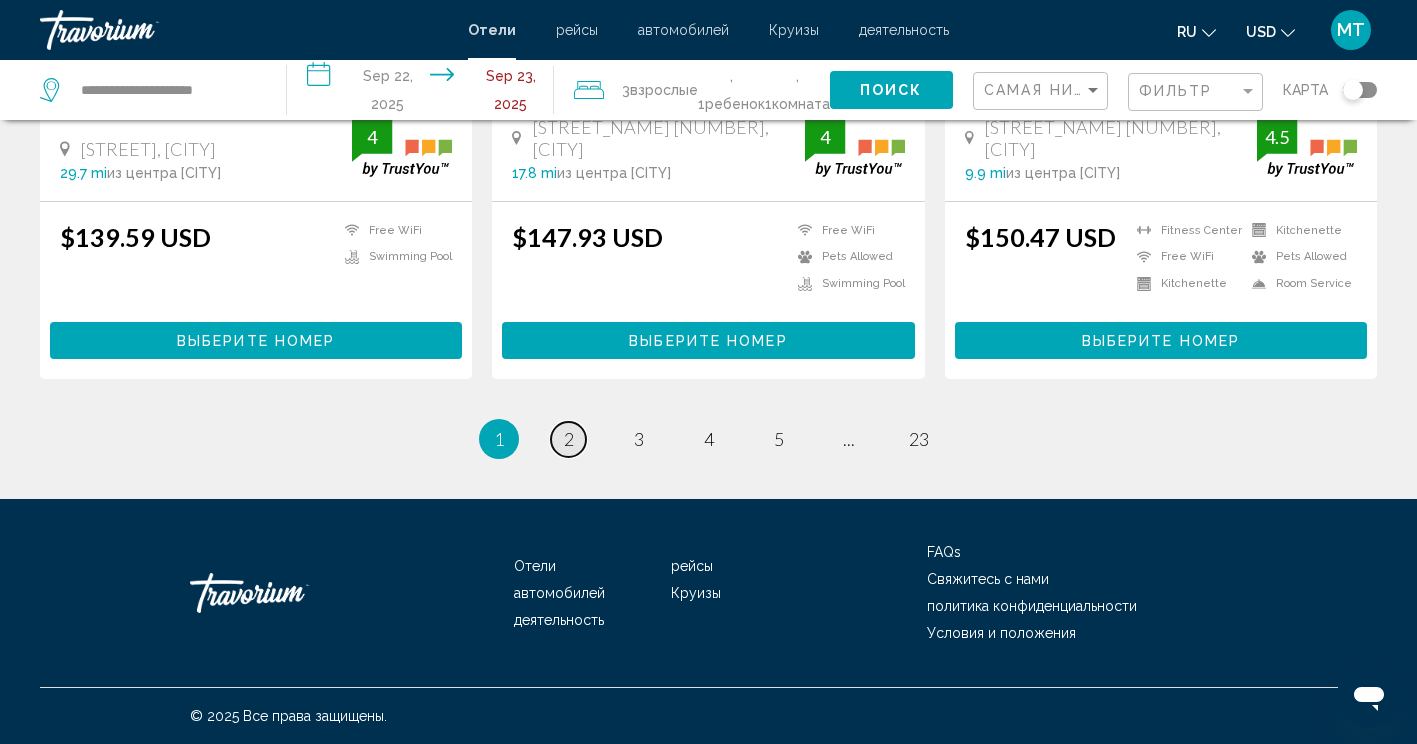 click on "page  2" at bounding box center [568, 439] 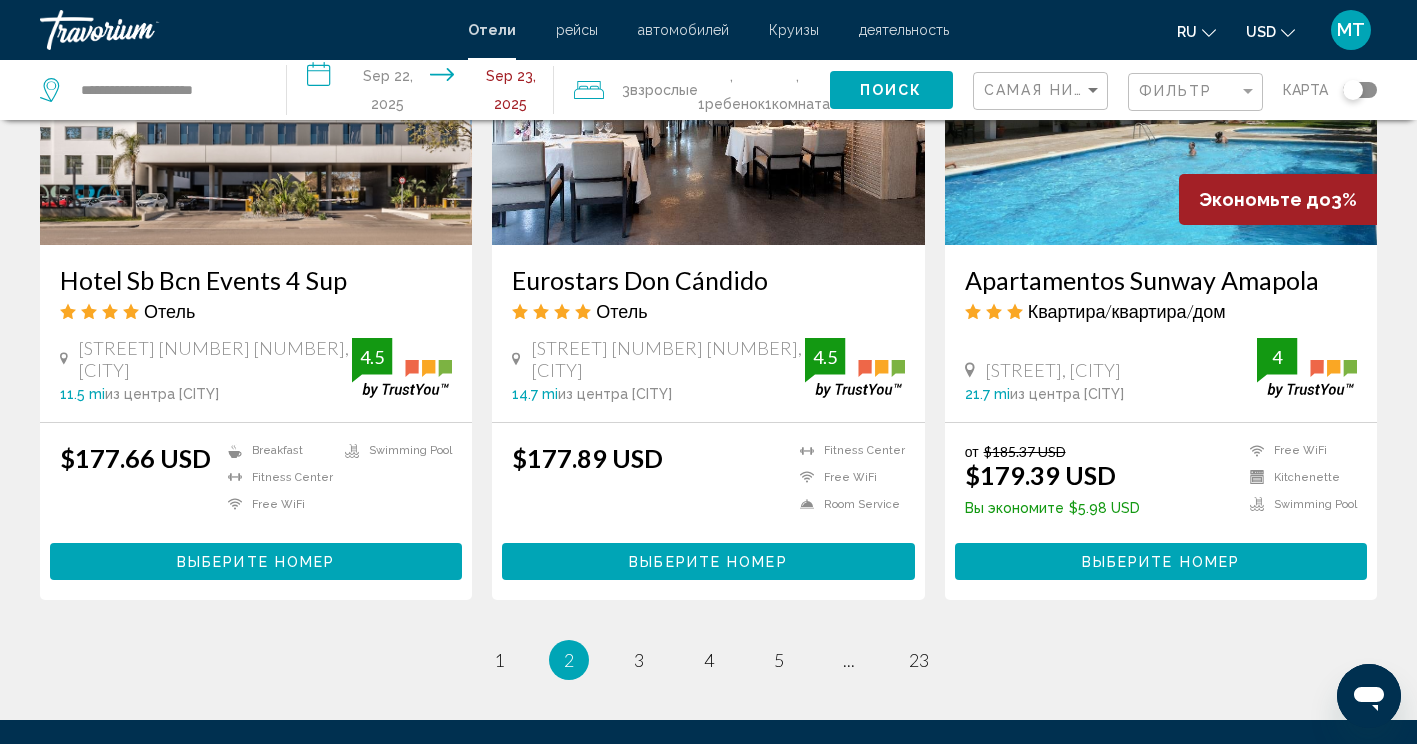 scroll, scrollTop: 2687, scrollLeft: 0, axis: vertical 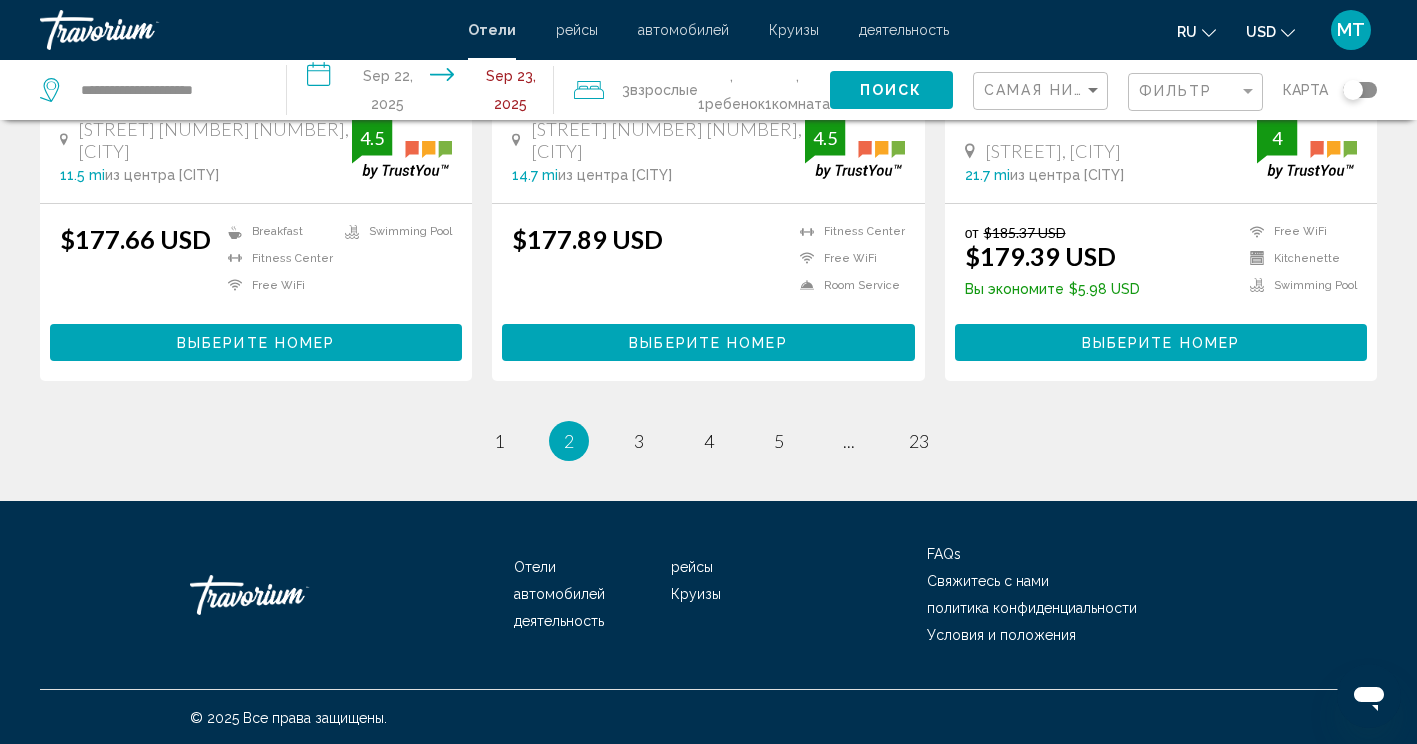click on "2 / 23  page  1 You're on page  2 page  3 page  4 page  5 page  ... page  23" at bounding box center [708, 441] 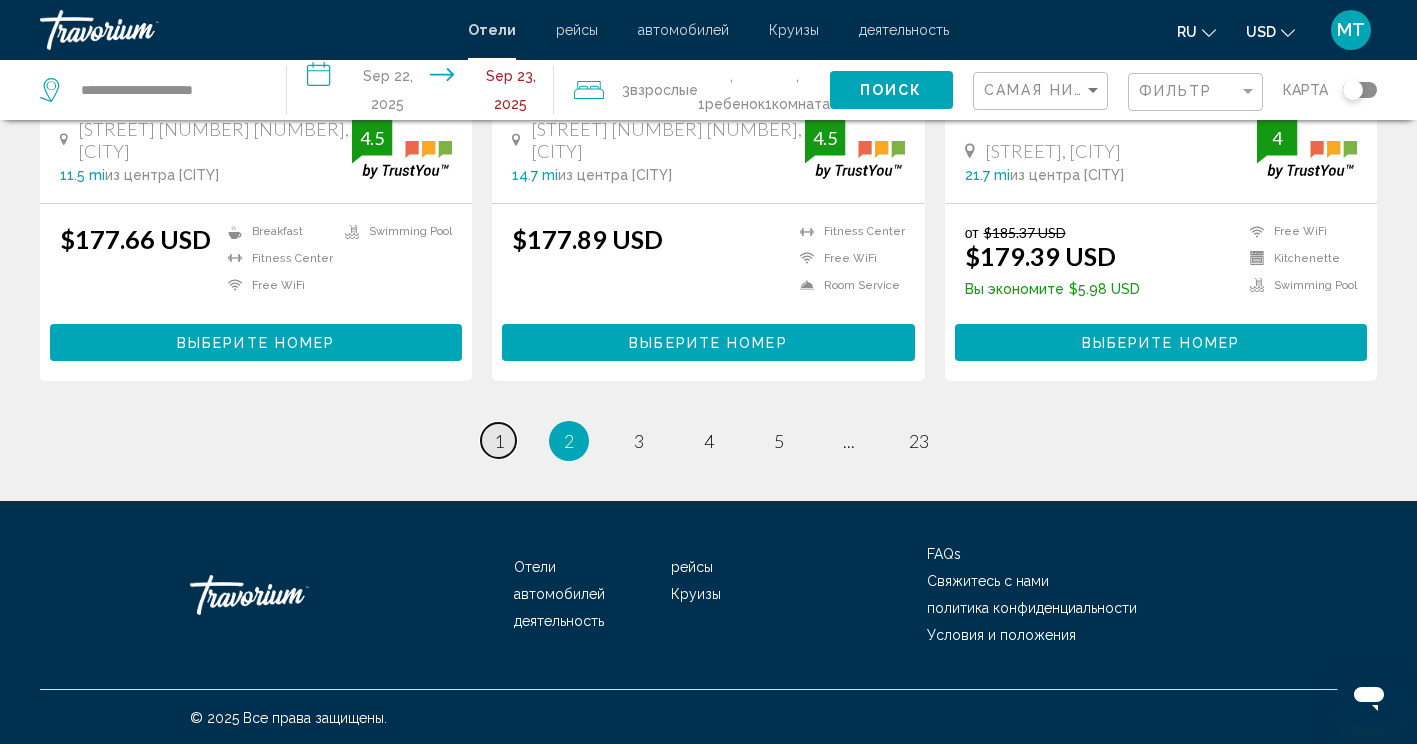 click on "page  1" at bounding box center [498, 440] 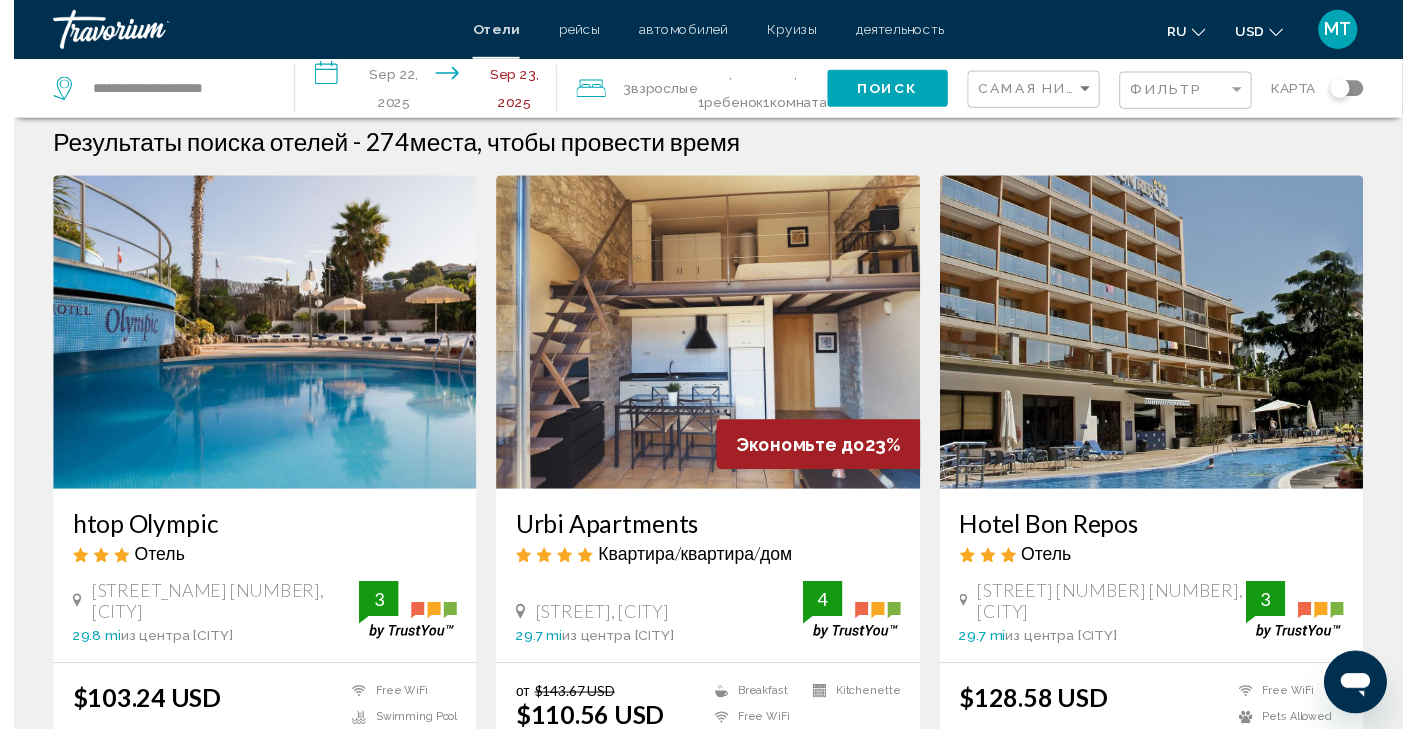scroll, scrollTop: 0, scrollLeft: 0, axis: both 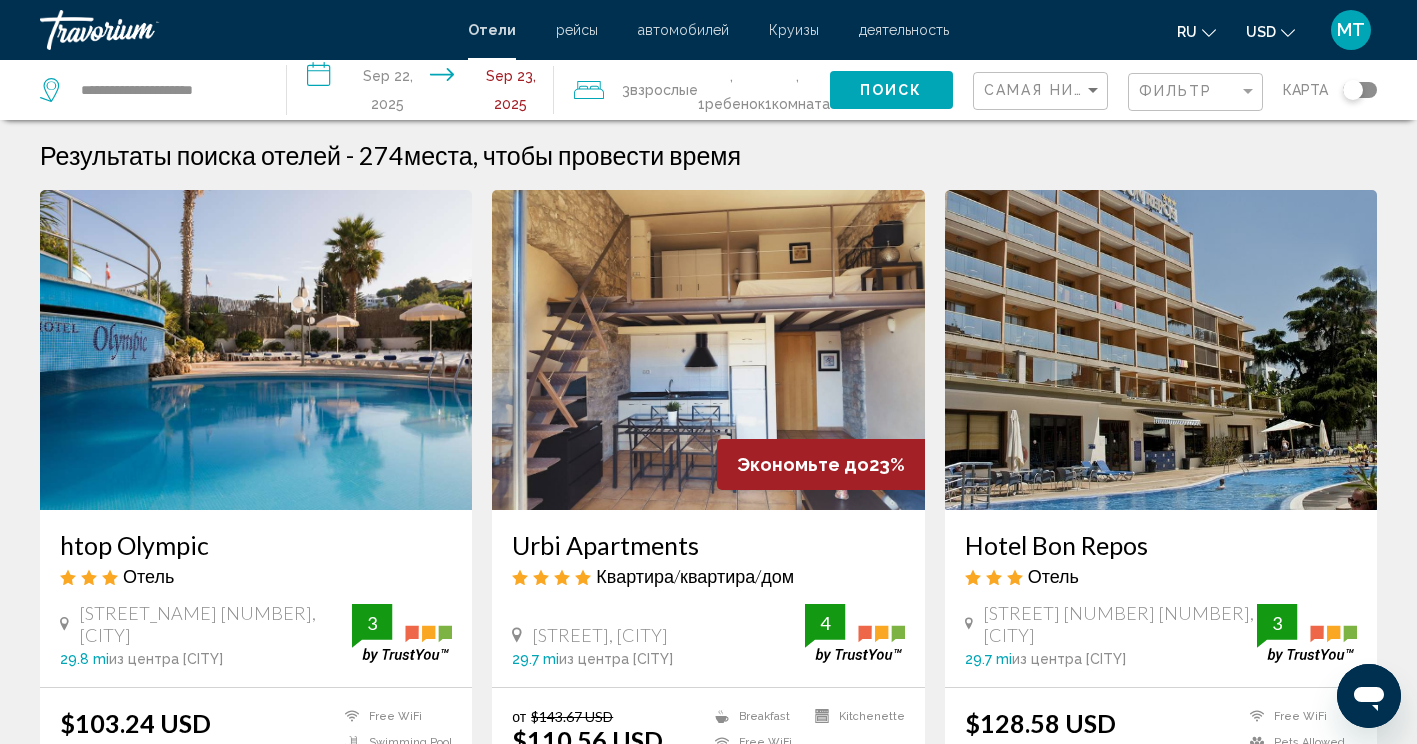 click at bounding box center [256, 350] 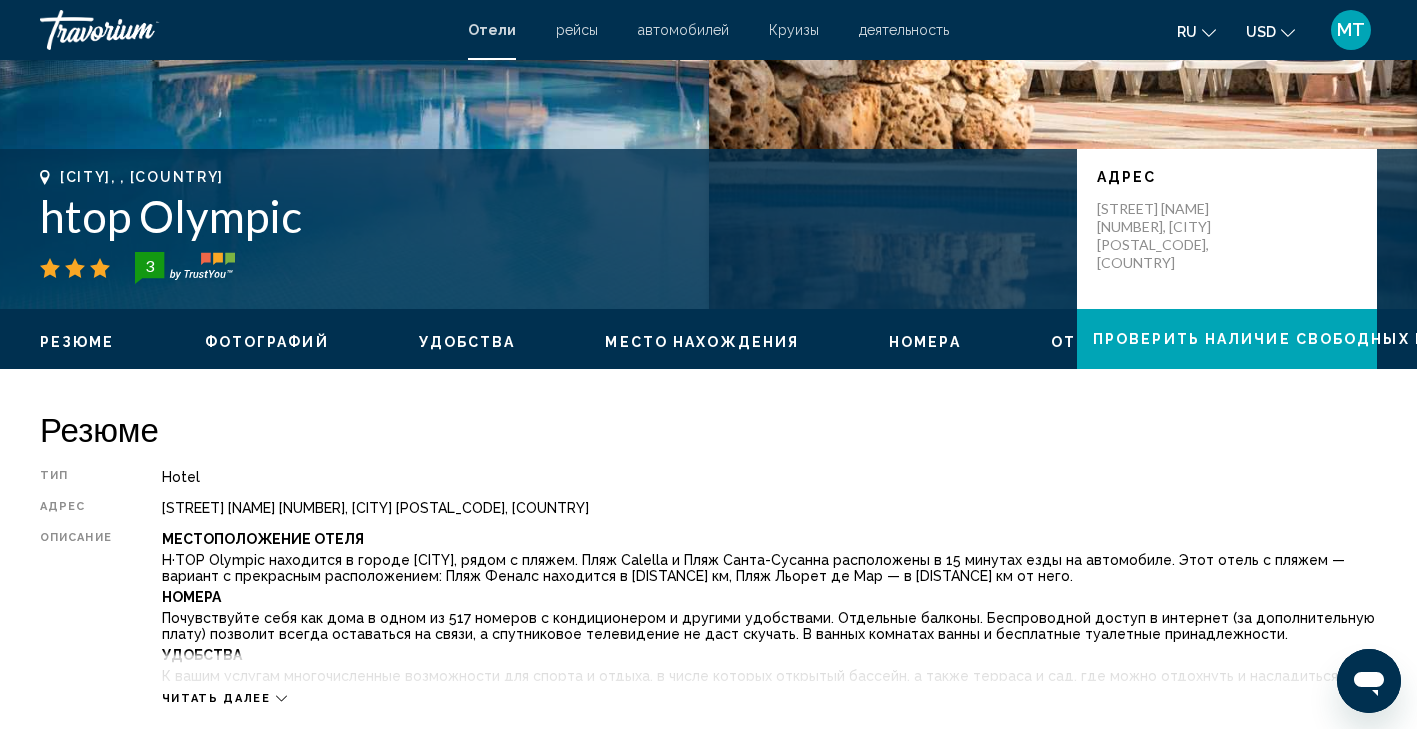 scroll, scrollTop: 0, scrollLeft: 0, axis: both 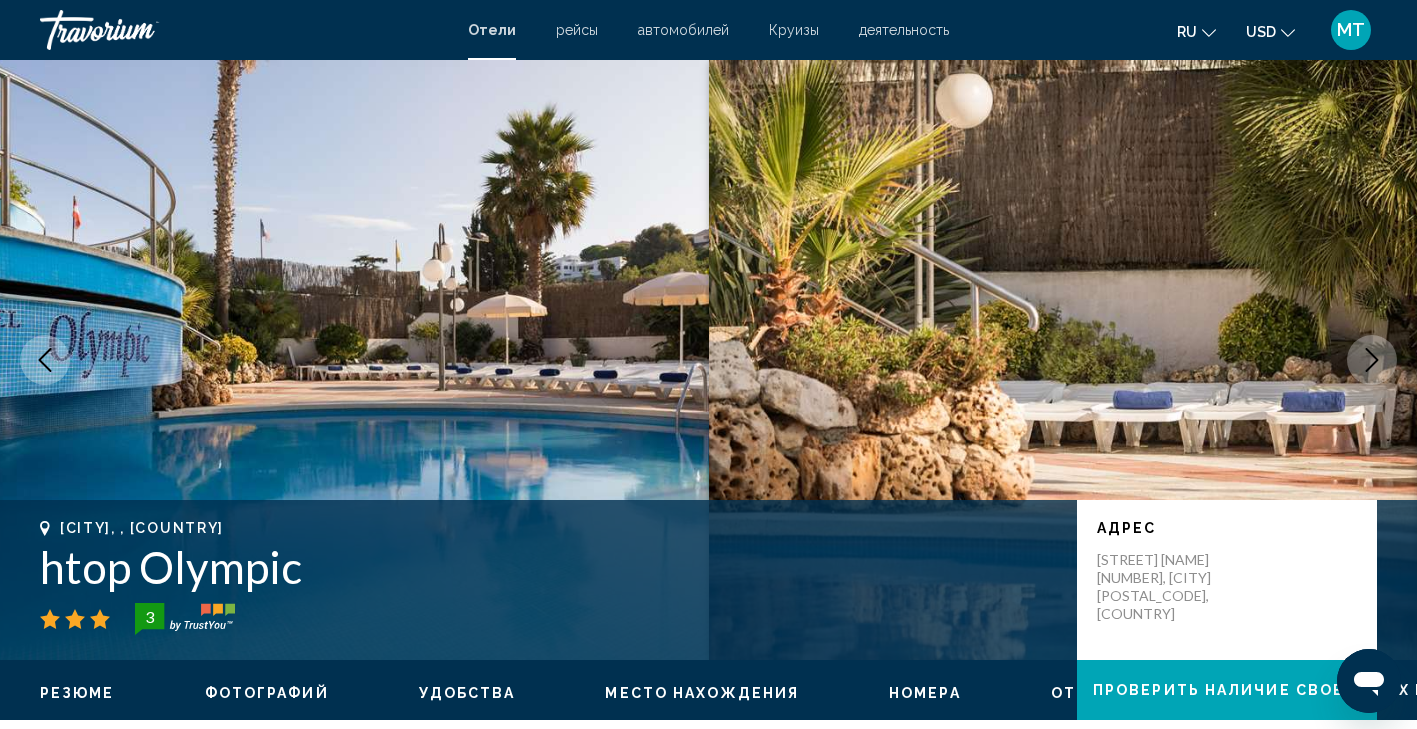 click 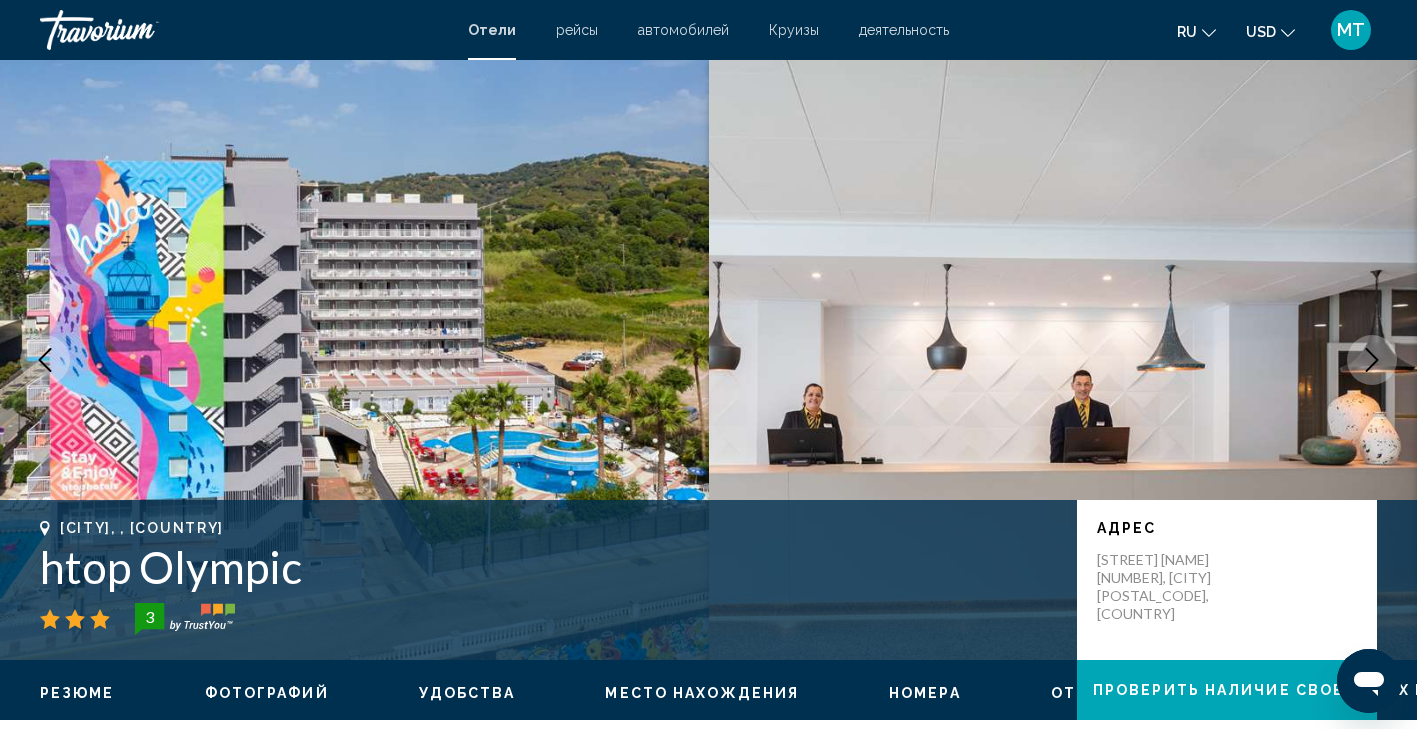 click 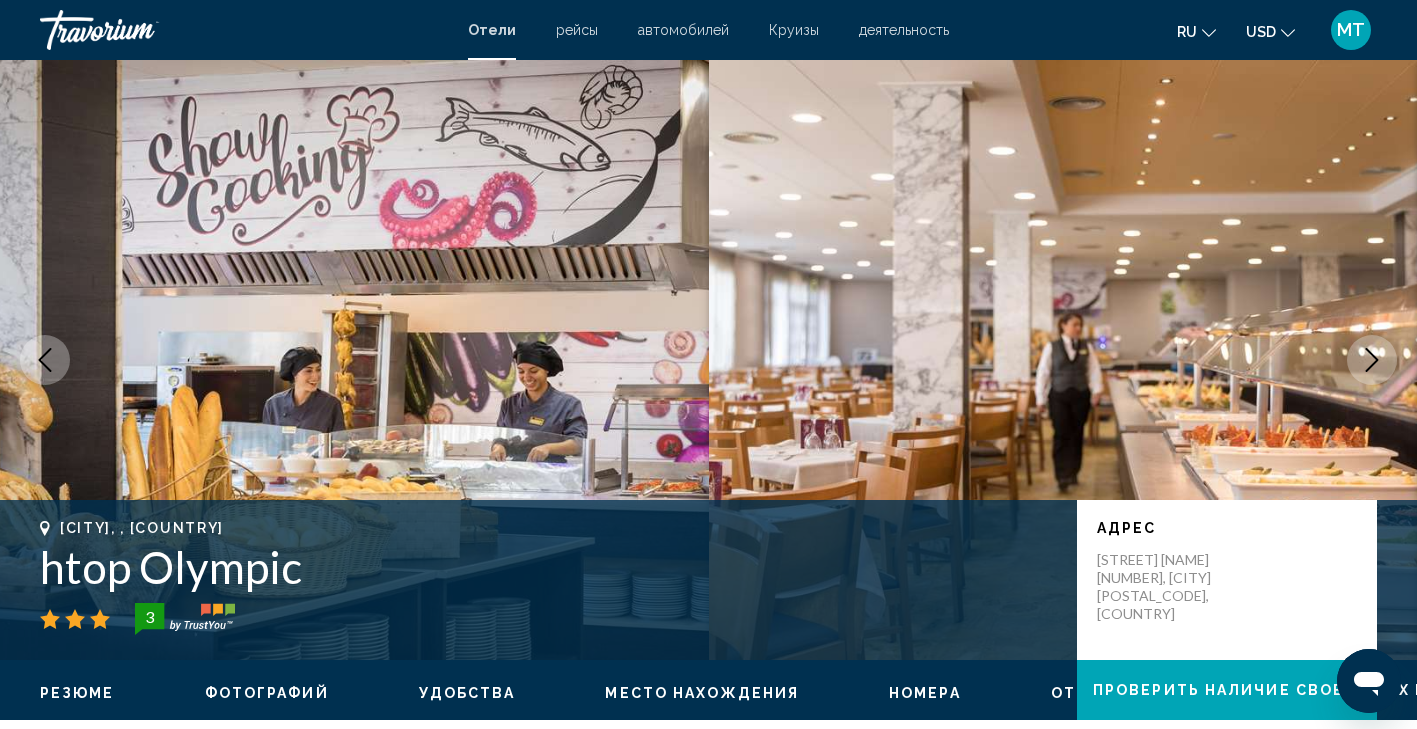 click 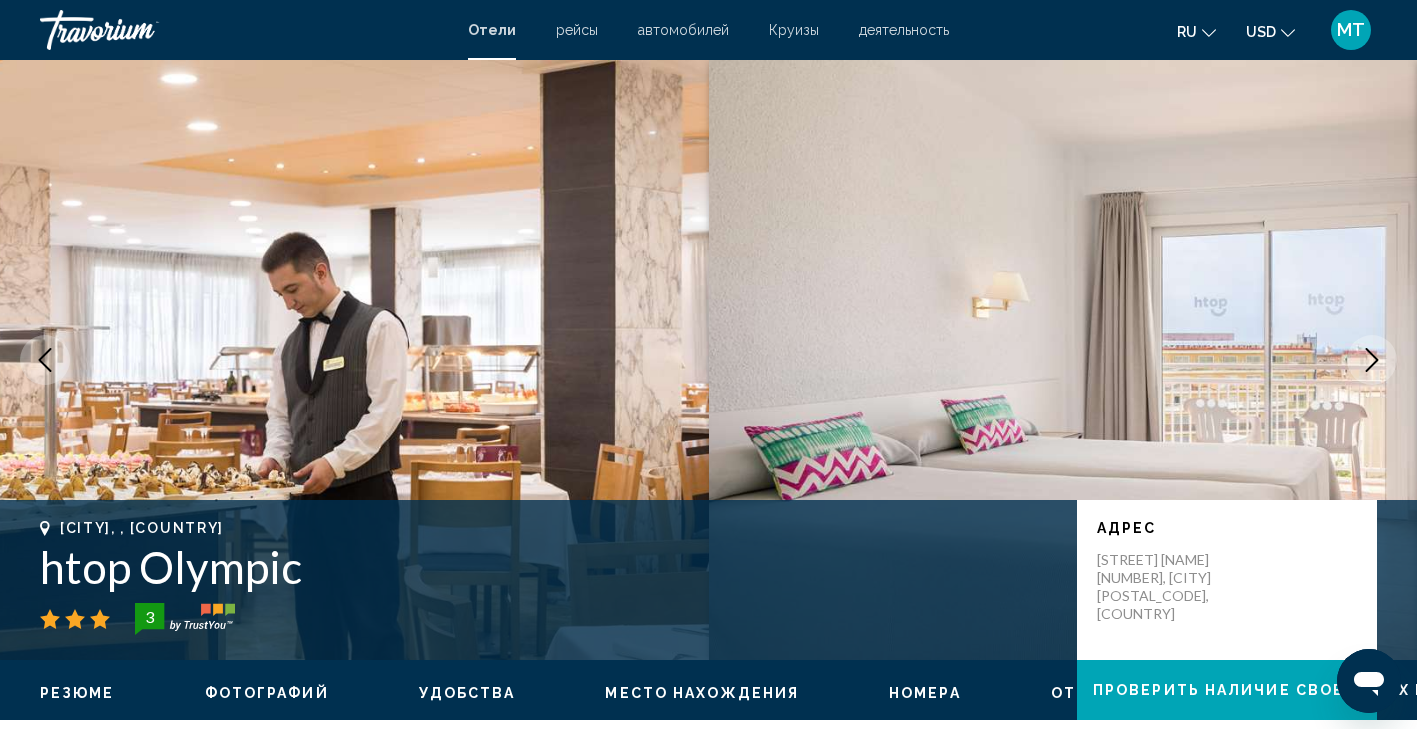 click 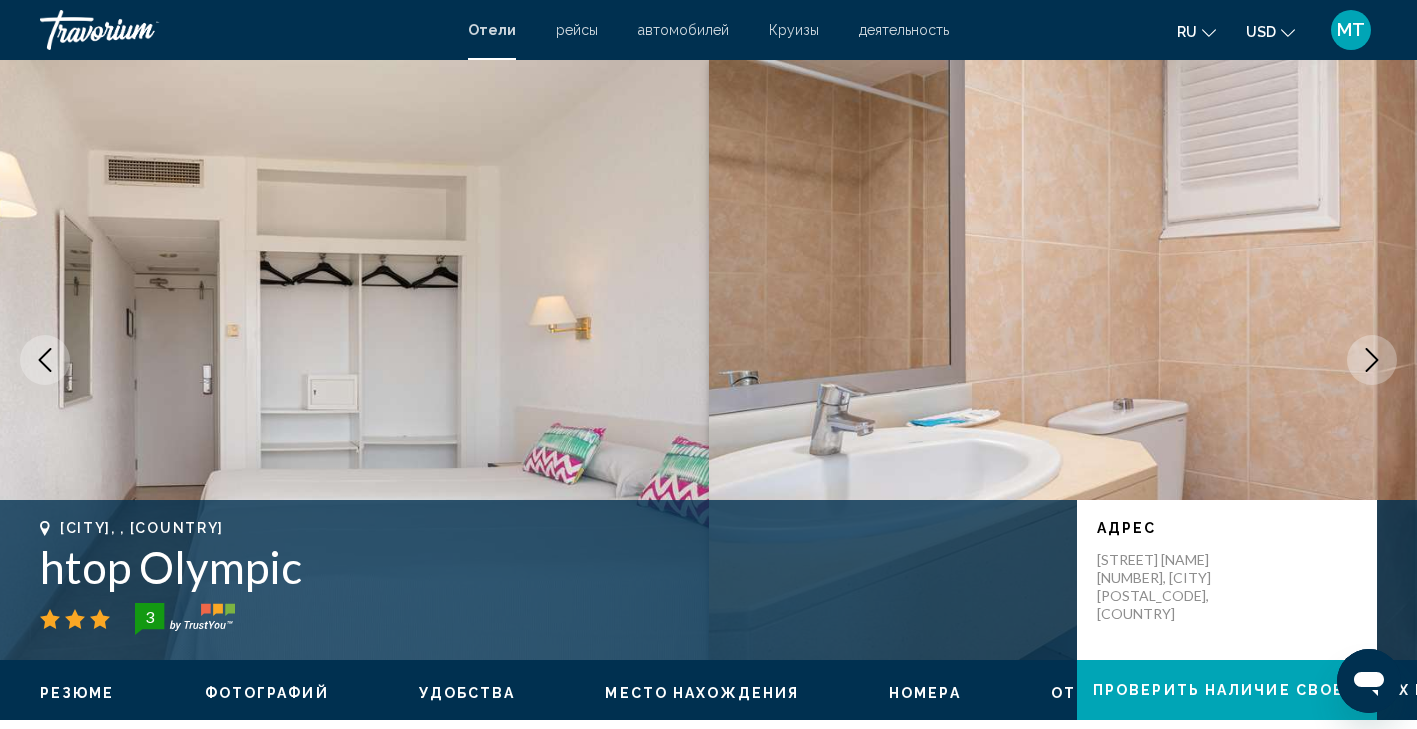 click 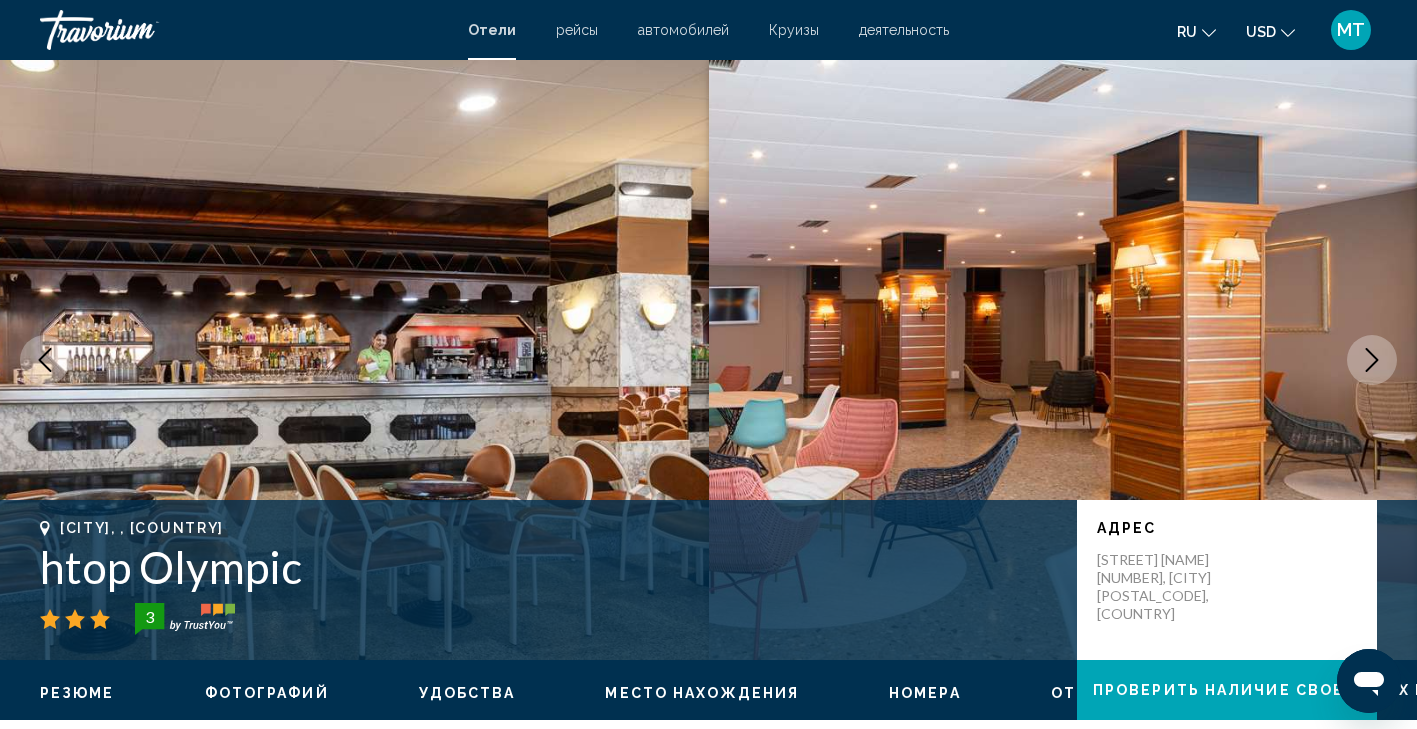 click 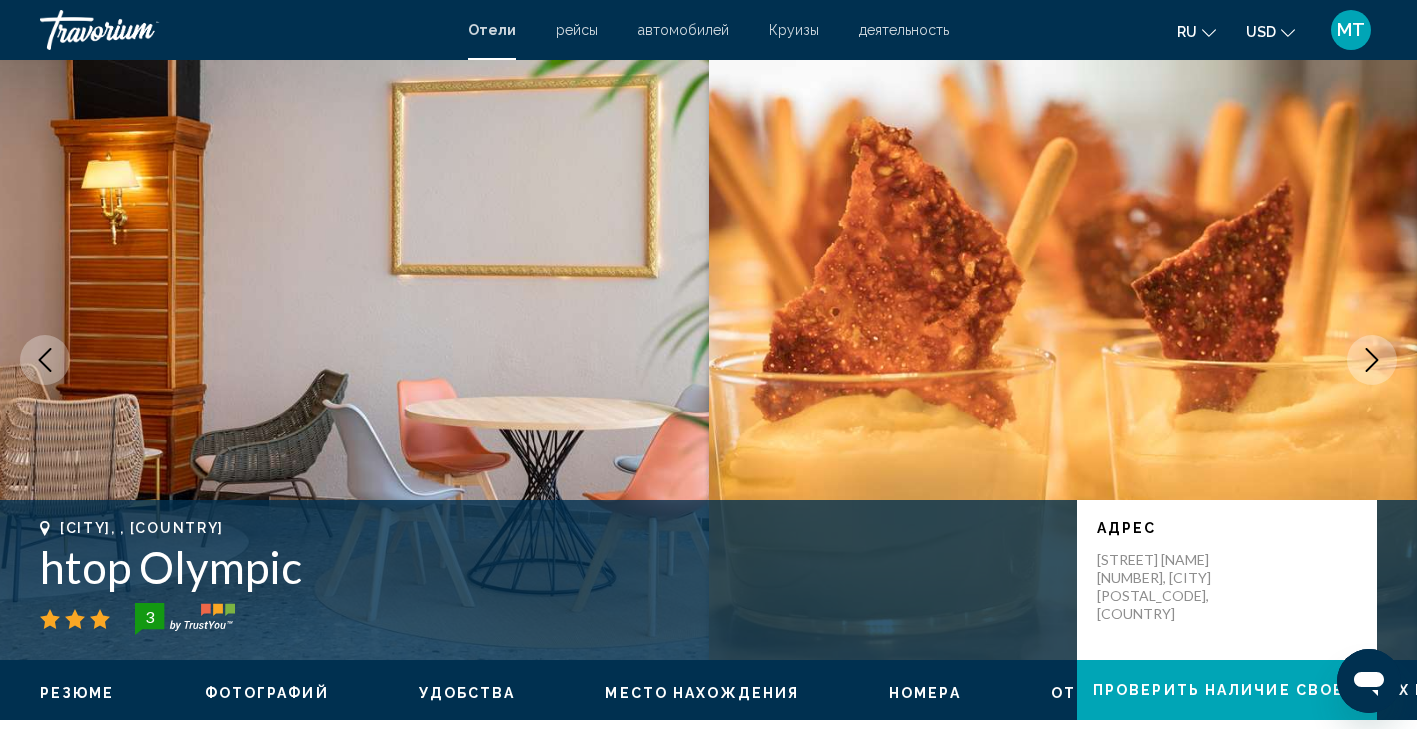 click 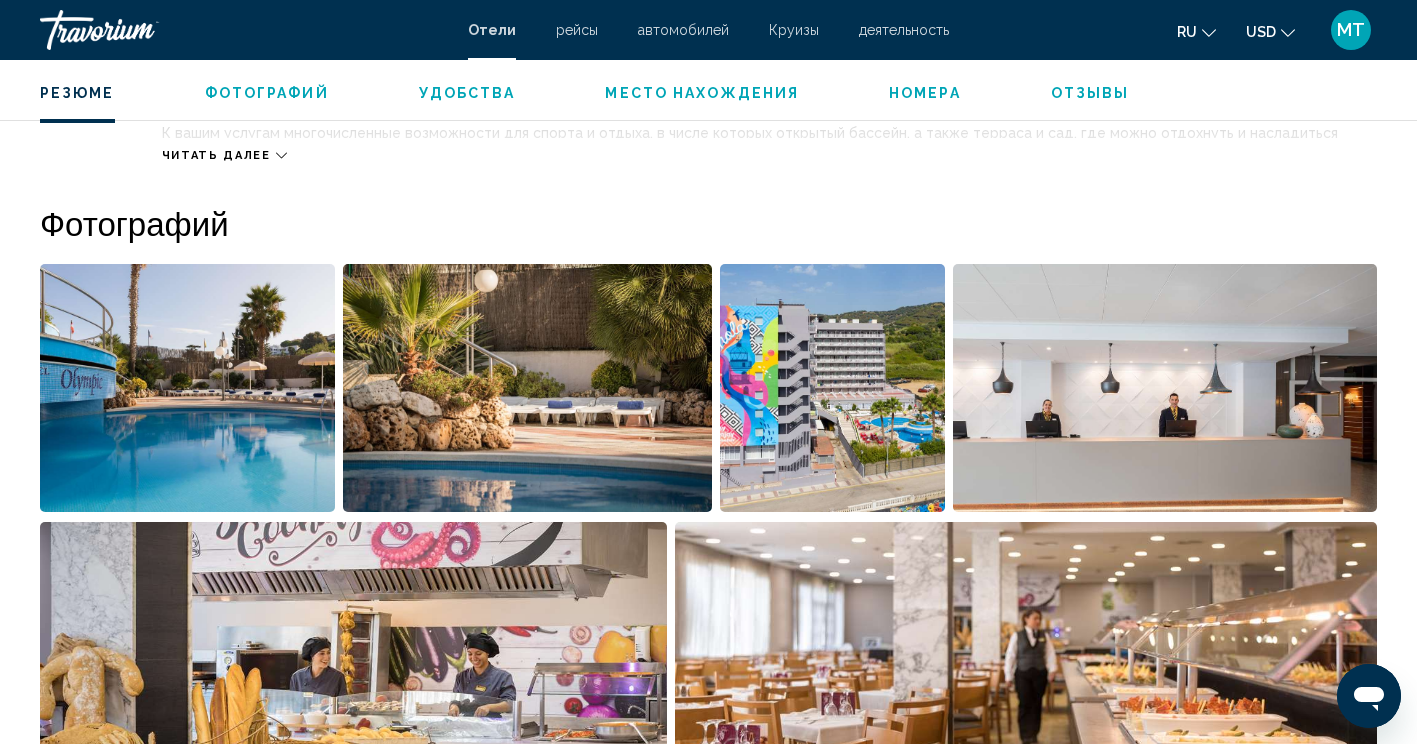 scroll, scrollTop: 891, scrollLeft: 0, axis: vertical 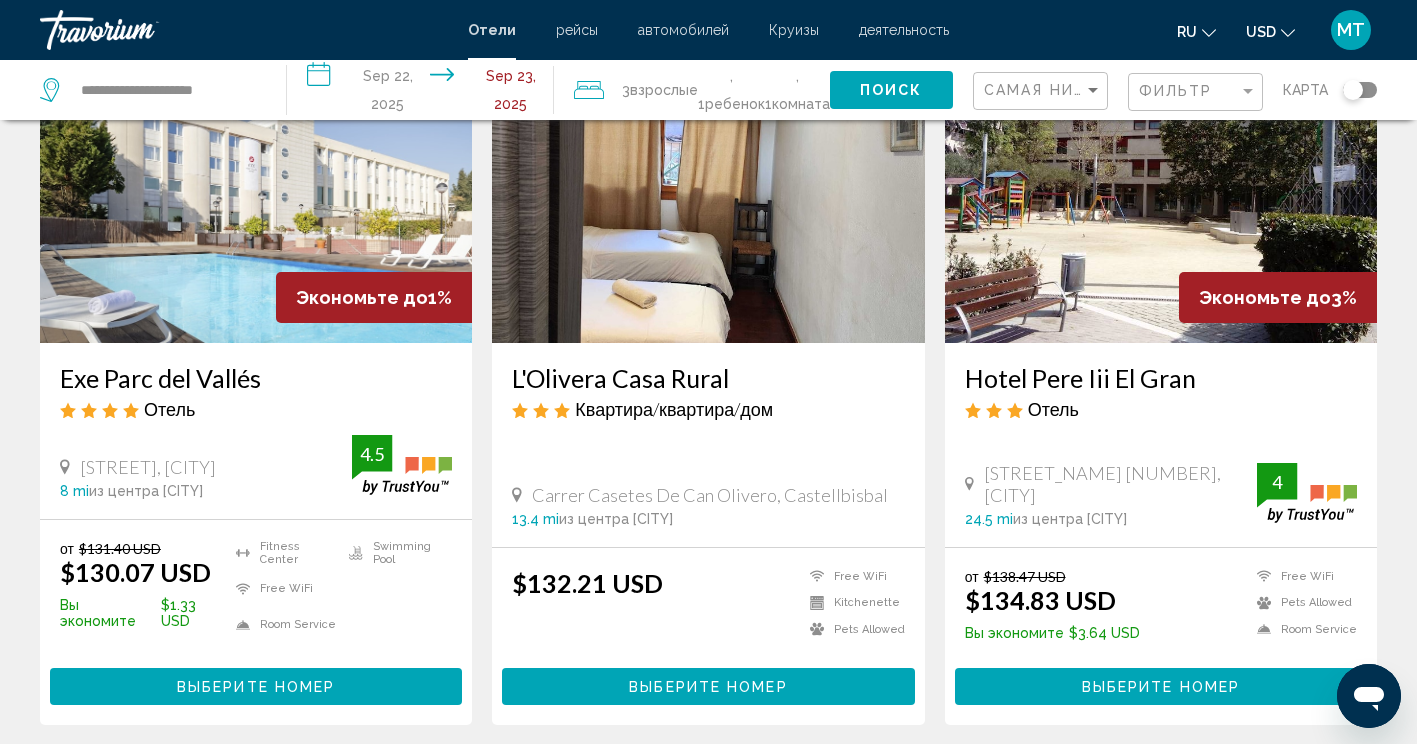 click at bounding box center (256, 183) 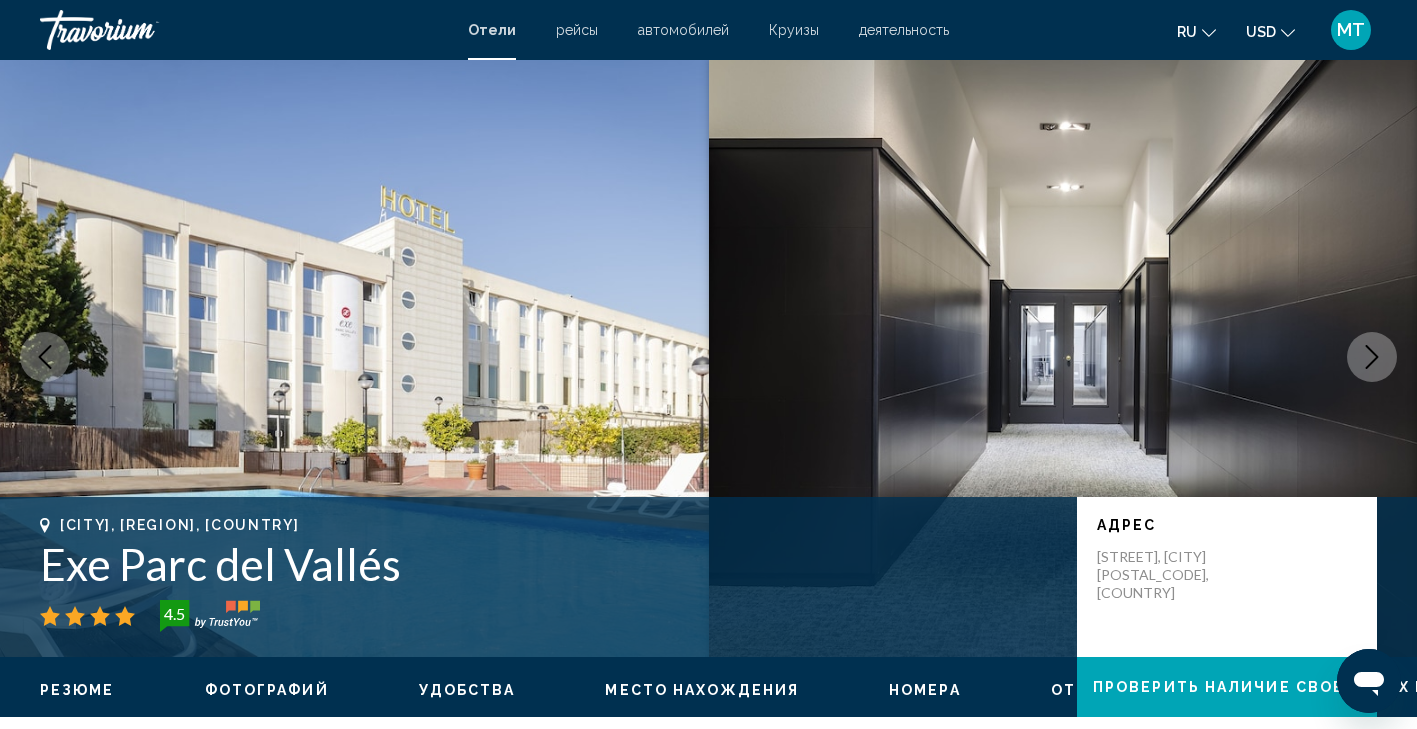scroll, scrollTop: 2, scrollLeft: 0, axis: vertical 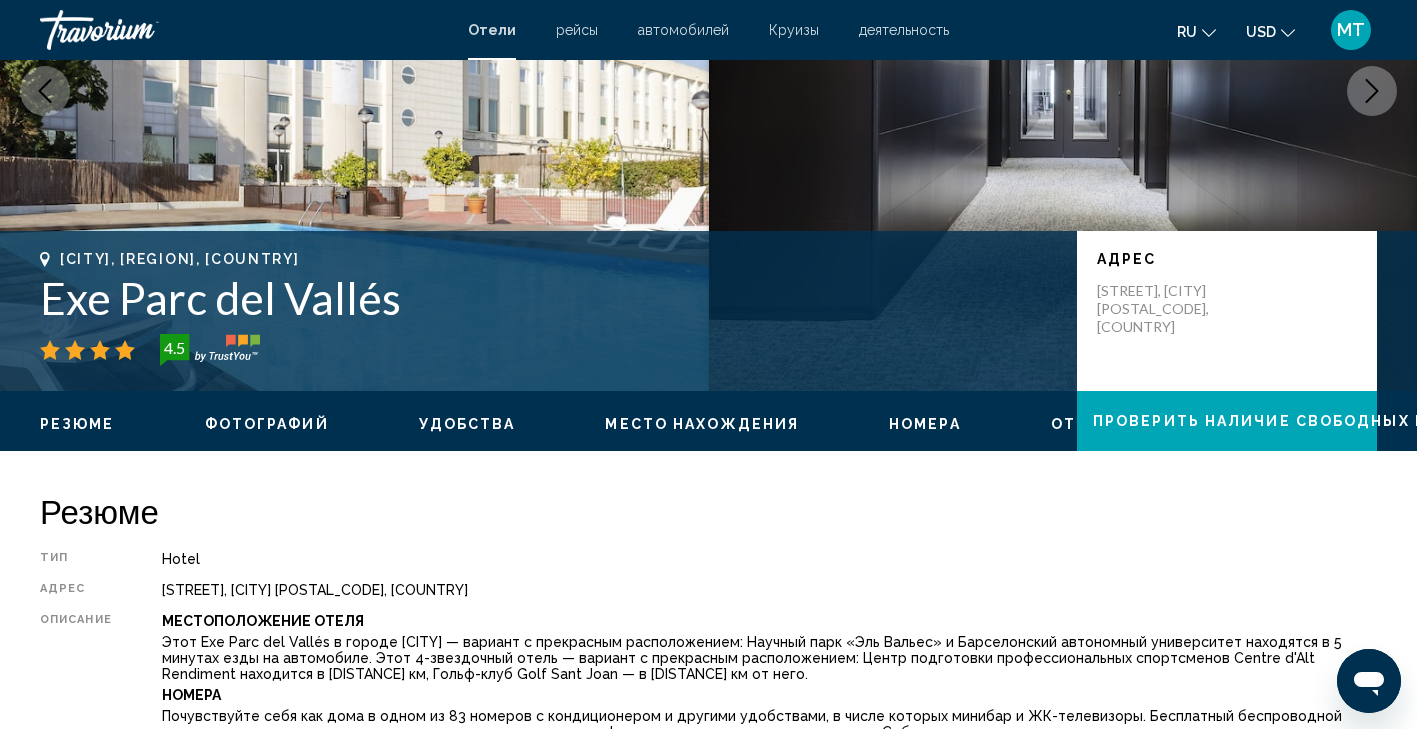 click at bounding box center [1372, 91] 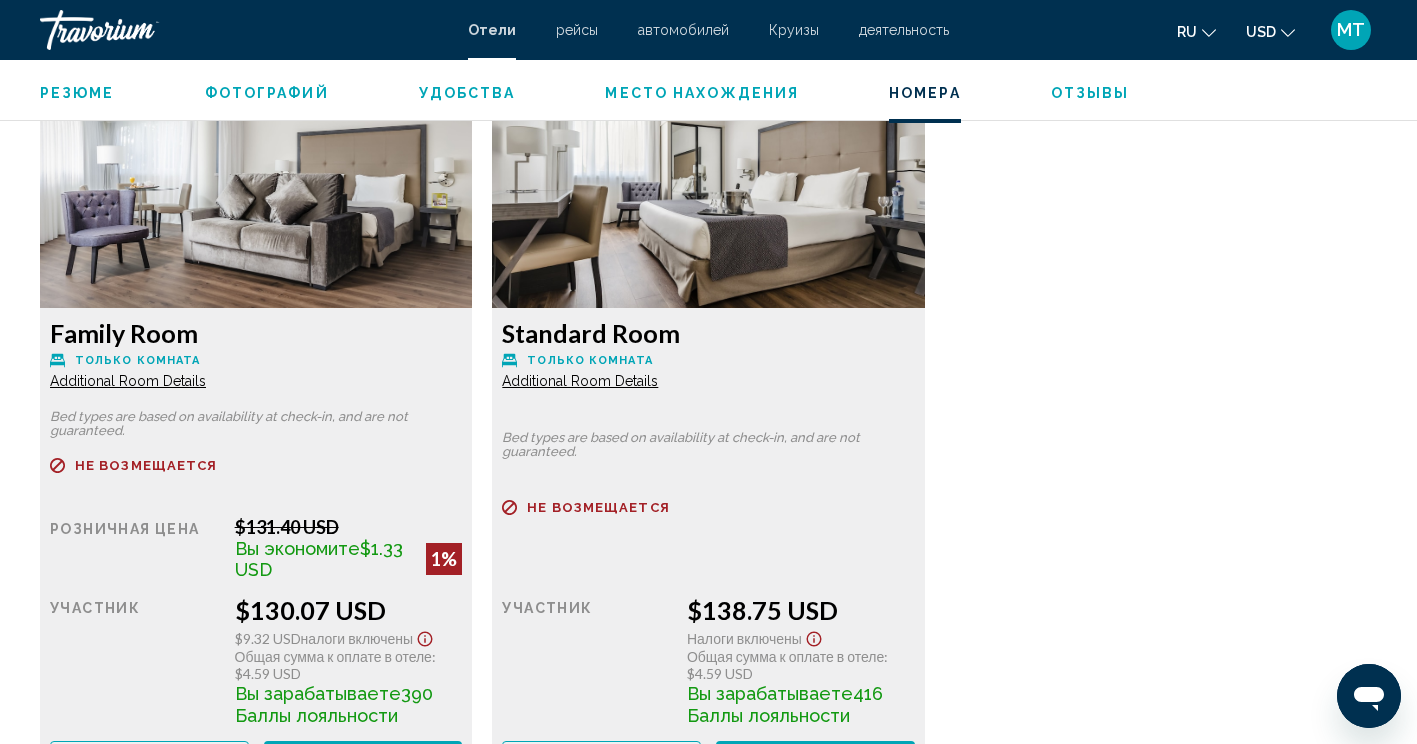 scroll, scrollTop: 2779, scrollLeft: 0, axis: vertical 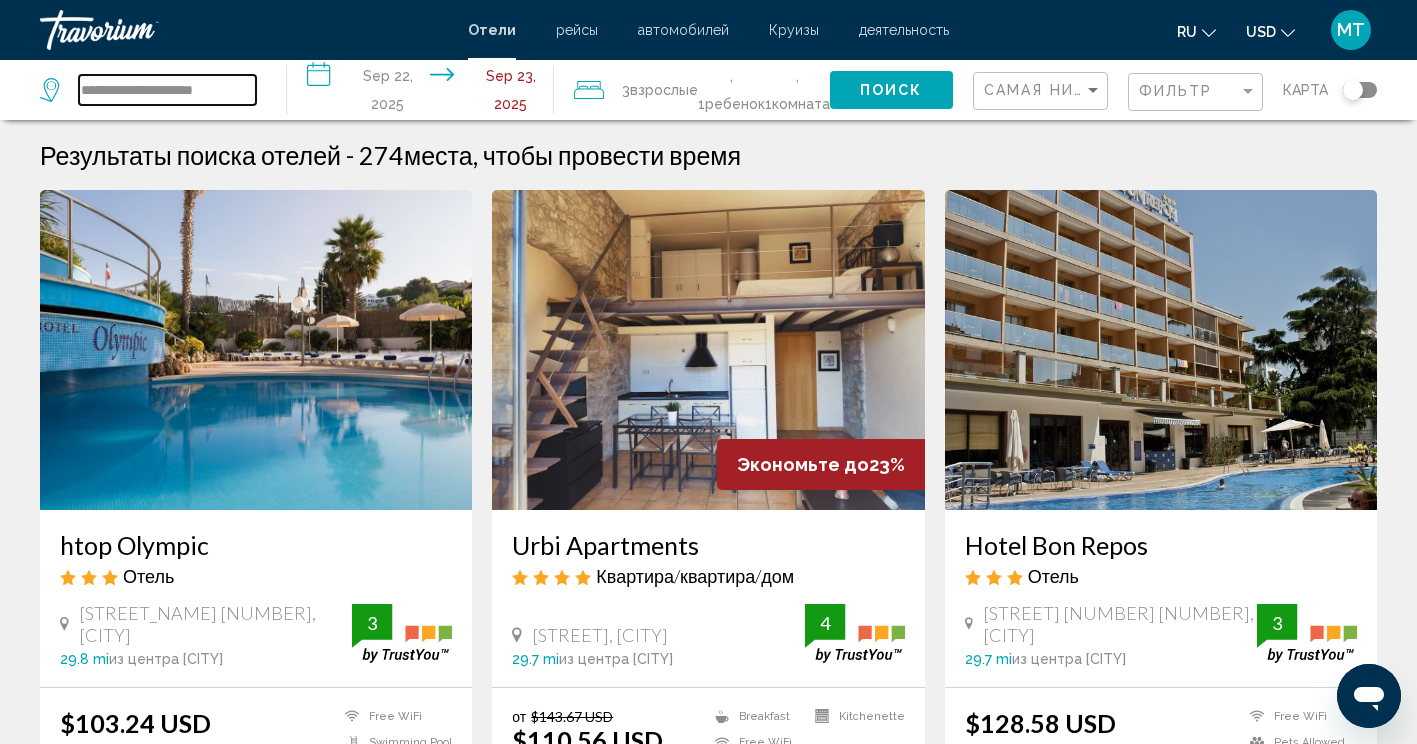 click on "**********" at bounding box center (167, 90) 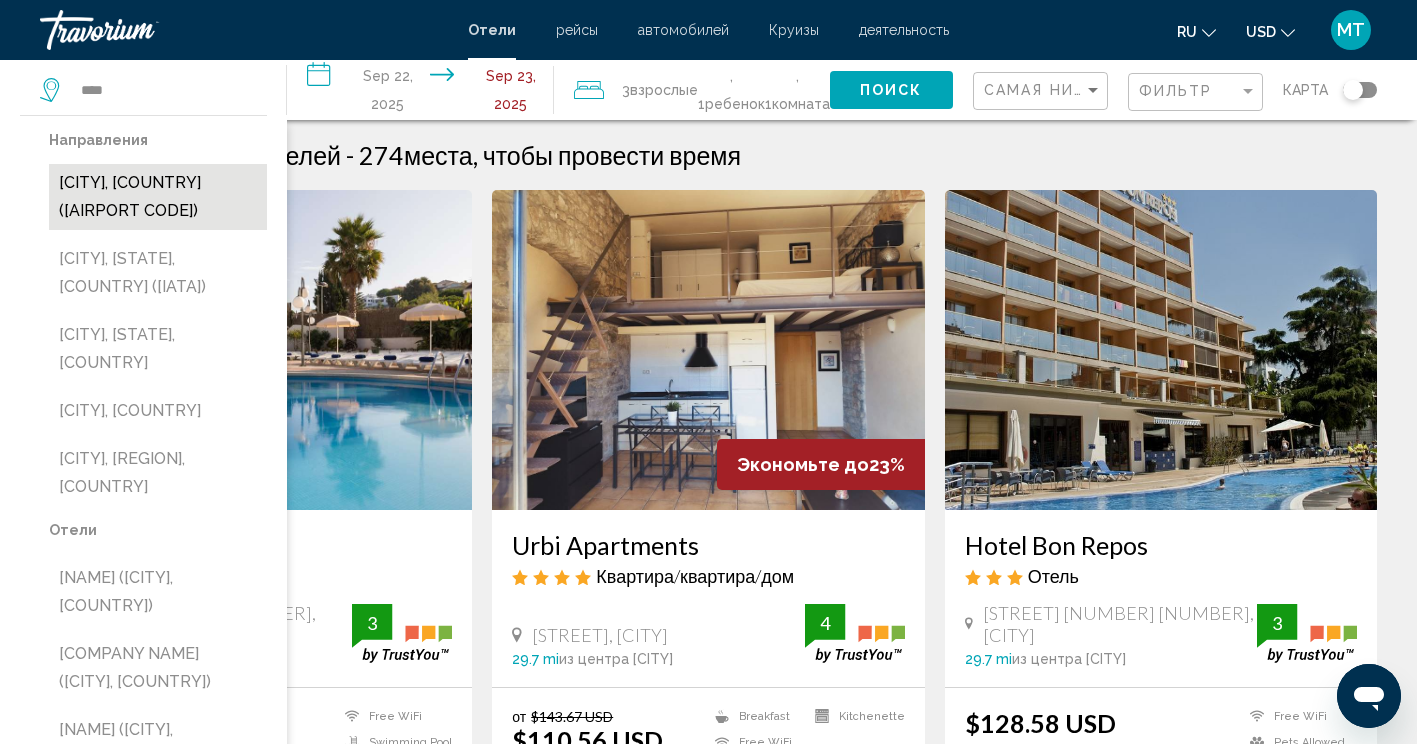 click on "[CITY], [COUNTRY] ([AIRPORT CODE])" at bounding box center [158, 197] 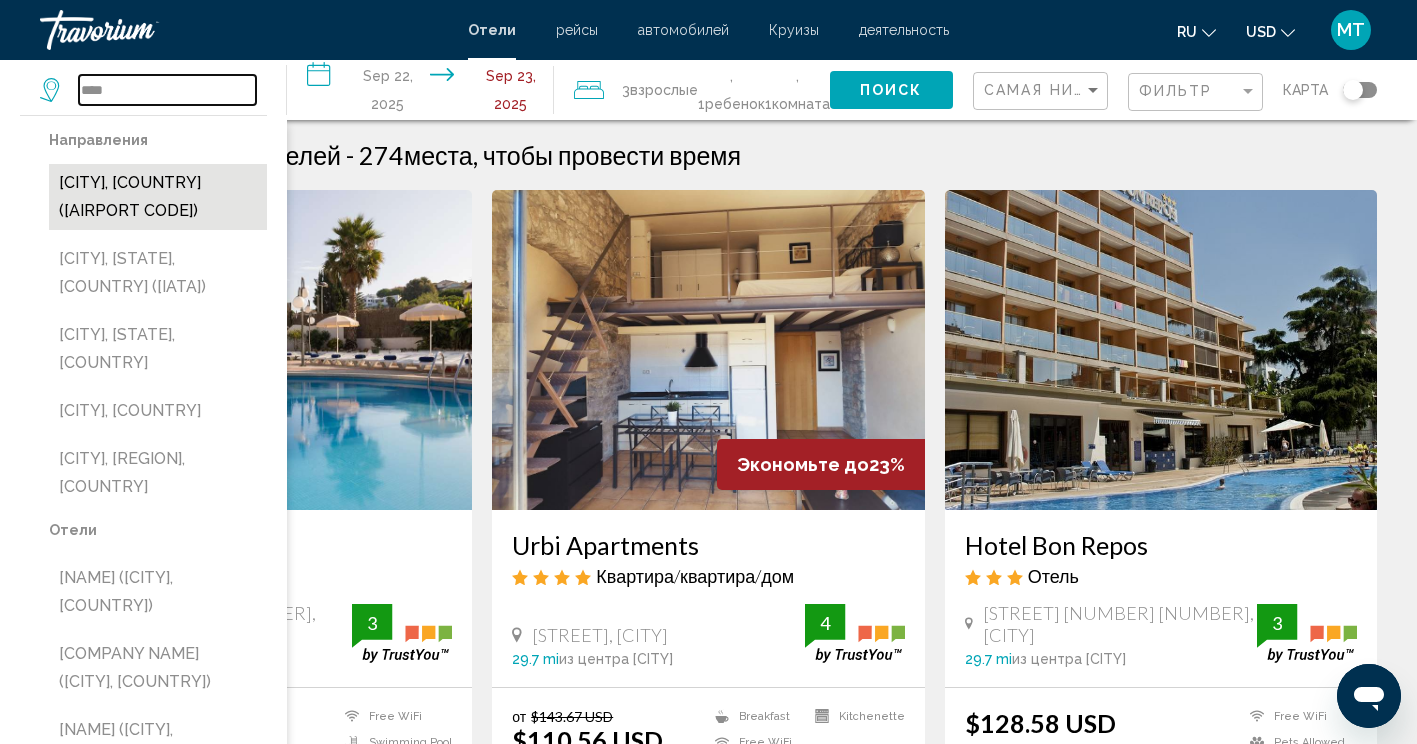 type on "**********" 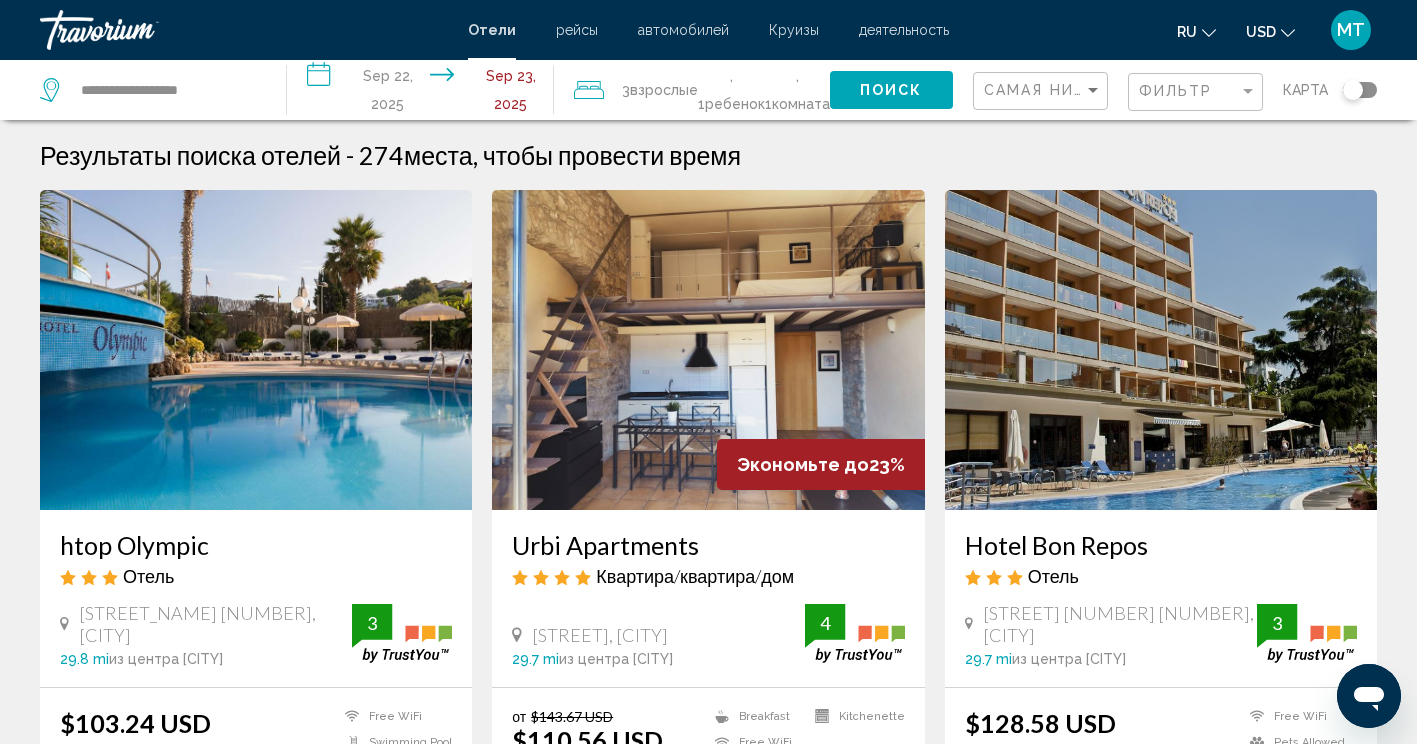 click on "**********" at bounding box center (424, 93) 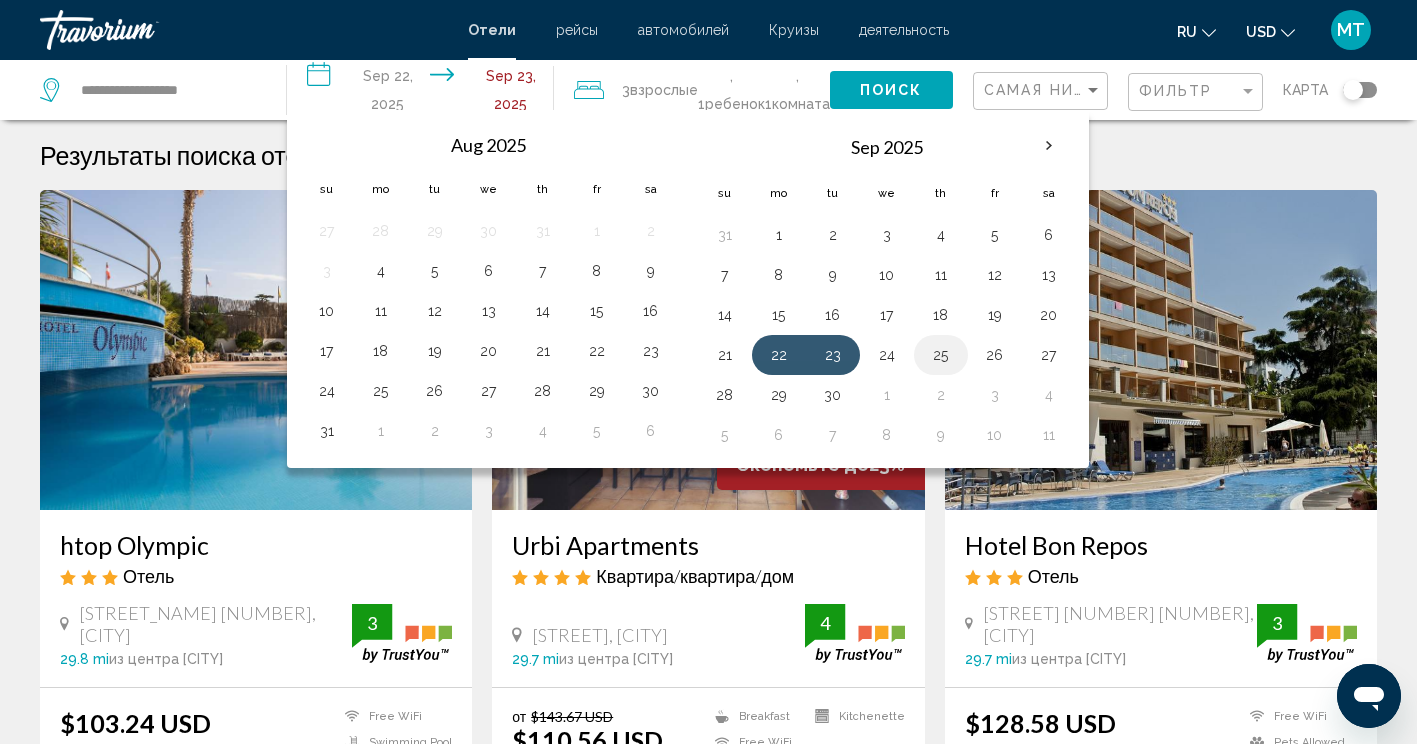 click on "25" at bounding box center [941, 355] 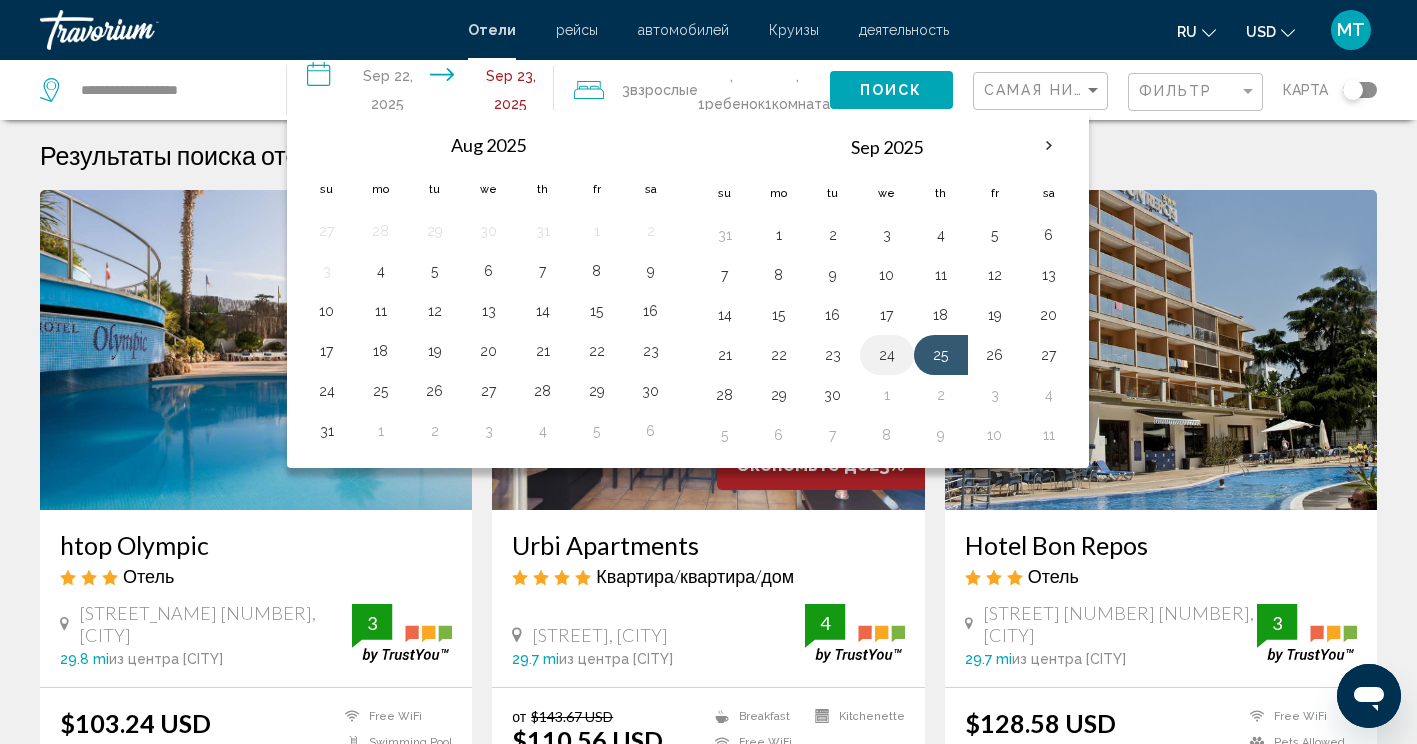 click on "24" at bounding box center [887, 355] 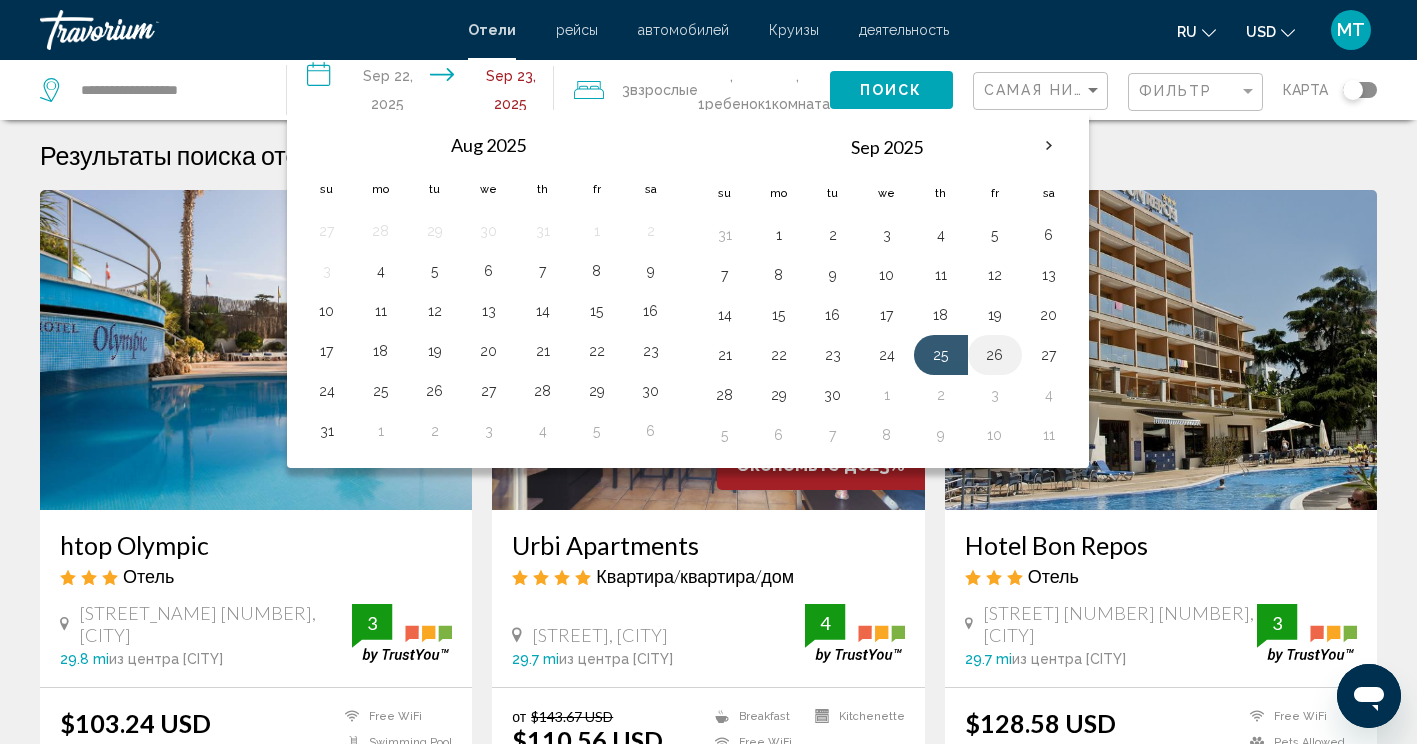click on "26" at bounding box center (995, 355) 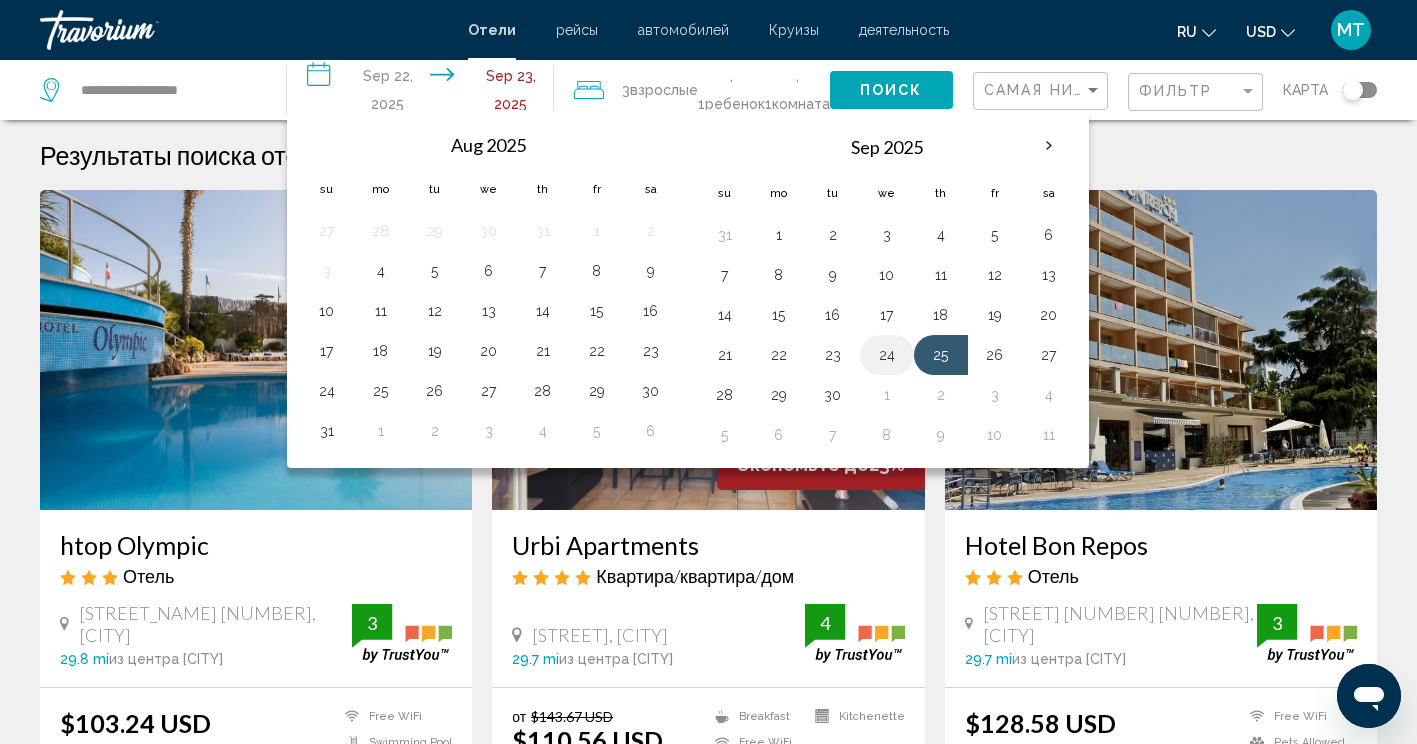 click on "24" at bounding box center (887, 355) 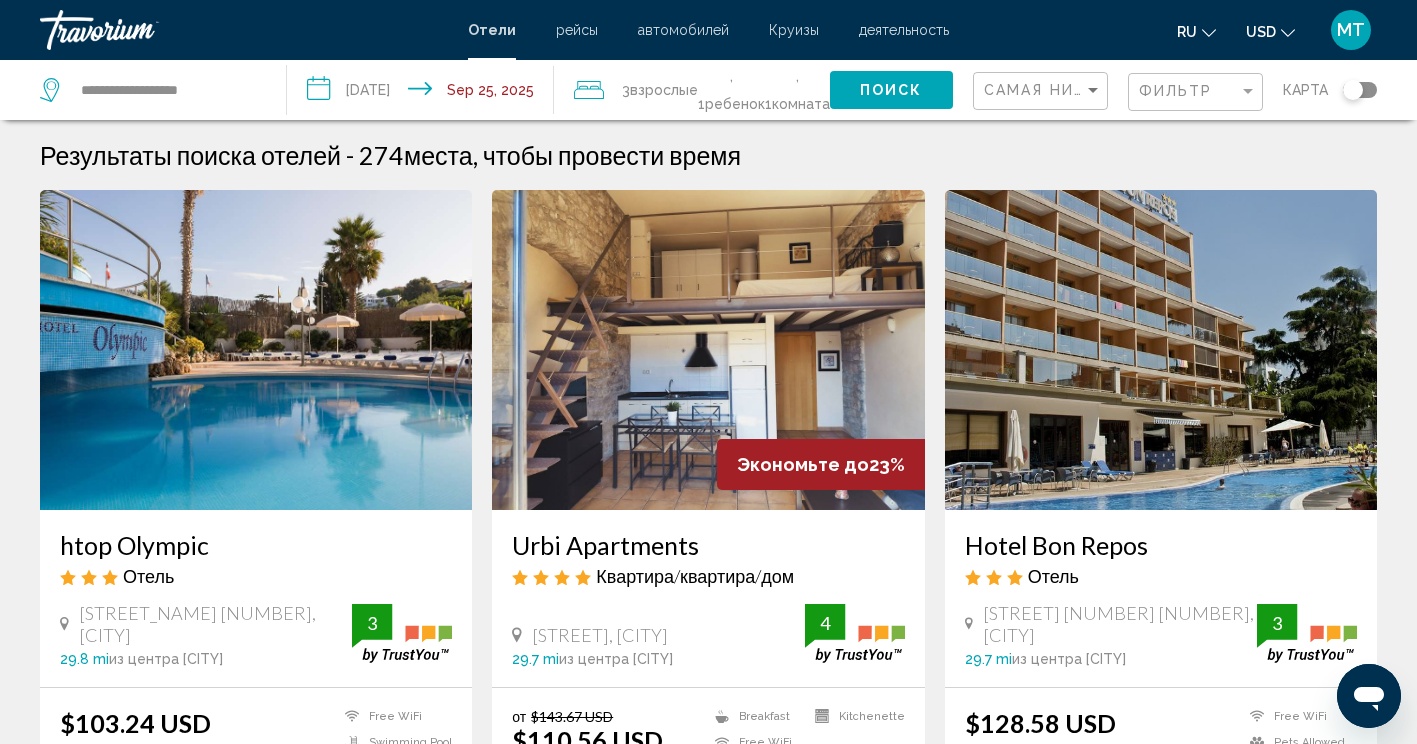click on "**********" at bounding box center [424, 93] 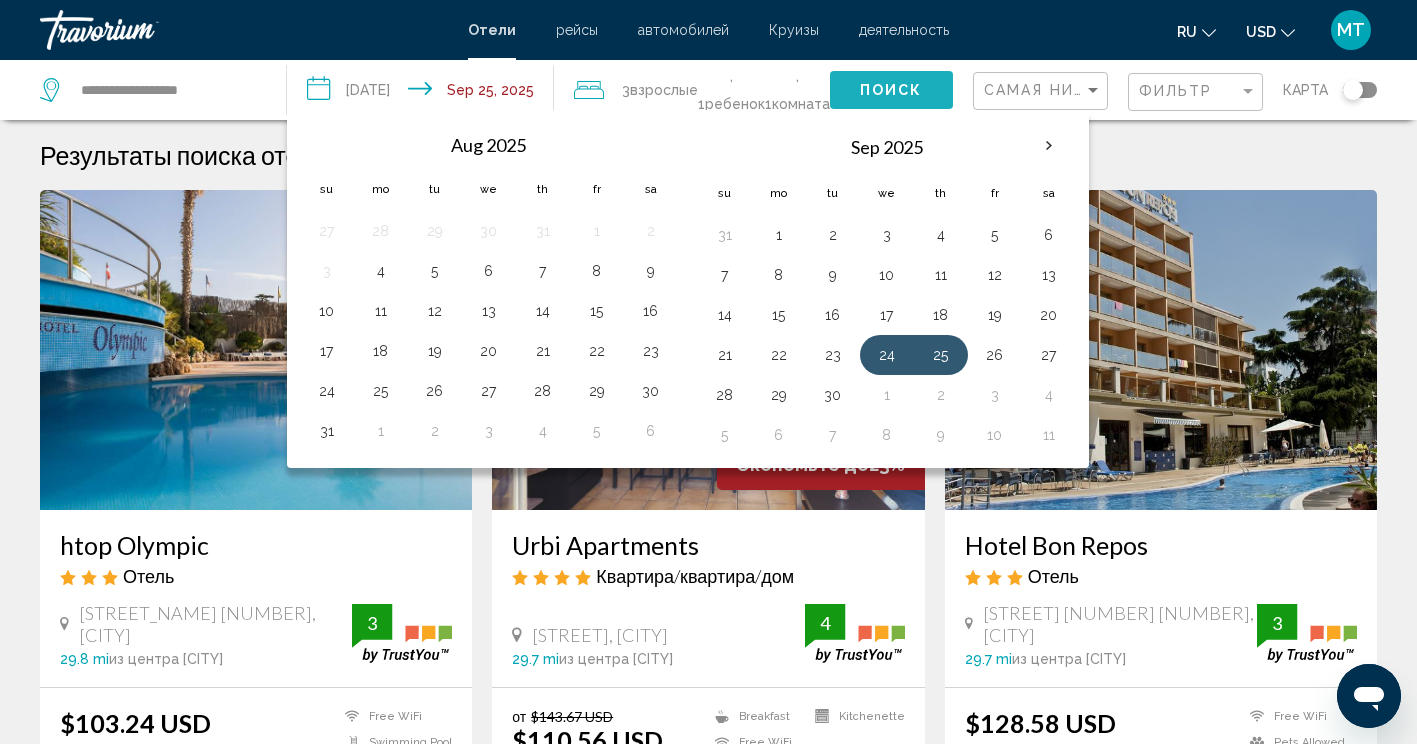 click on "Поиск" 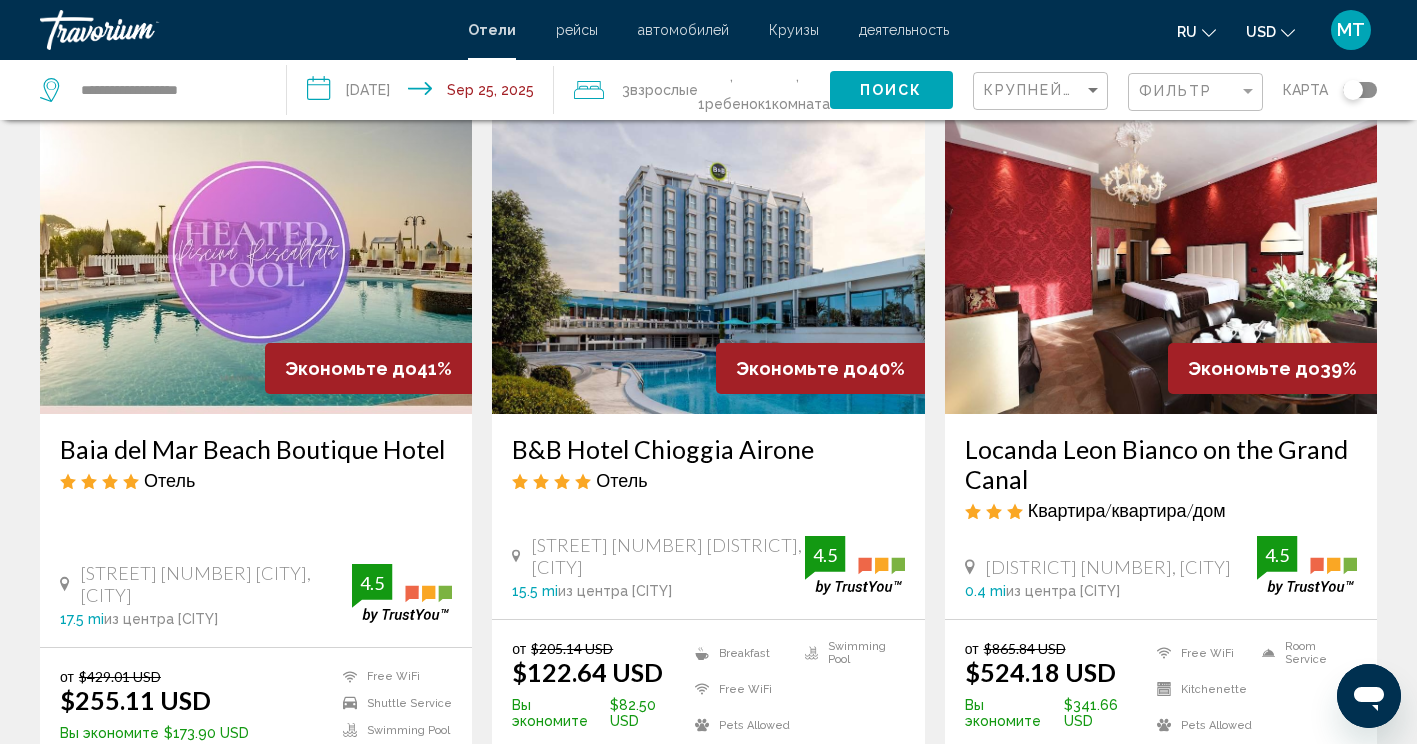 scroll, scrollTop: 0, scrollLeft: 0, axis: both 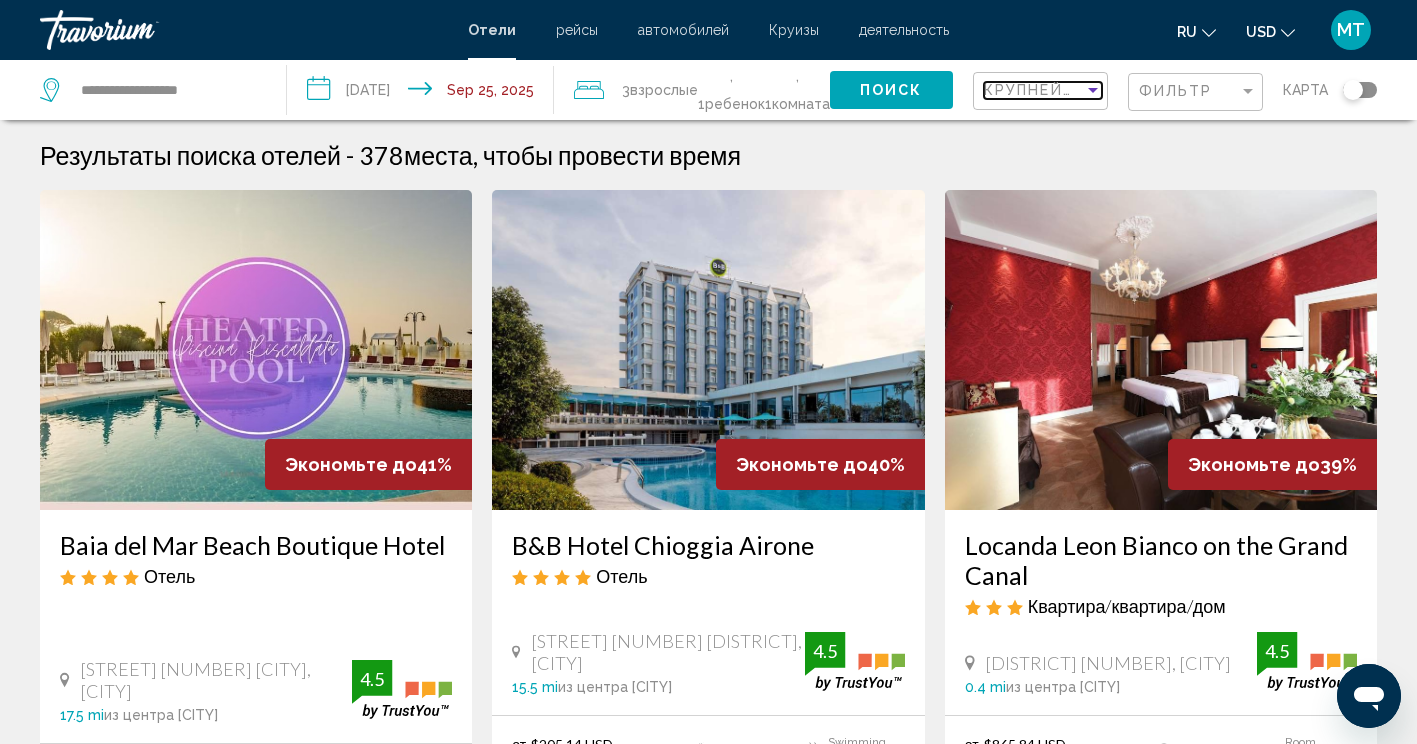click on "Крупнейшие сбережения" at bounding box center (1103, 90) 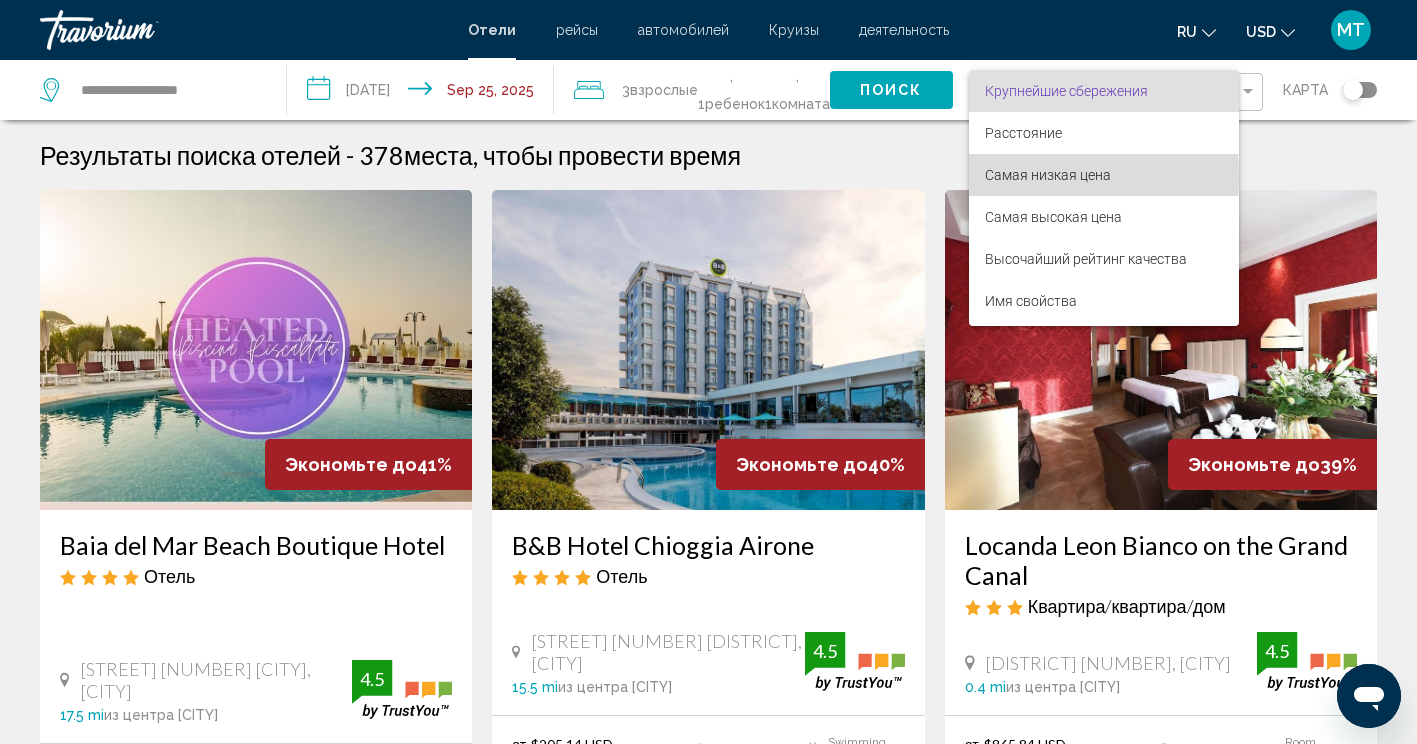 click on "Самая низкая цена" at bounding box center [1048, 175] 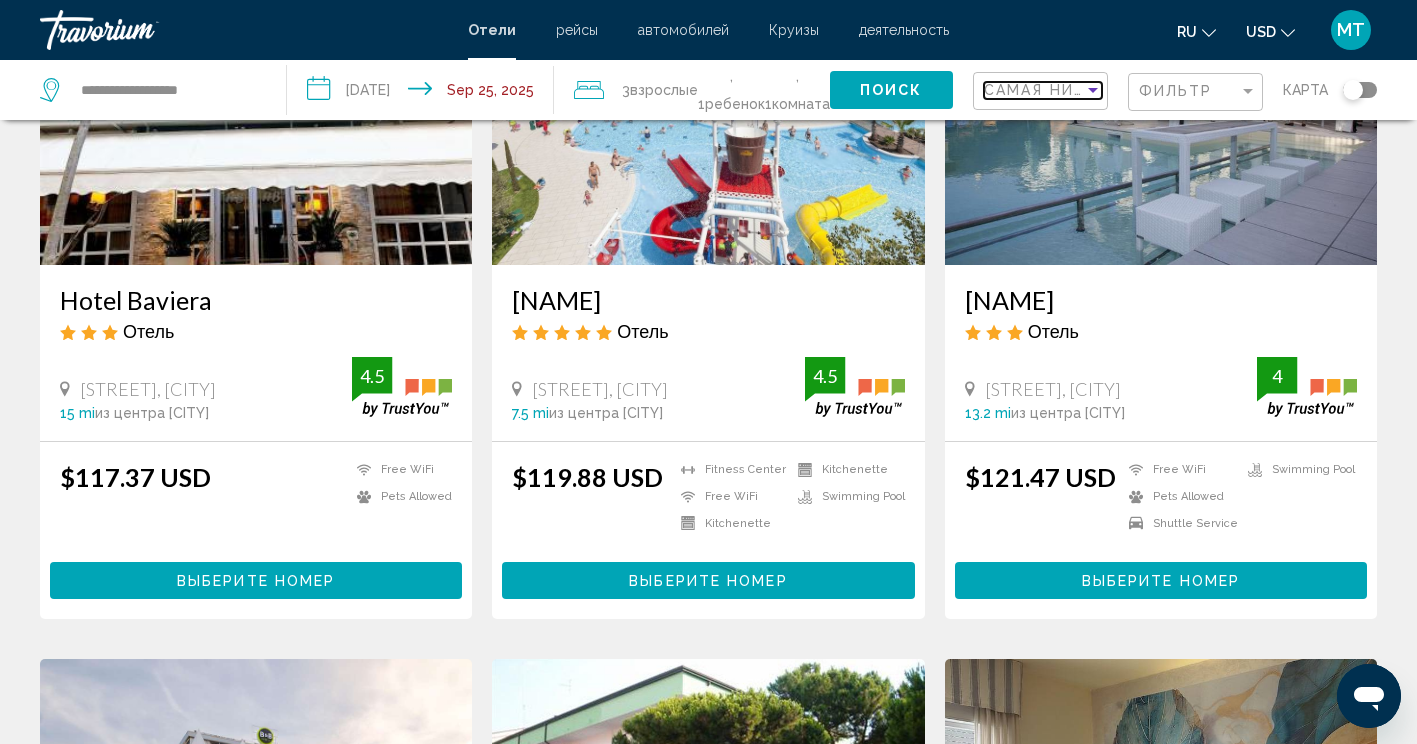 scroll, scrollTop: 1704, scrollLeft: 0, axis: vertical 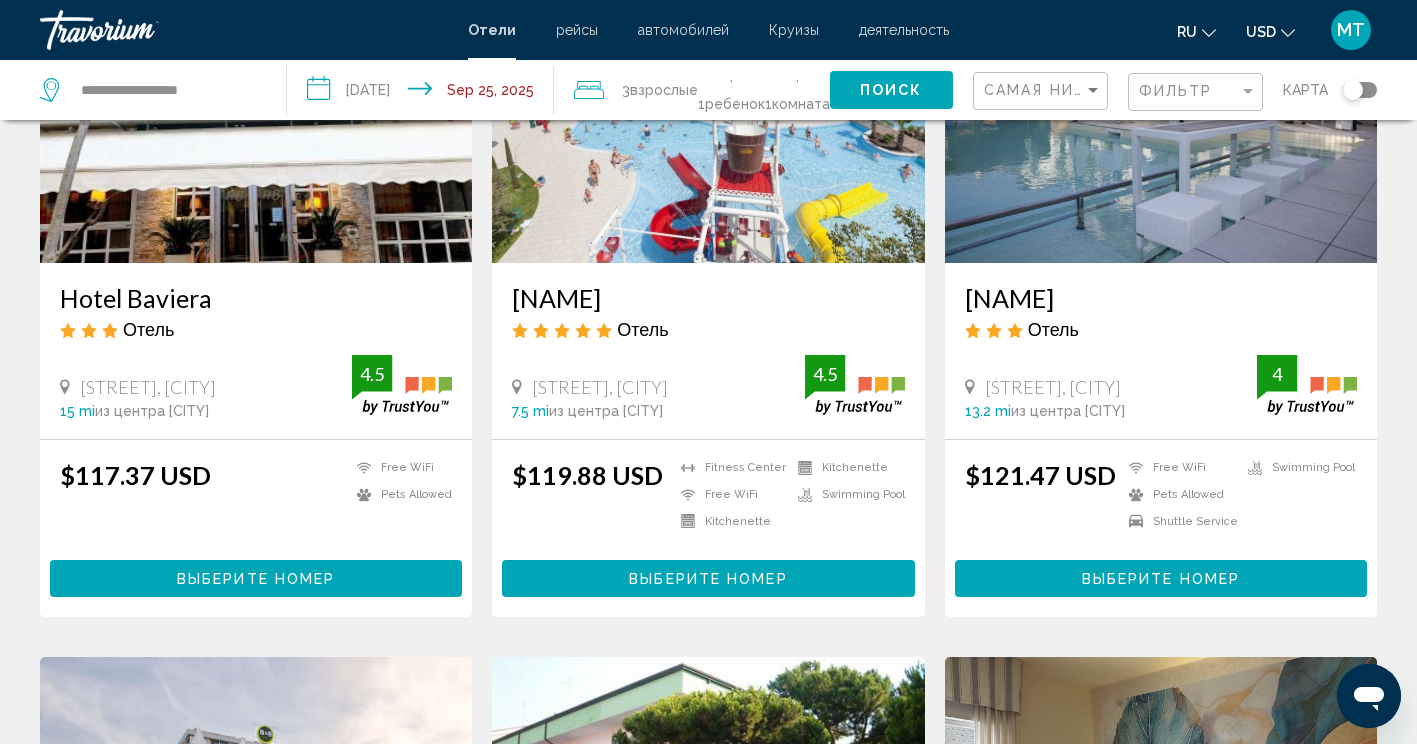 click at bounding box center [1161, 103] 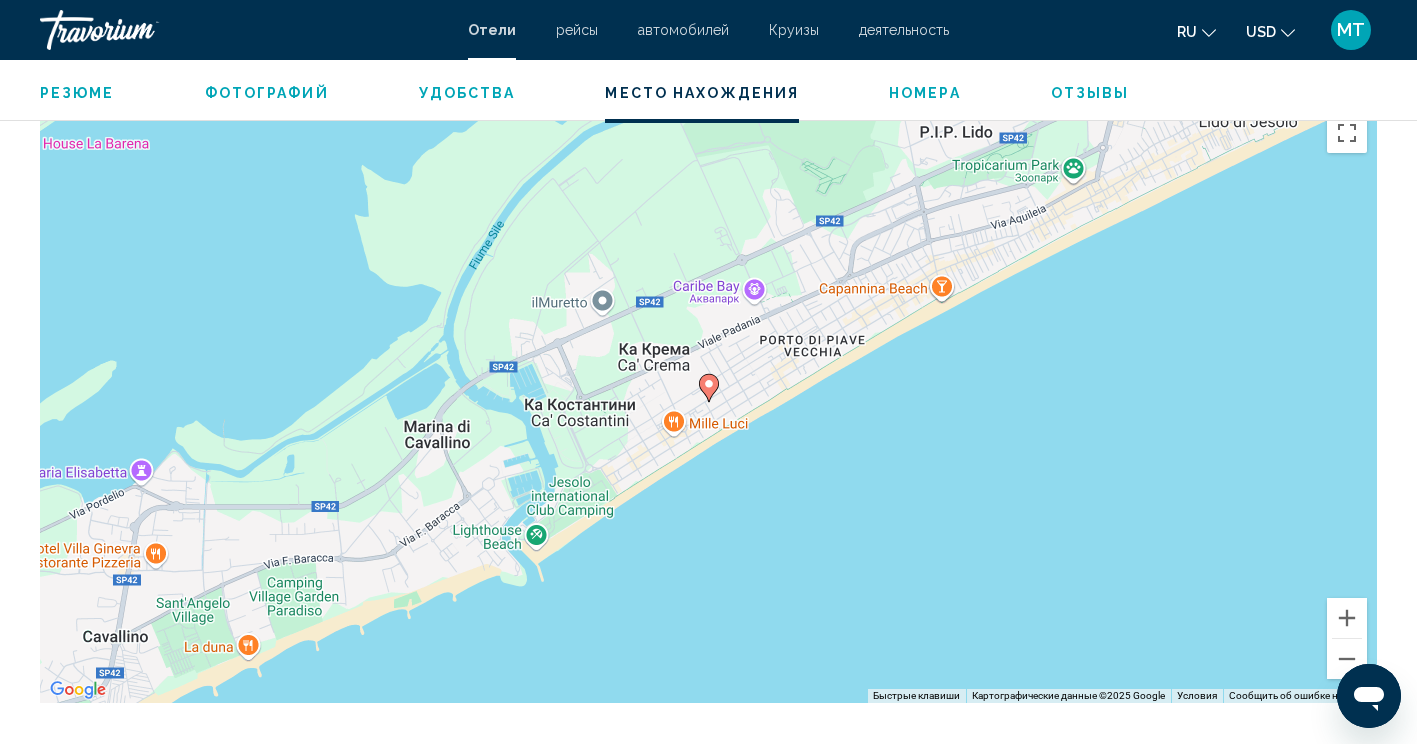 scroll, scrollTop: 1784, scrollLeft: 0, axis: vertical 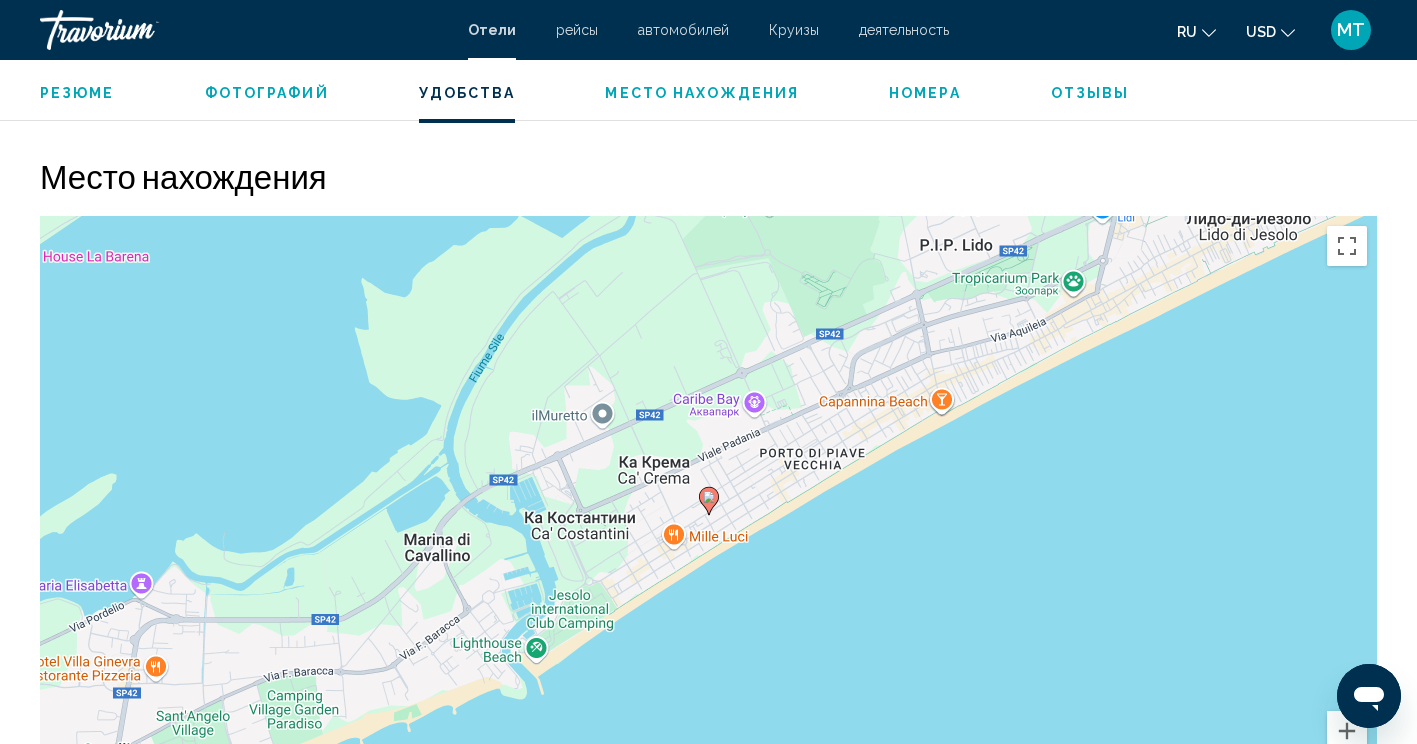 click on "рейсы" at bounding box center [577, 30] 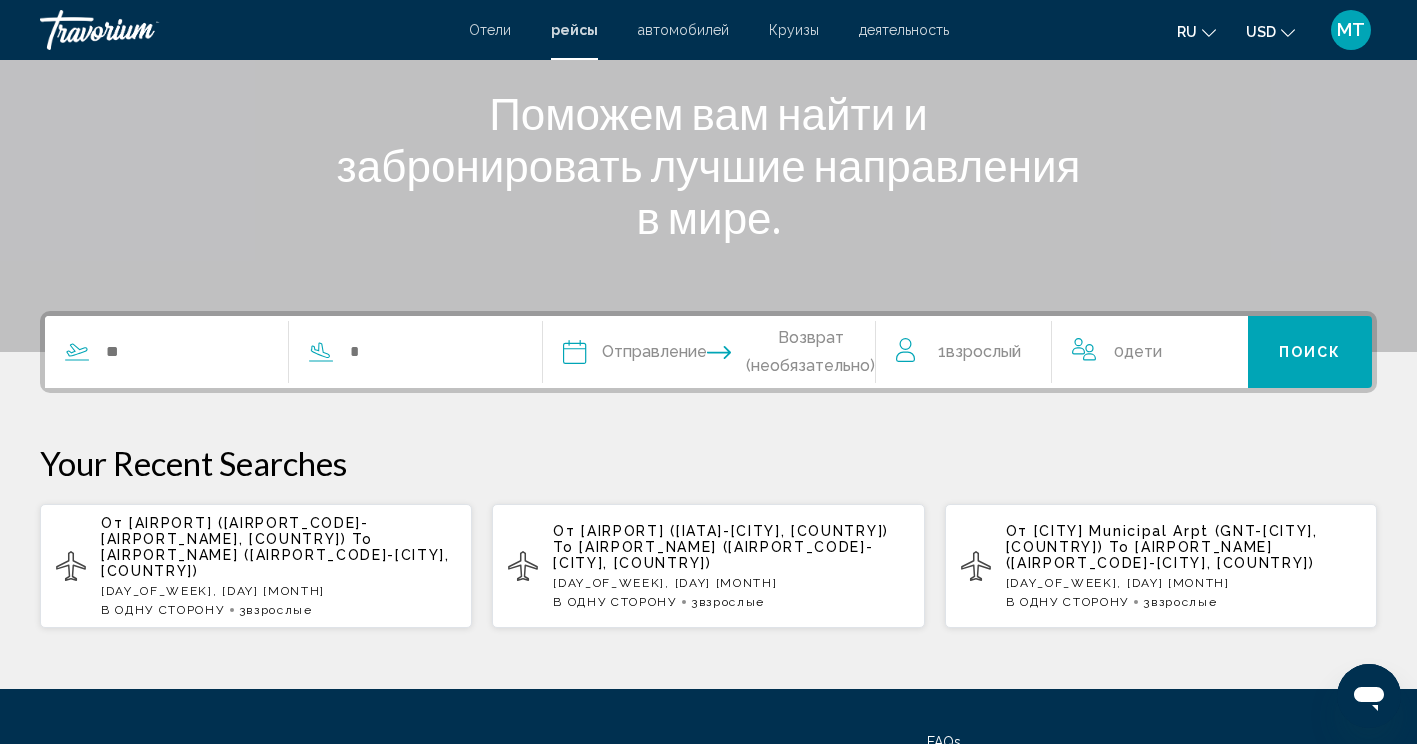 scroll, scrollTop: 249, scrollLeft: 0, axis: vertical 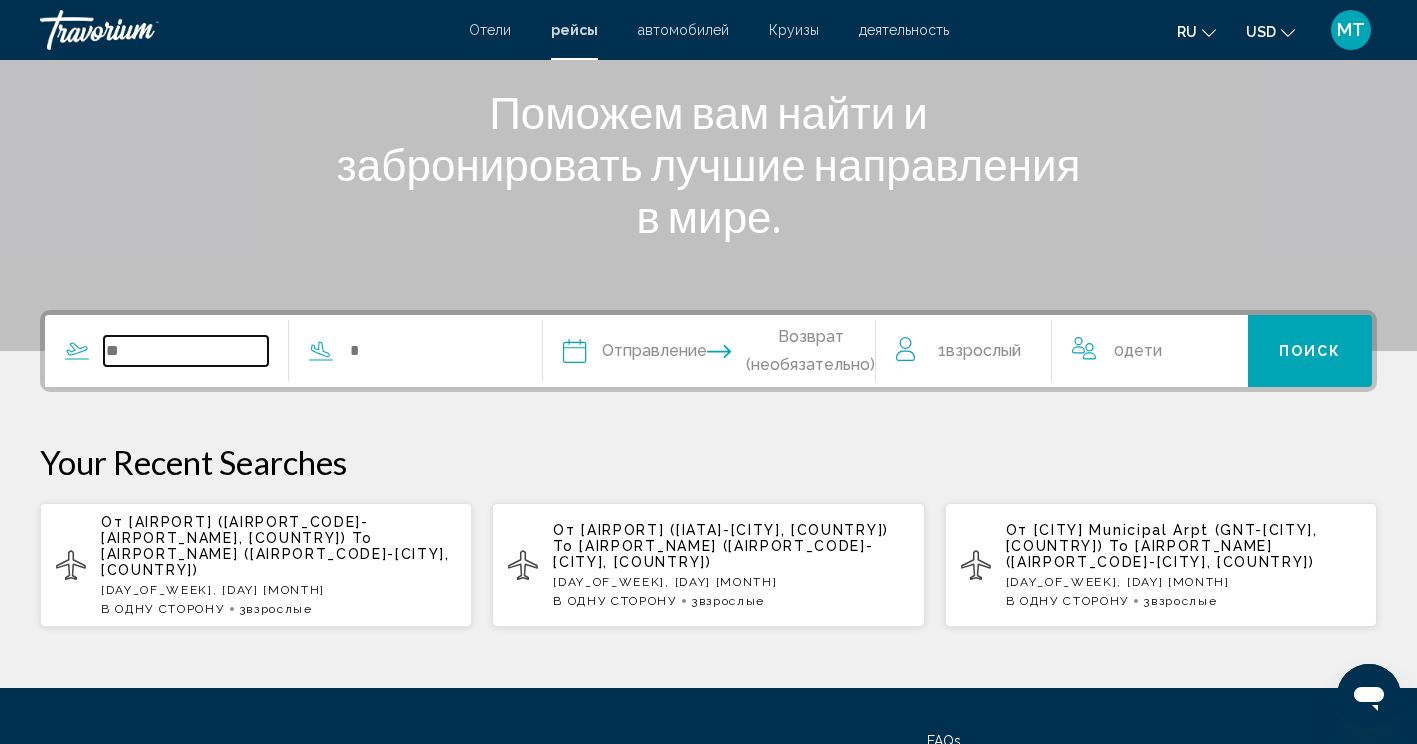 click at bounding box center (186, 351) 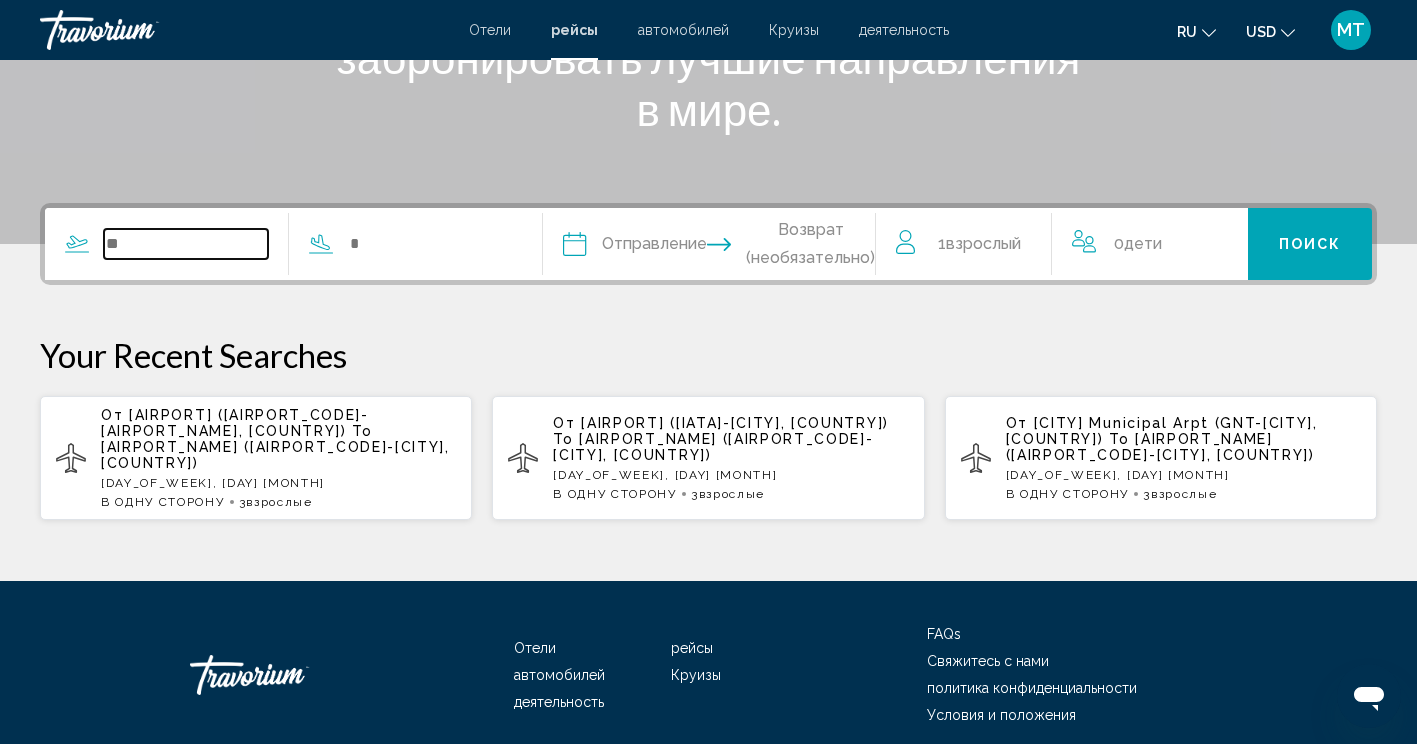 scroll, scrollTop: 422, scrollLeft: 0, axis: vertical 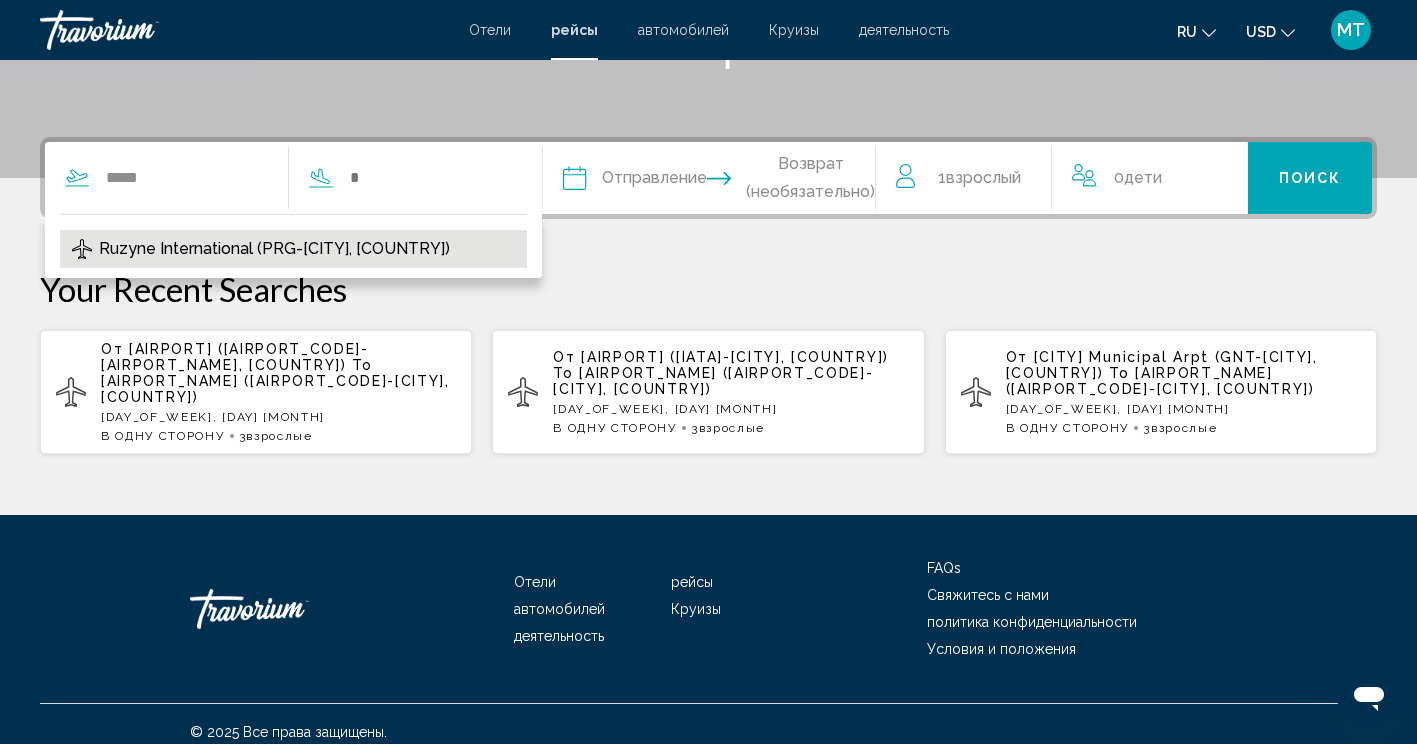 click on "Ruzyne International (PRG-[CITY], [COUNTRY])" at bounding box center (274, 249) 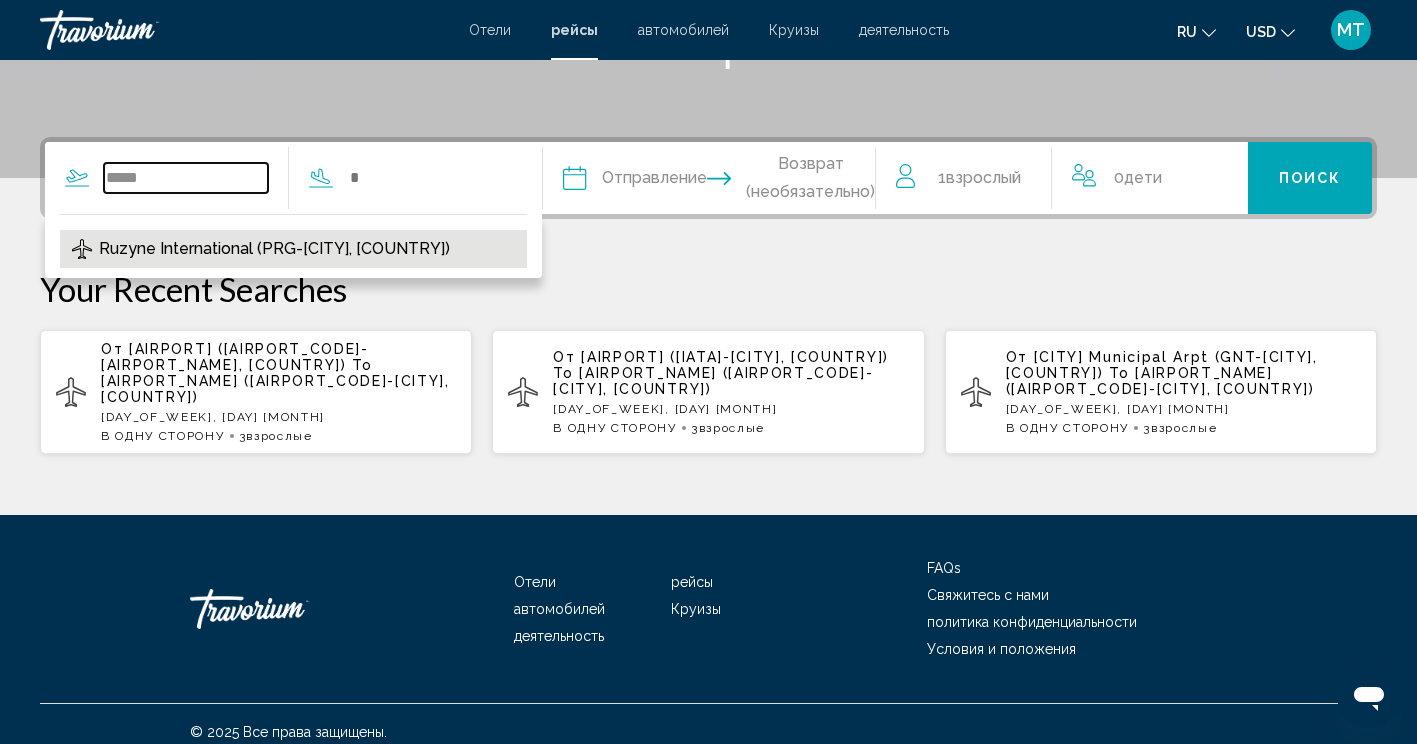 type on "**********" 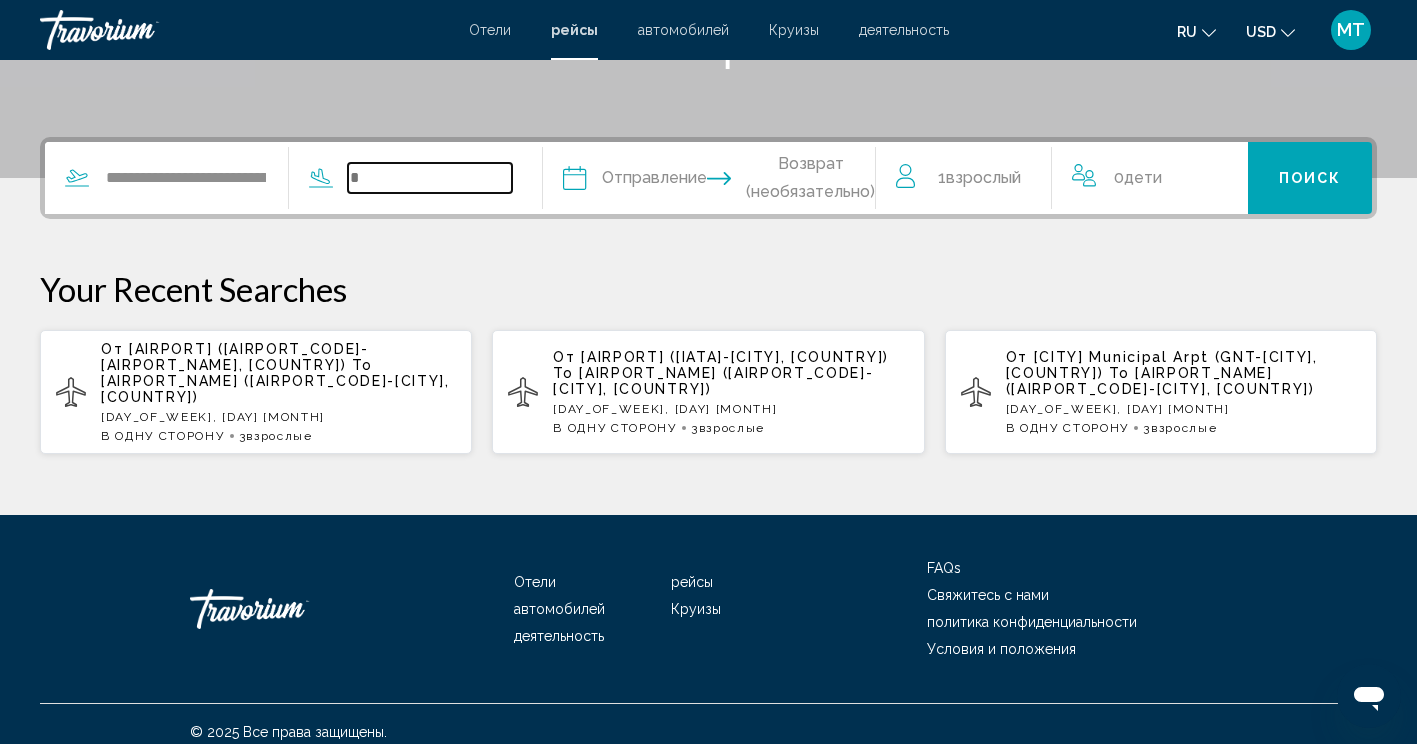 click at bounding box center (430, 178) 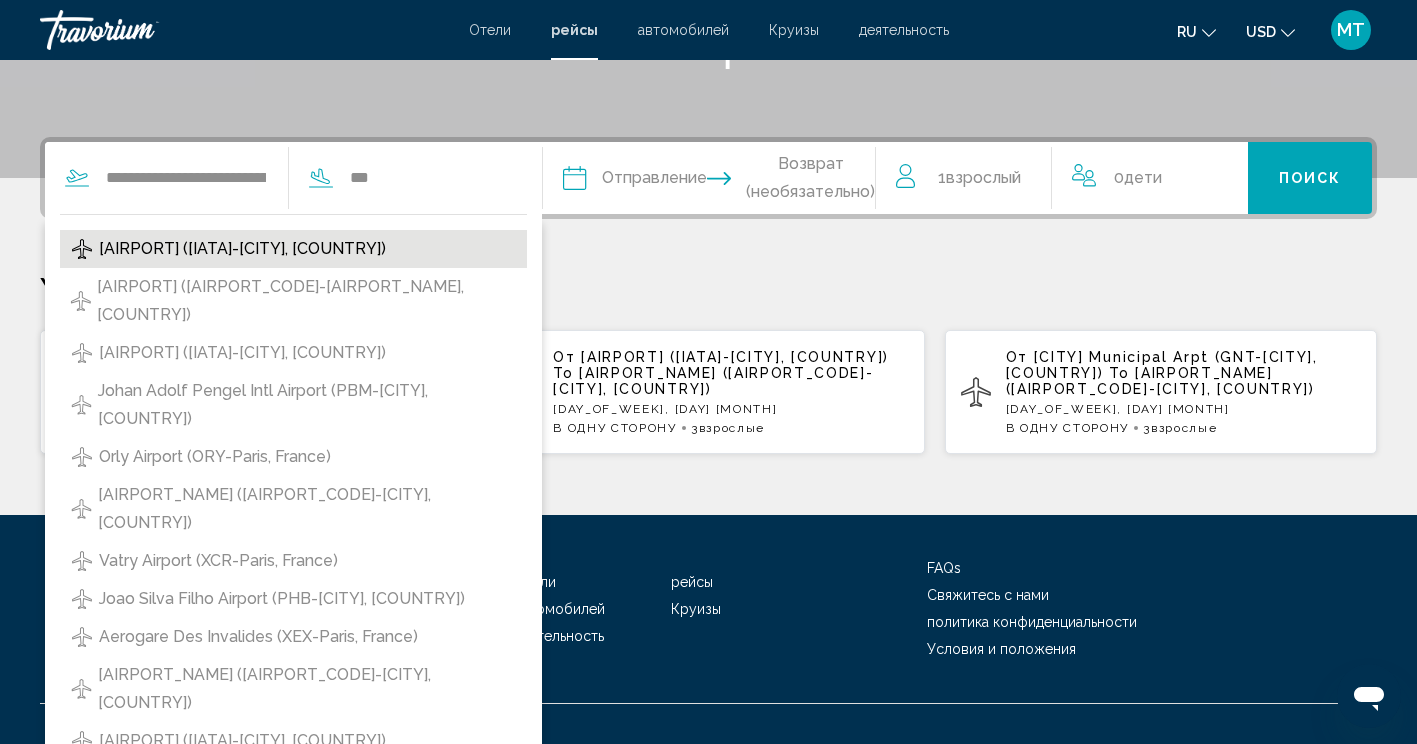click on "[AIRPORT] ([IATA]-[CITY], [COUNTRY])" at bounding box center (293, 249) 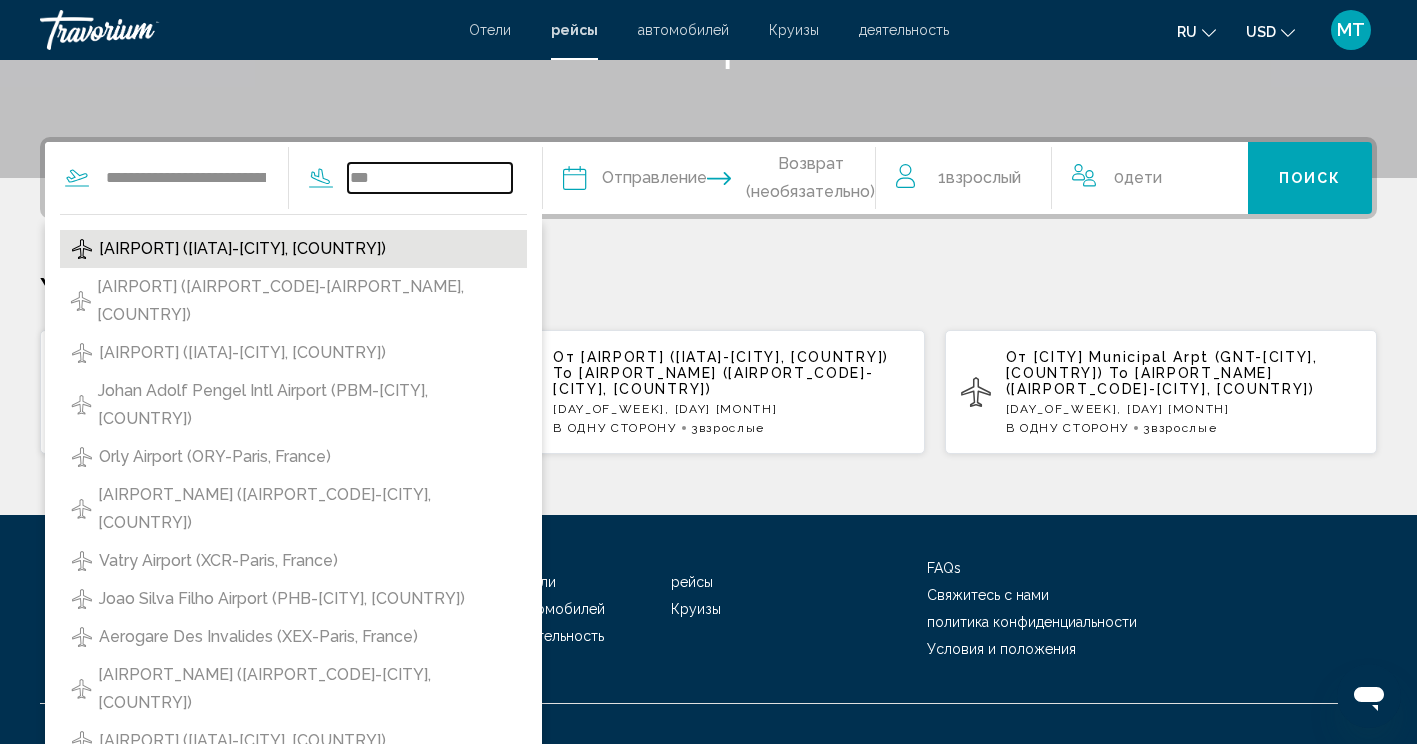 type on "**********" 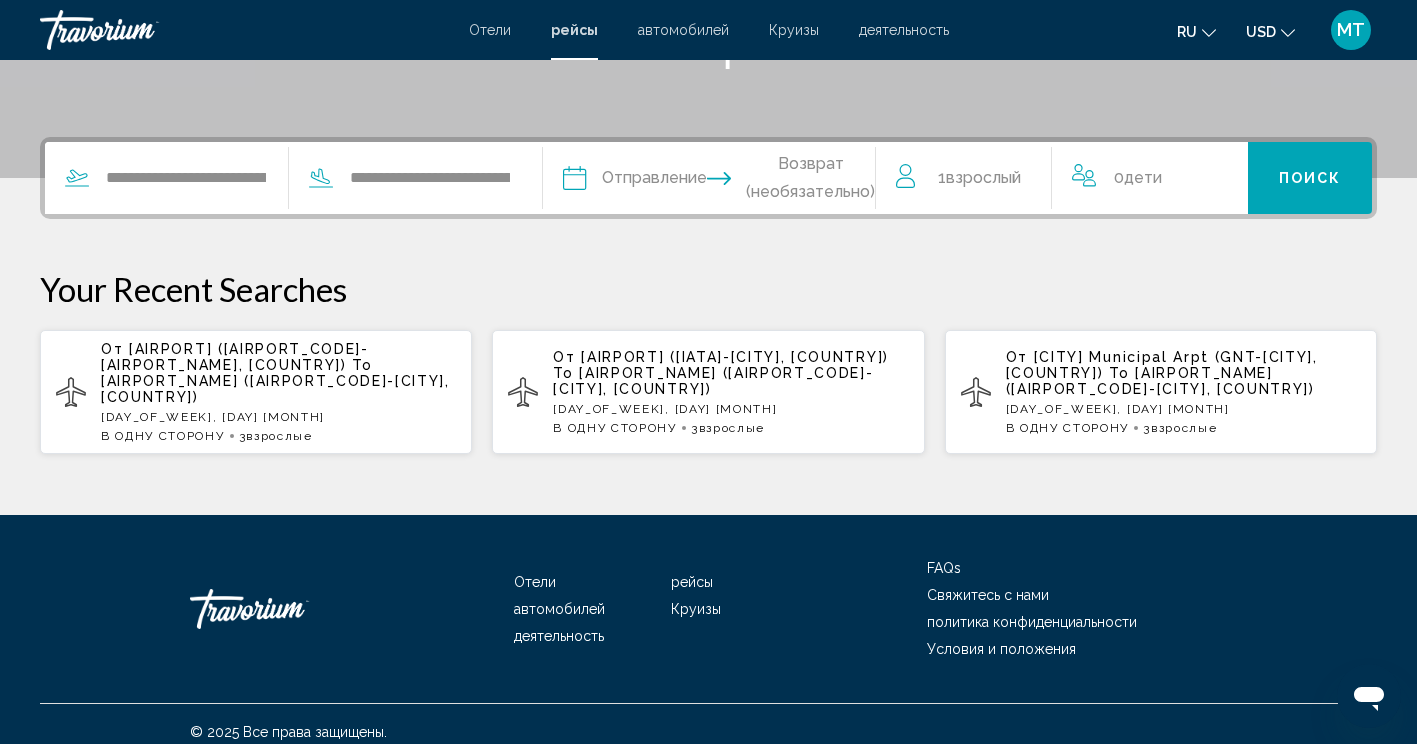 click on "Возврат (необязательно)" at bounding box center (791, 178) 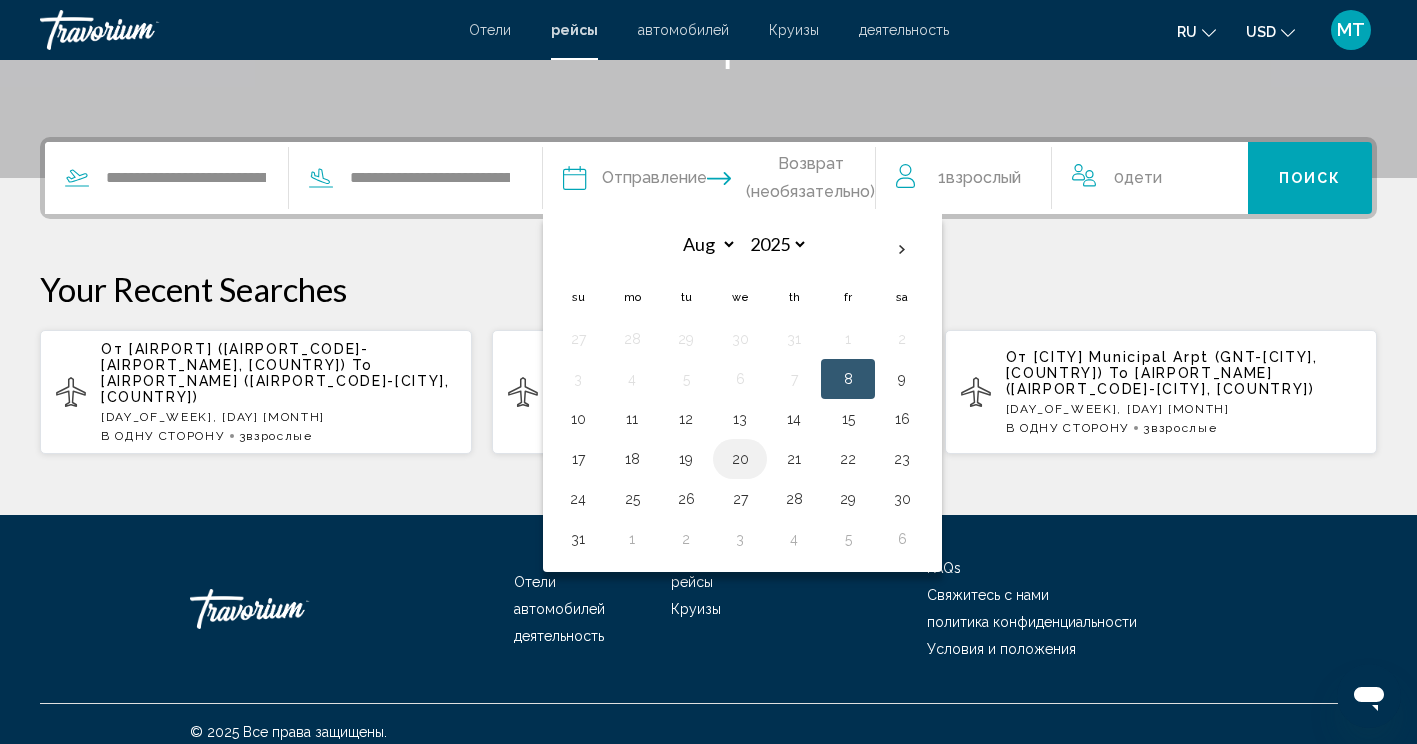 click on "20" at bounding box center [740, 459] 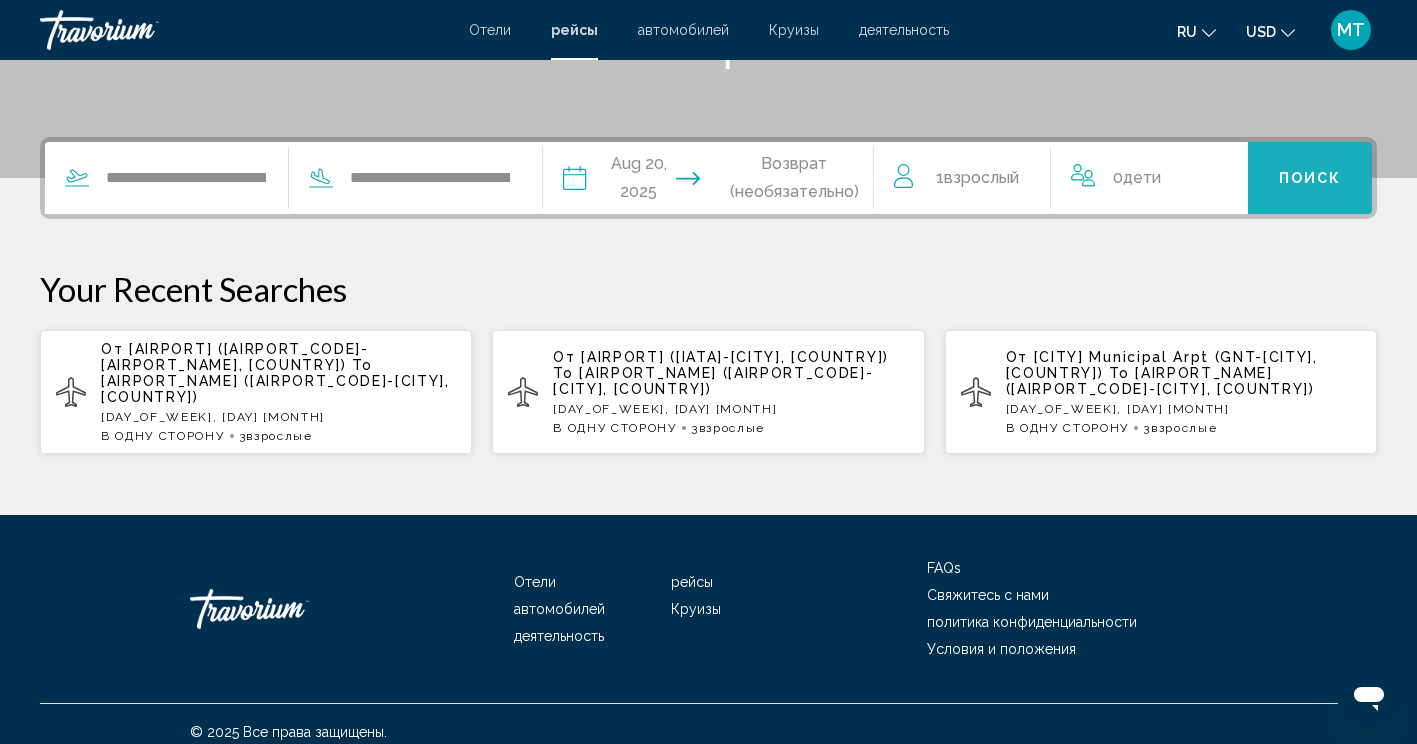 click on "Поиск" at bounding box center (1310, 179) 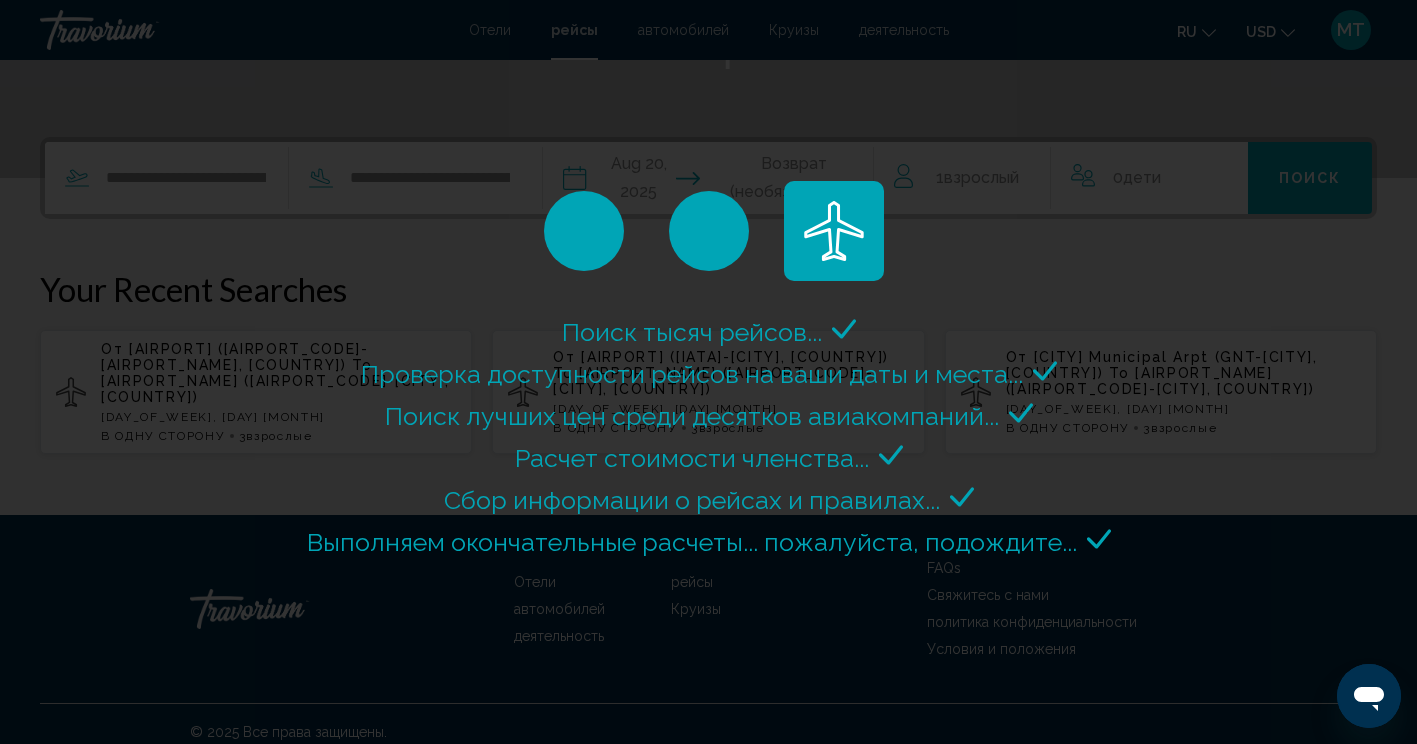 scroll, scrollTop: 0, scrollLeft: 0, axis: both 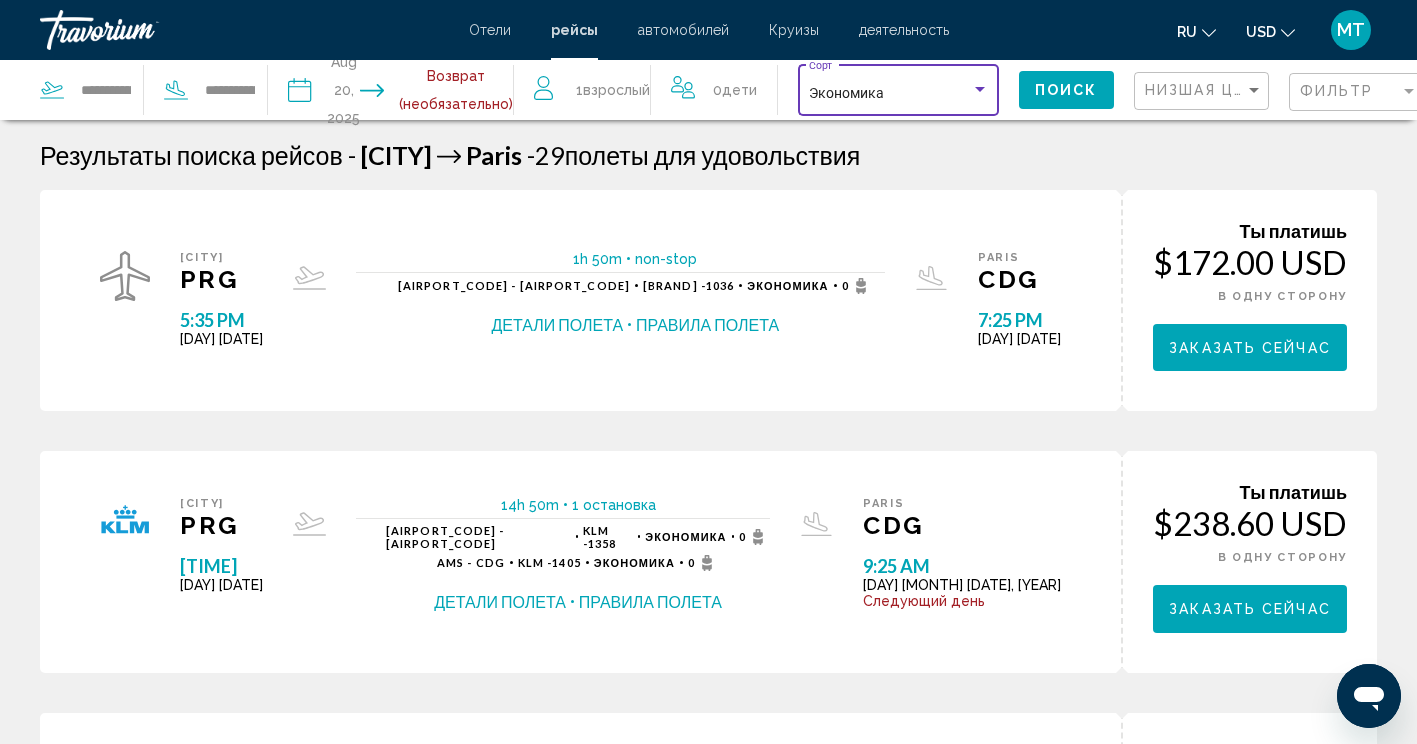 click on "Экономика" at bounding box center (890, 94) 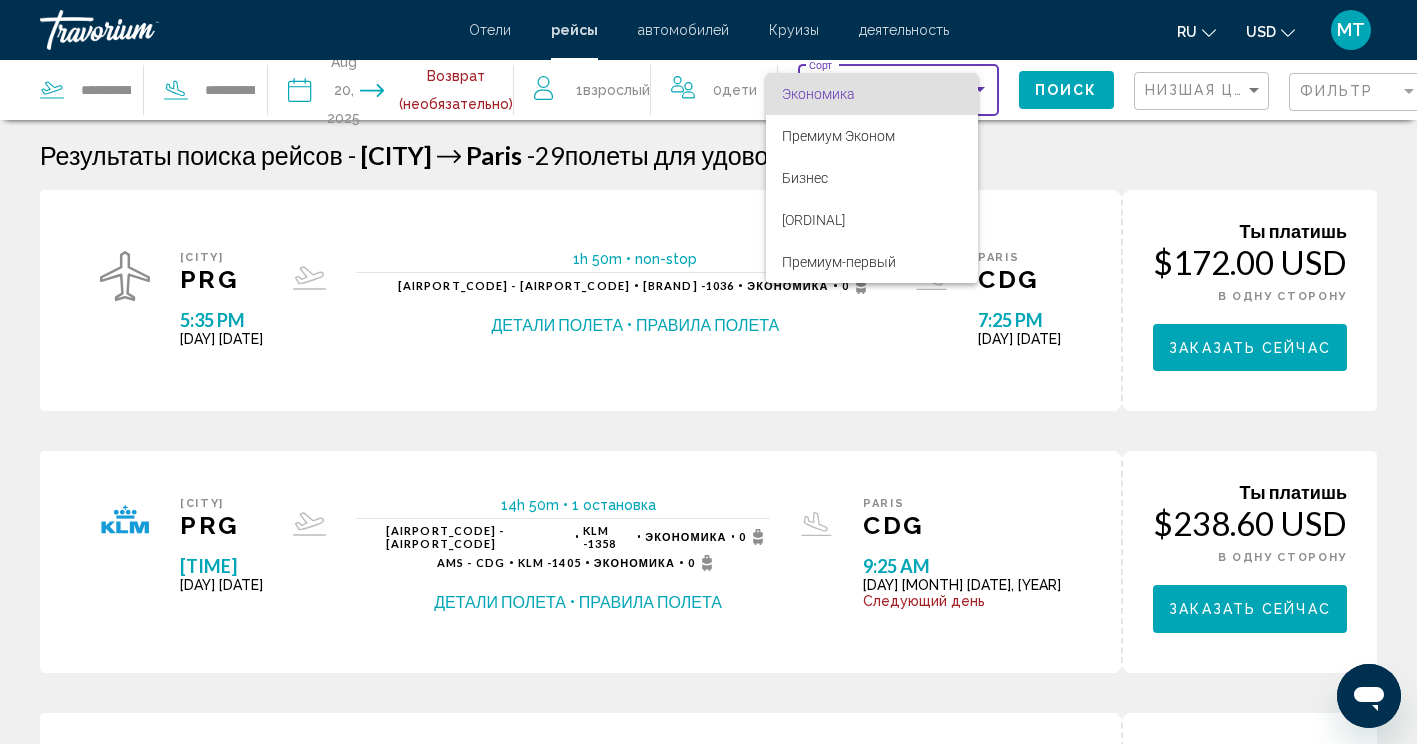 click at bounding box center (708, 372) 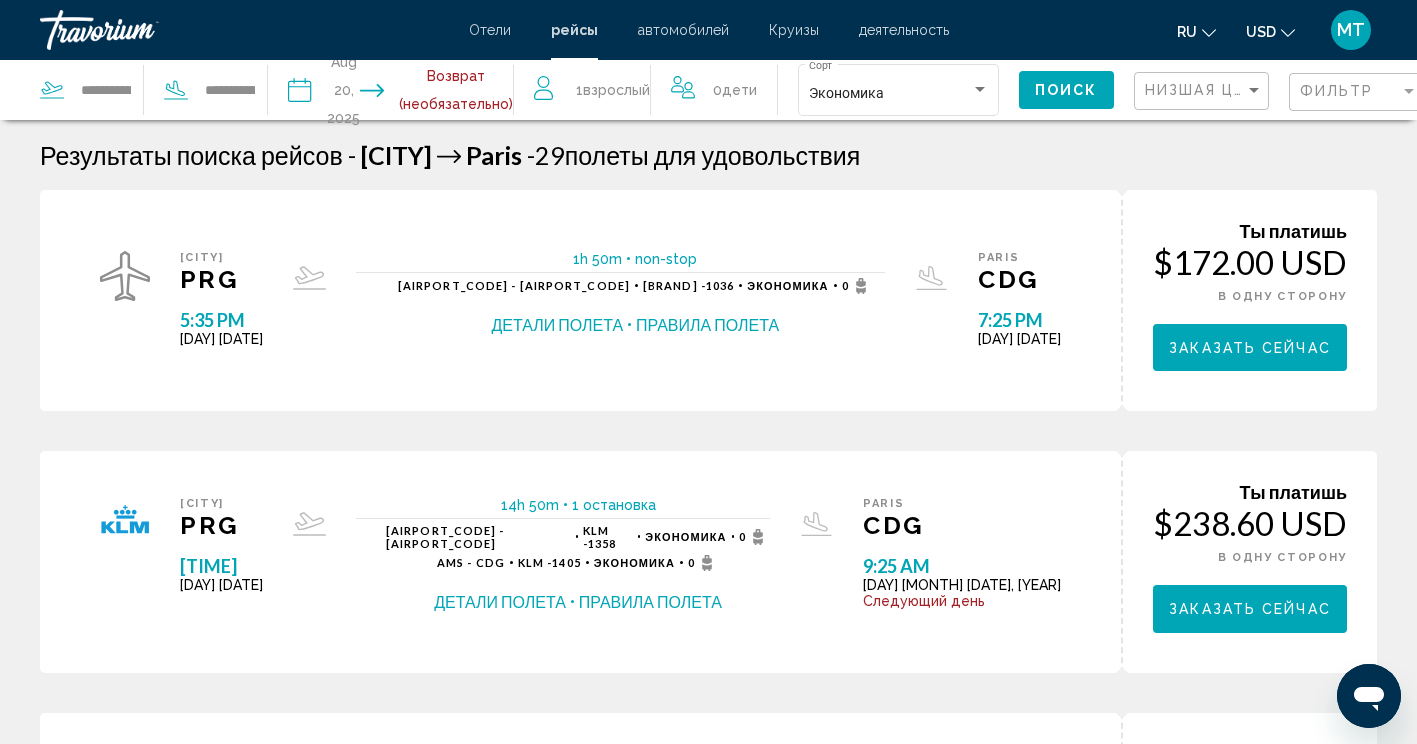 click at bounding box center [343, 93] 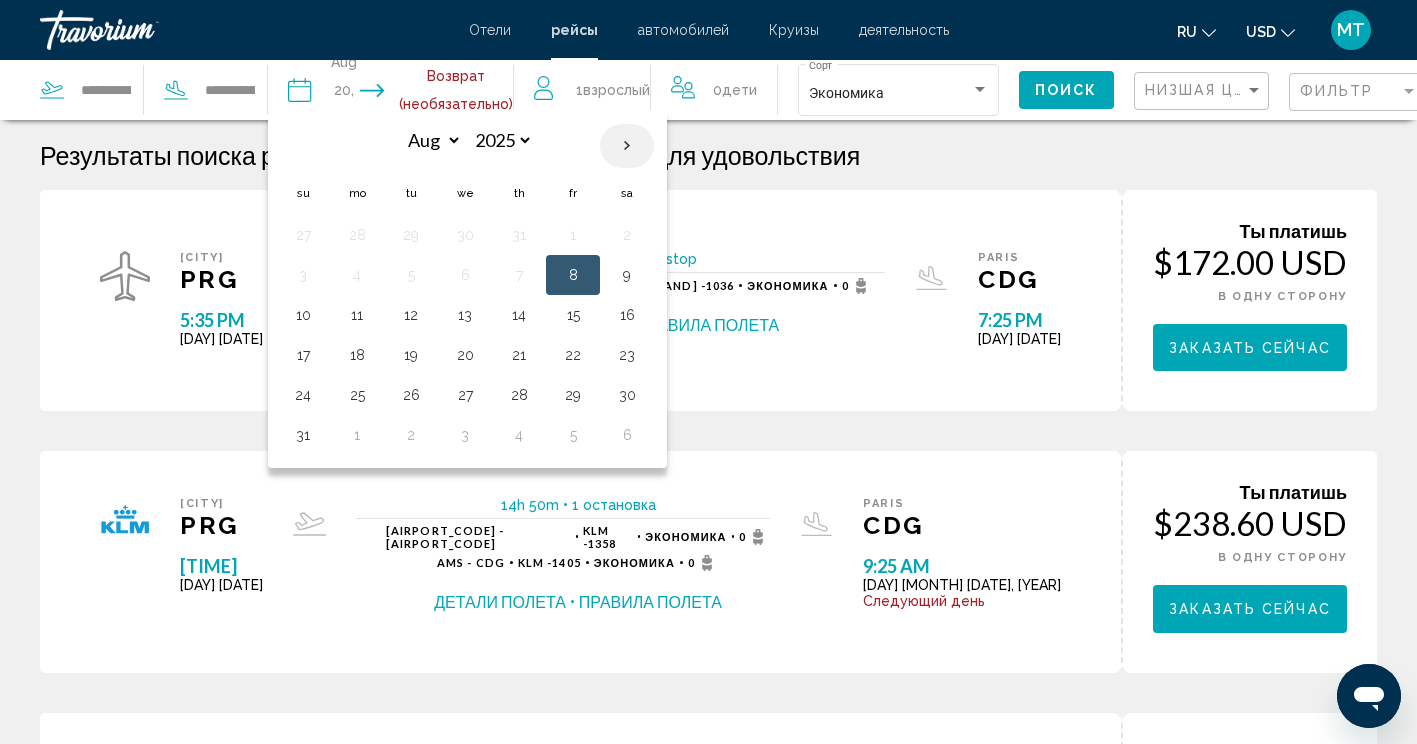 click at bounding box center (627, 146) 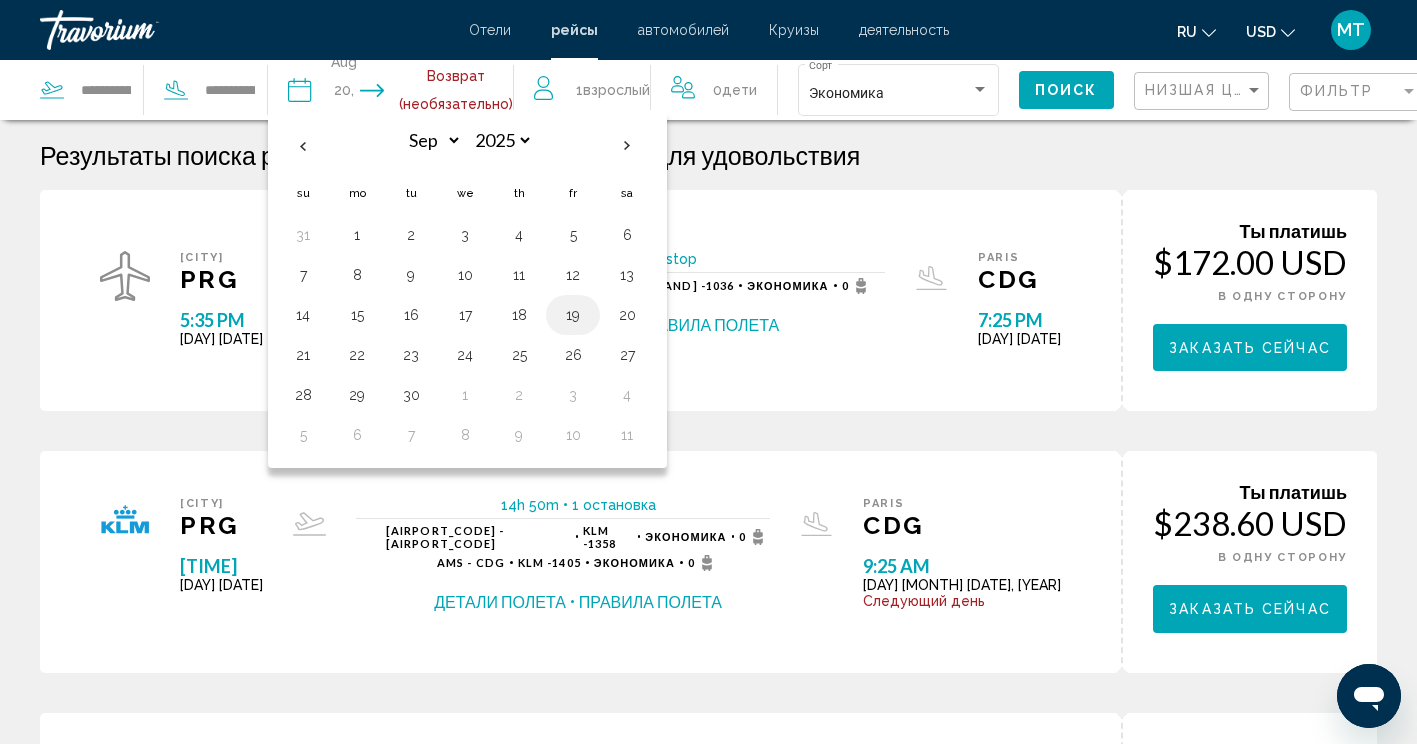 click on "19" at bounding box center (573, 315) 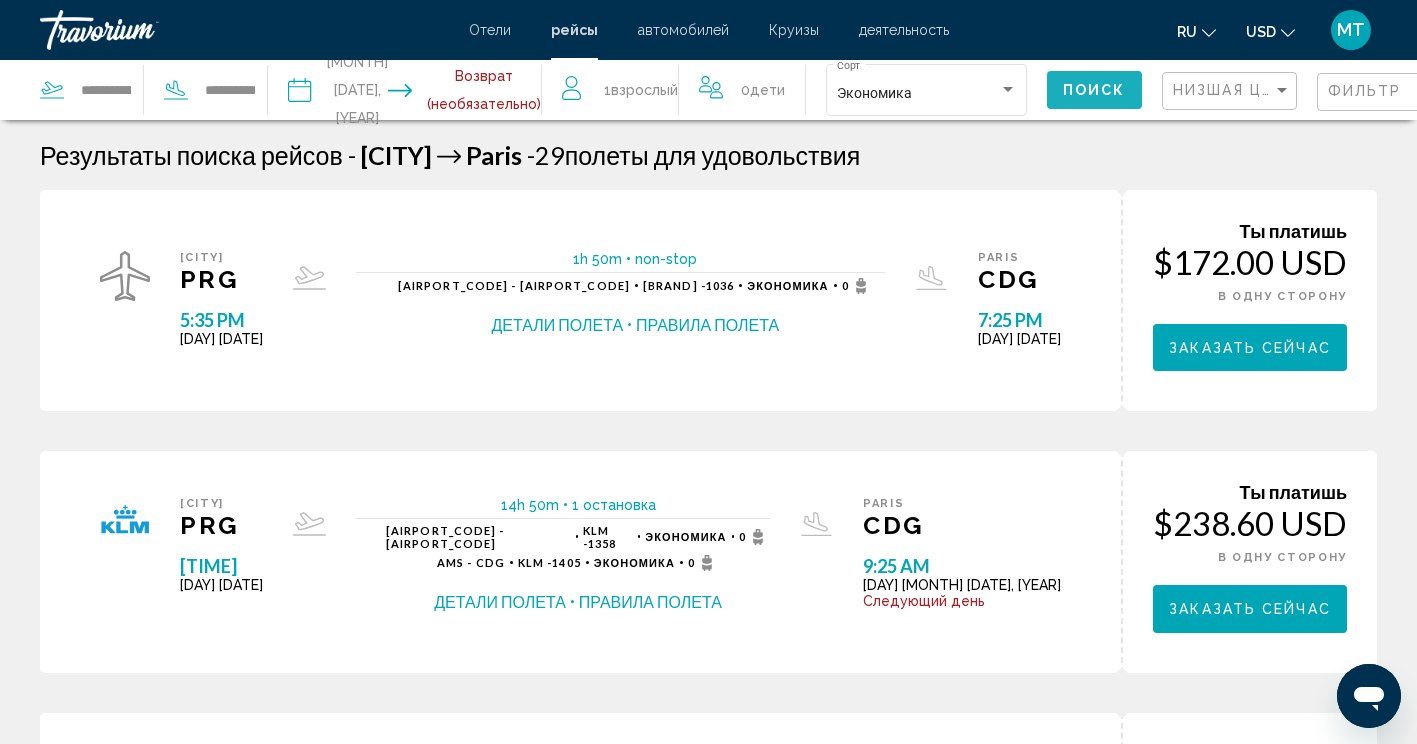 click on "Поиск" 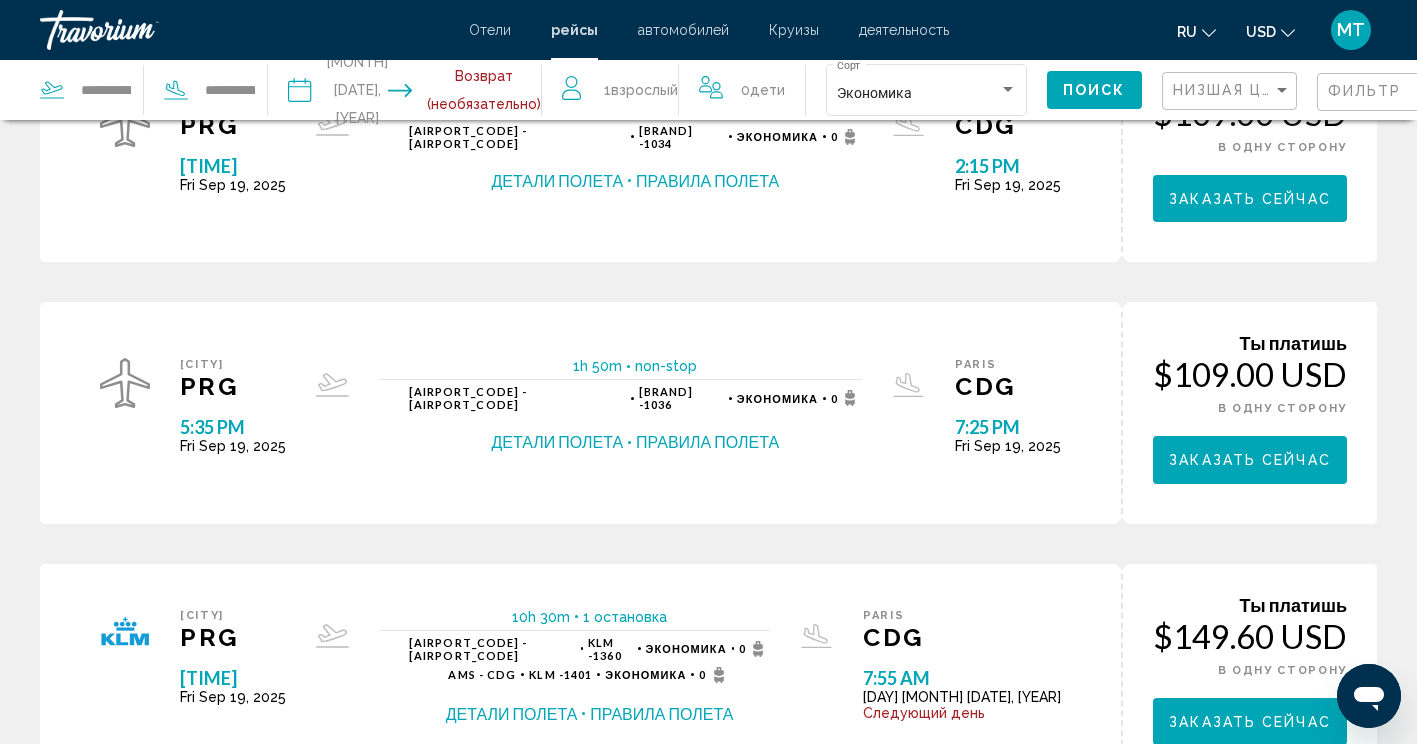 scroll, scrollTop: 157, scrollLeft: 0, axis: vertical 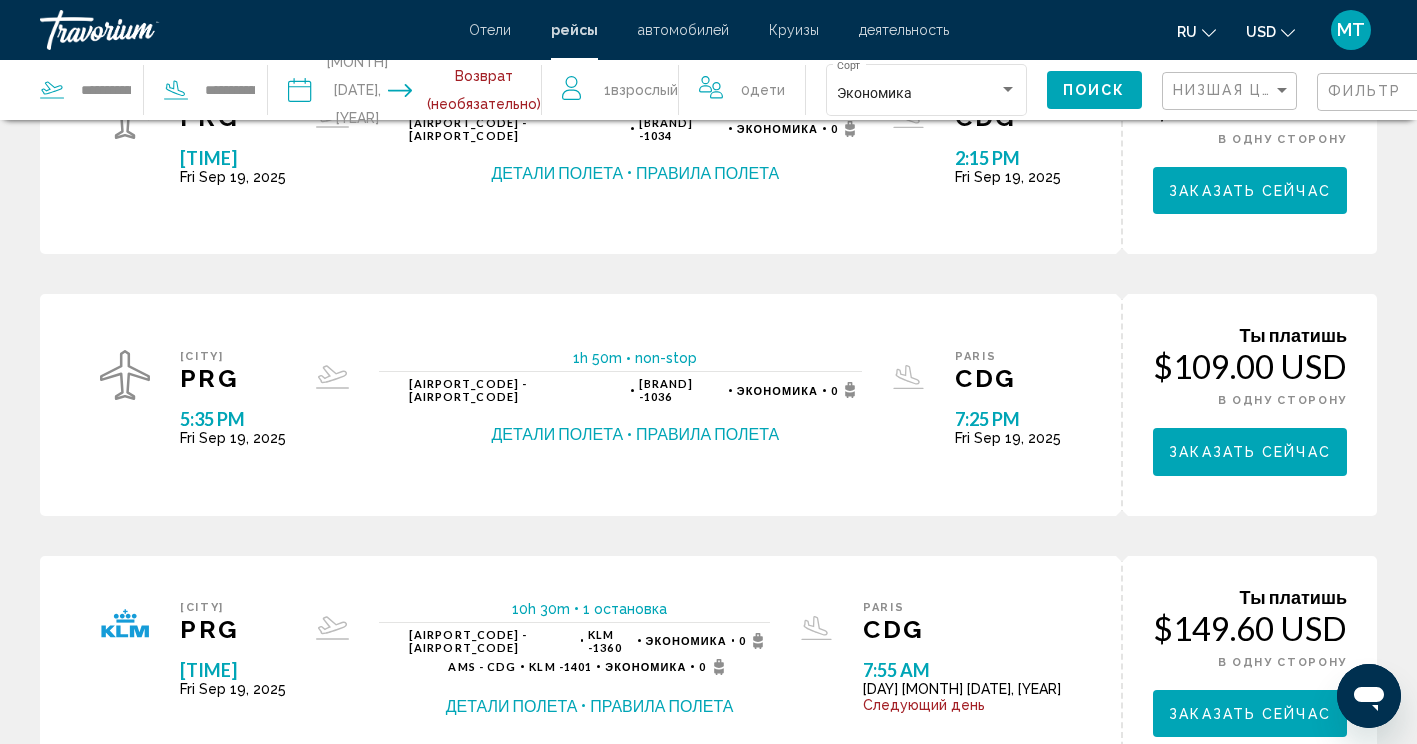 click on "Hotels Flights Cars Cruises Activities Hotels Flights Cars Cruises Activities en
English Español Français Italiano Português русский USD
USD ($) MXN (Mex$) CAD (Can$) GBP (£) EUR (€) AUD (A$) NZD (NZ$) CNY (CN¥) MT Sign in" at bounding box center [708, 30] 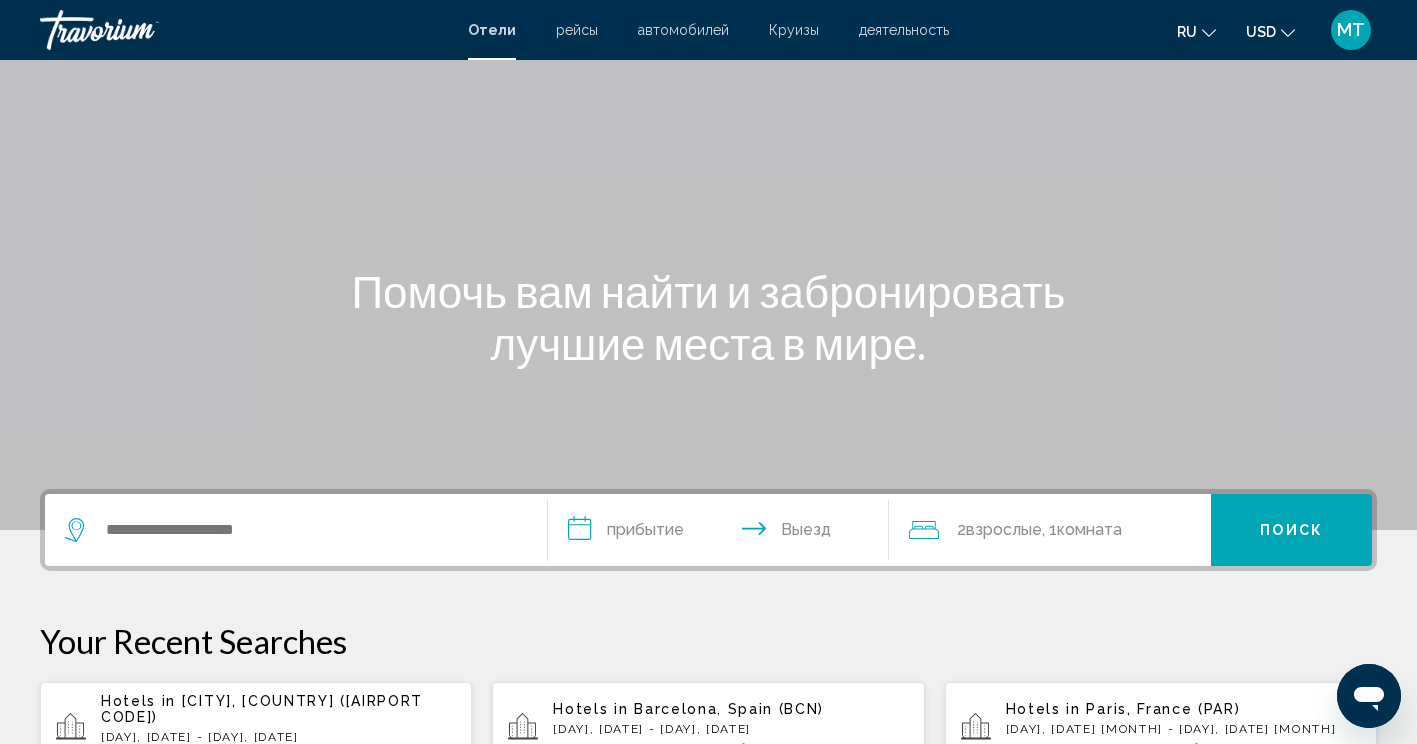 scroll, scrollTop: 0, scrollLeft: 0, axis: both 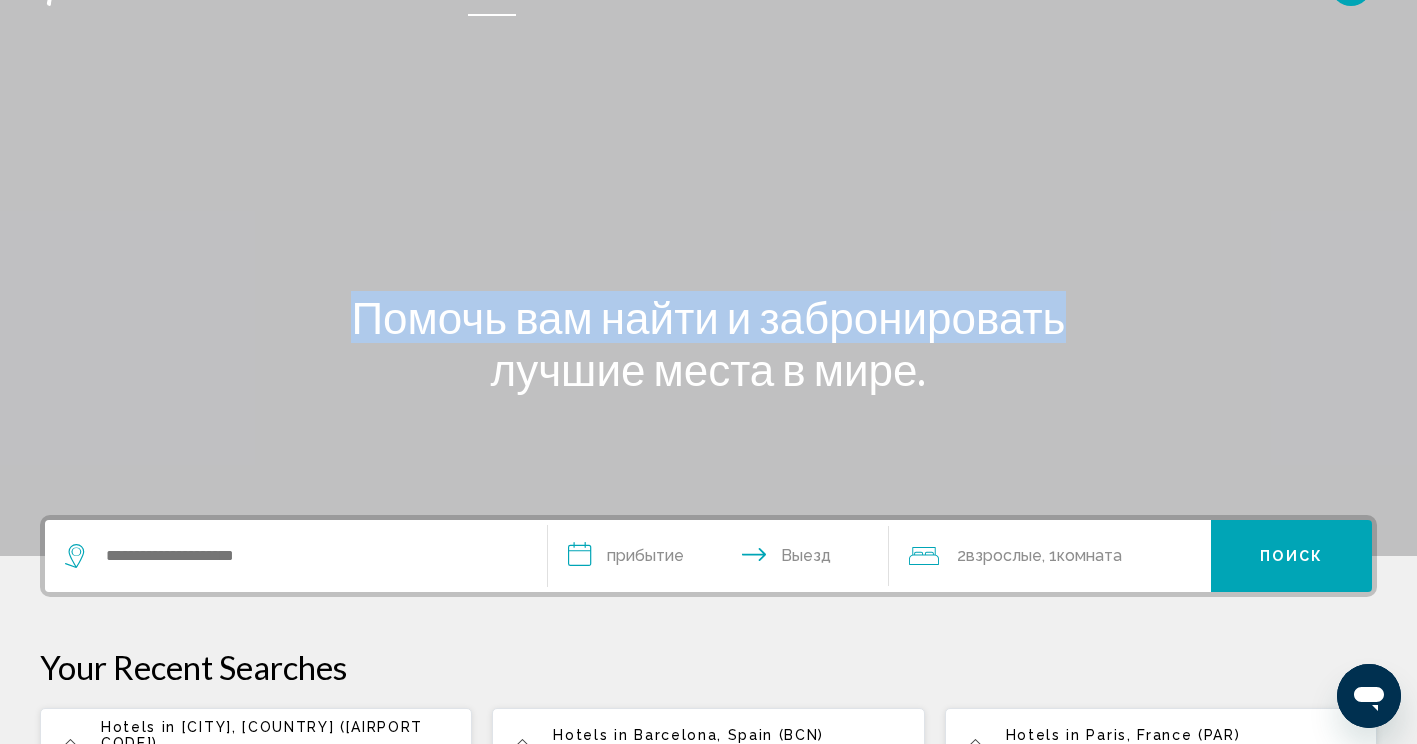 drag, startPoint x: 1415, startPoint y: 228, endPoint x: 1432, endPoint y: 163, distance: 67.18631 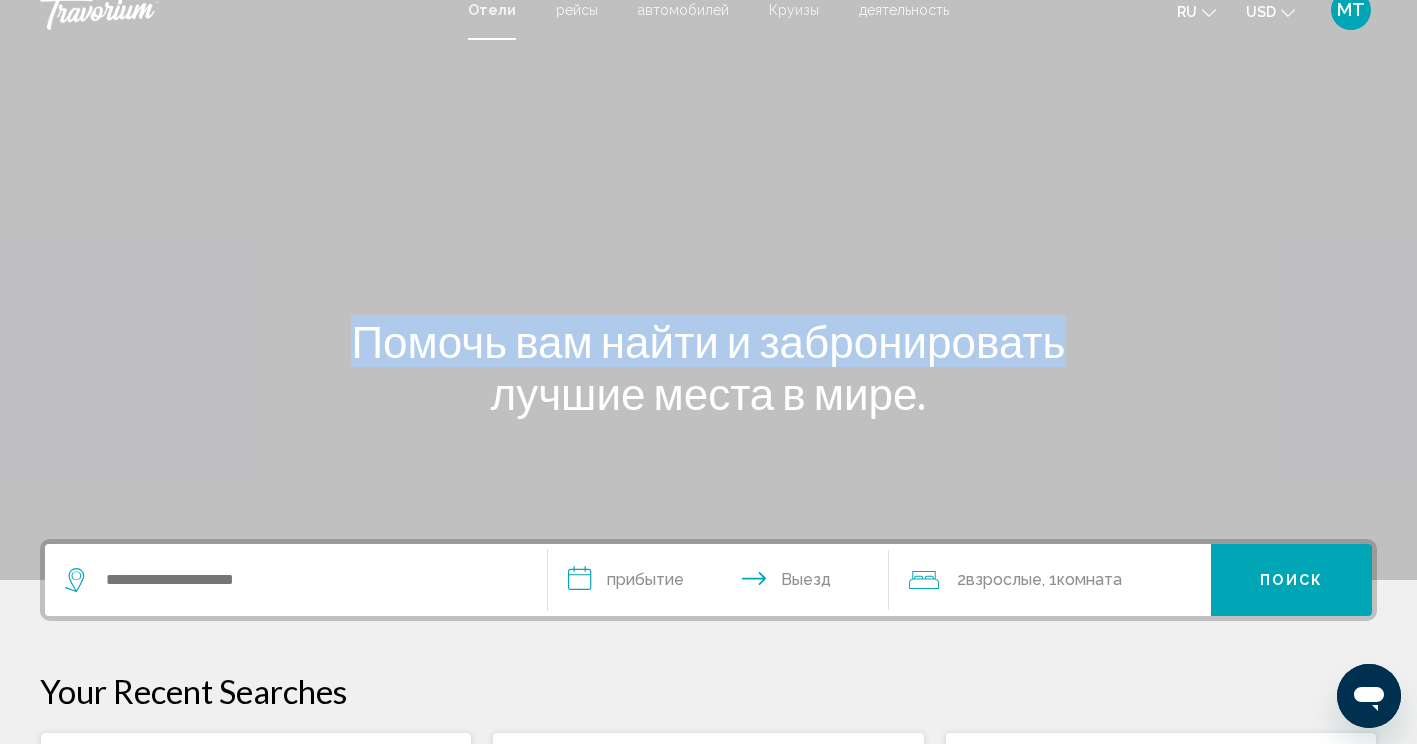 scroll, scrollTop: 0, scrollLeft: 0, axis: both 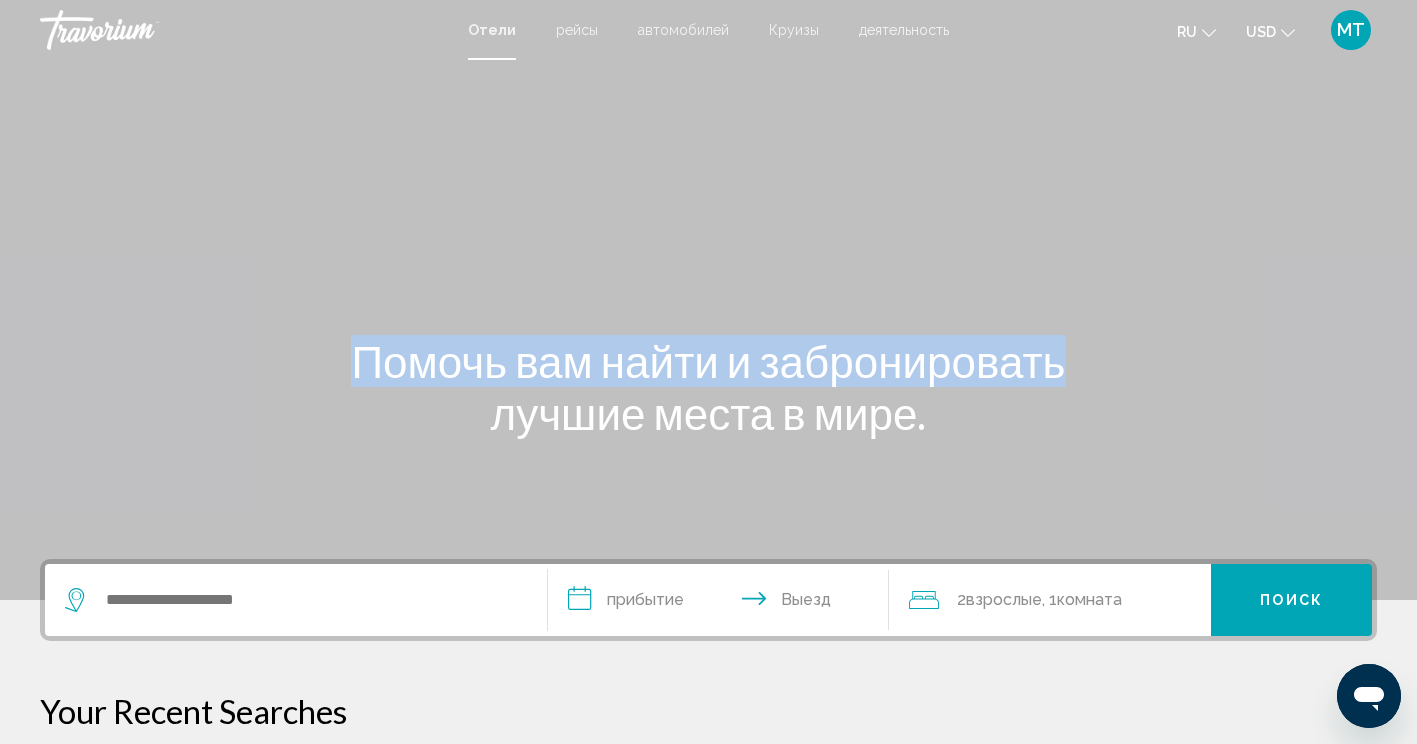 click on "деятельность" at bounding box center (904, 30) 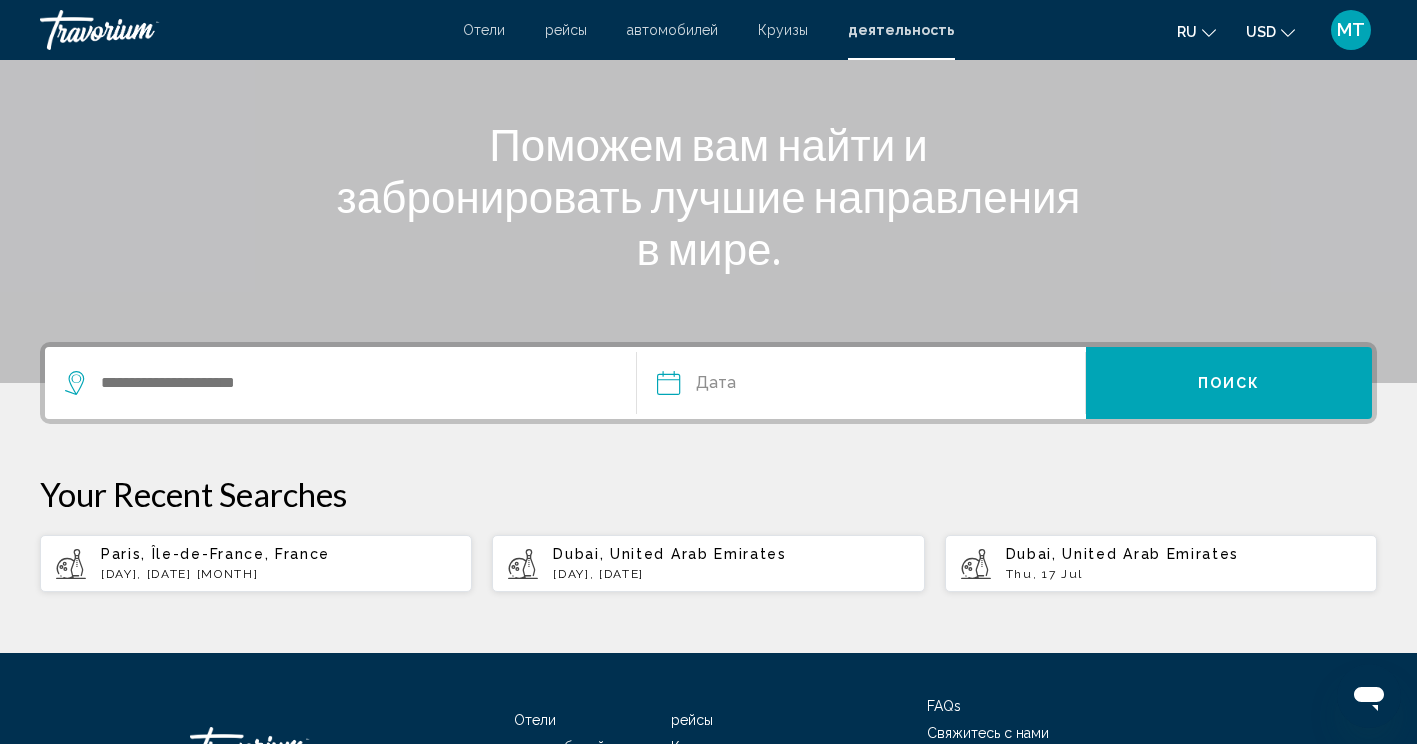 scroll, scrollTop: 227, scrollLeft: 0, axis: vertical 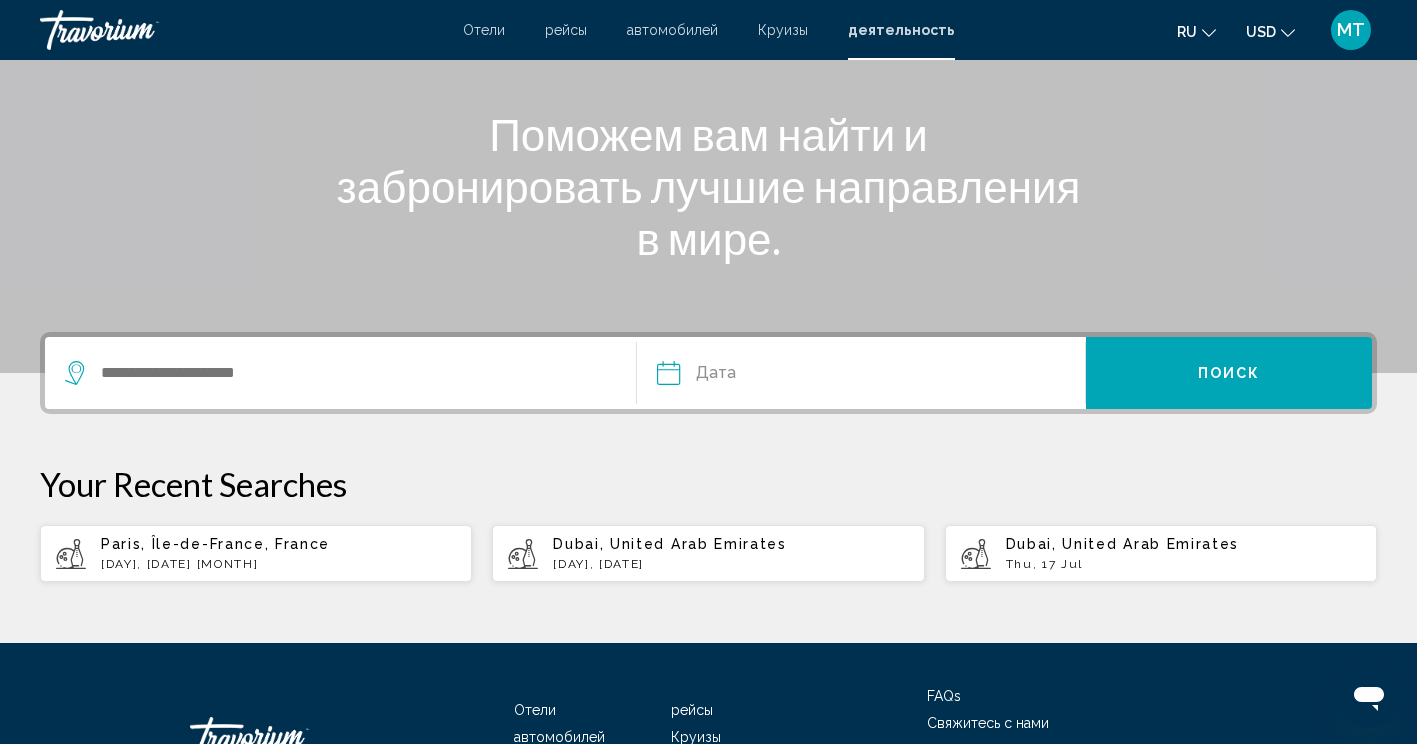 click on "[CITY], [REGION], [COUNTRY]  [DAY], [DATE]" at bounding box center (278, 553) 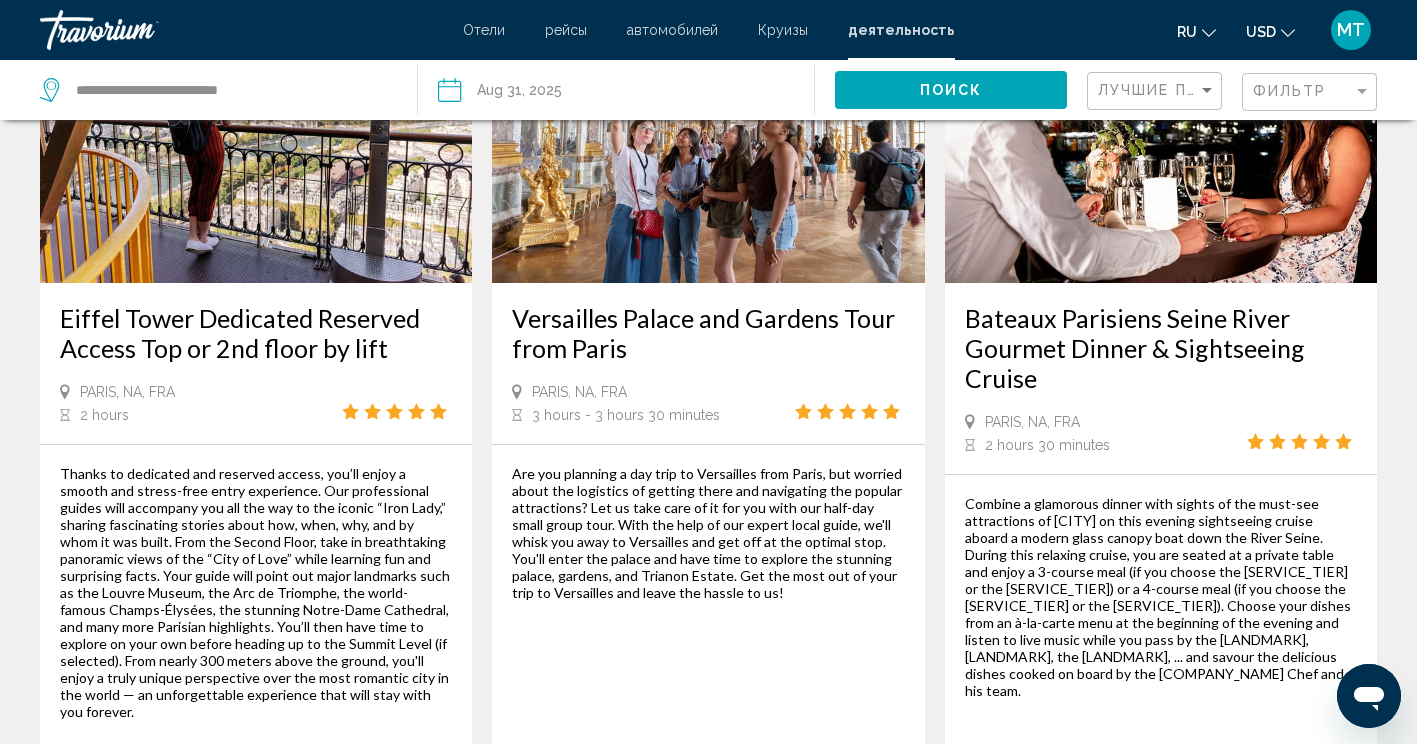 scroll, scrollTop: 0, scrollLeft: 0, axis: both 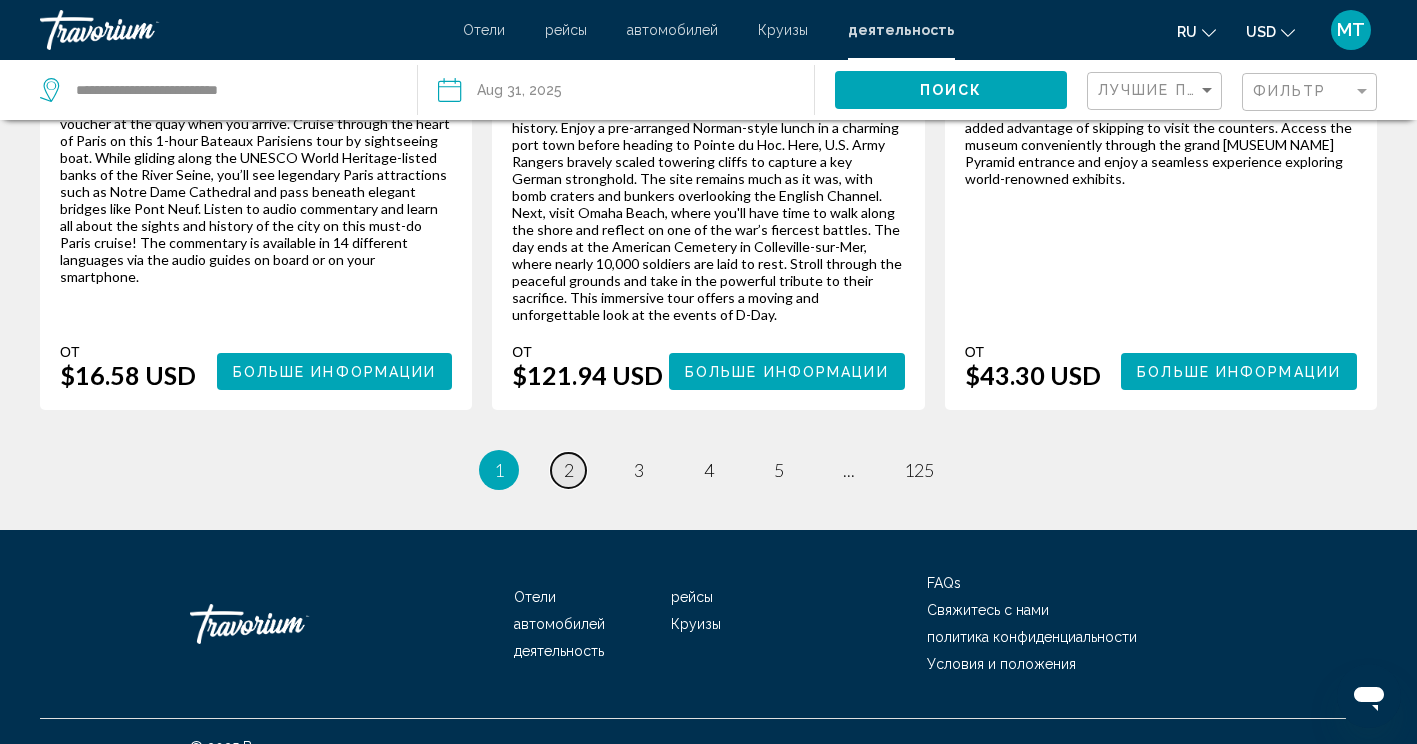 click on "2" at bounding box center (569, 470) 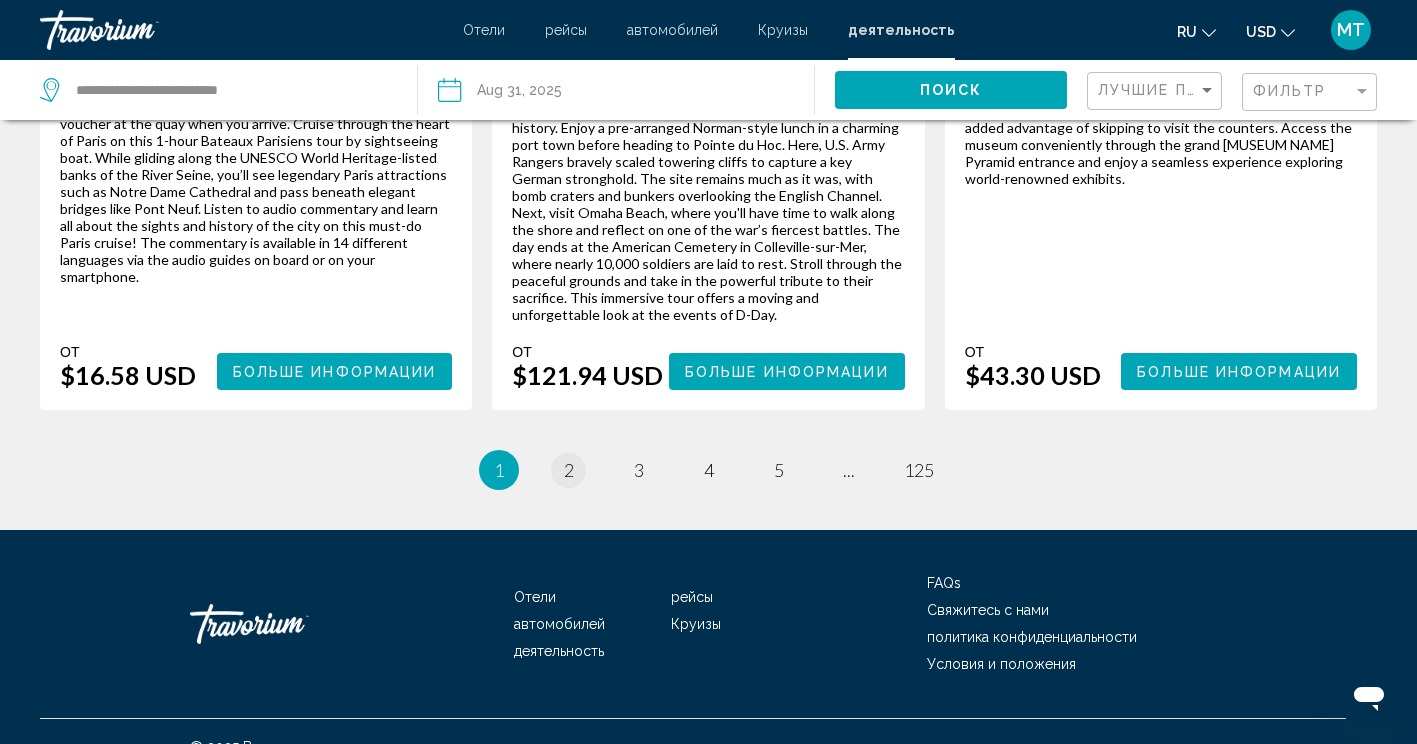 scroll, scrollTop: 0, scrollLeft: 0, axis: both 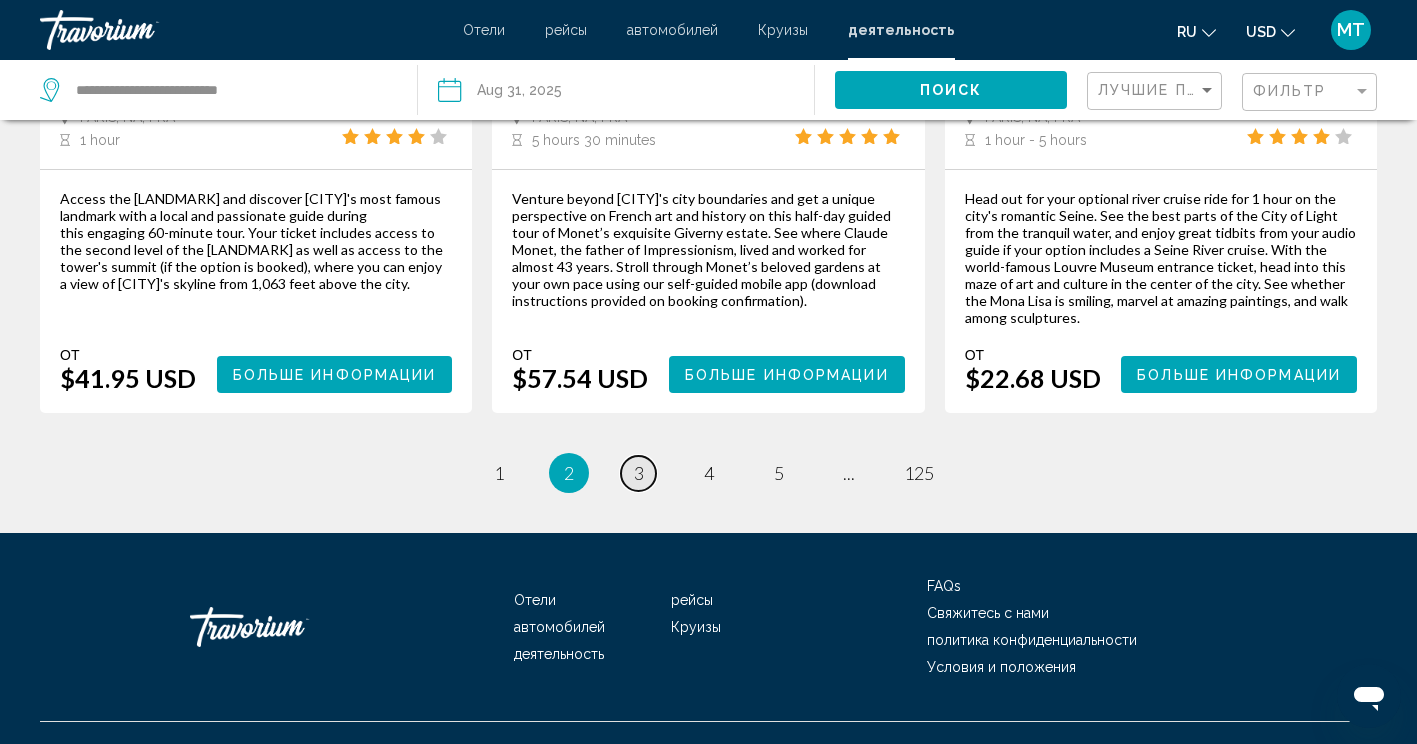 click on "page  3" at bounding box center [638, 473] 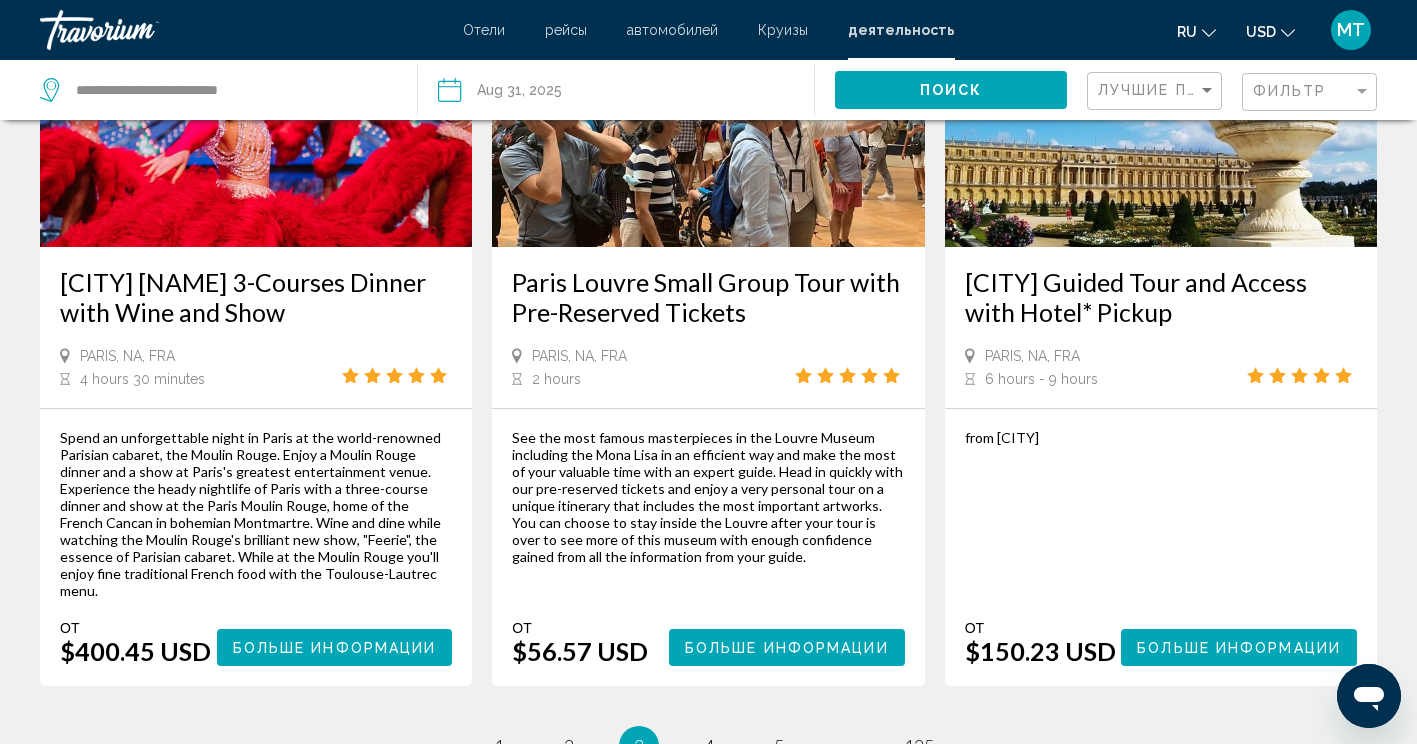 scroll, scrollTop: 3562, scrollLeft: 0, axis: vertical 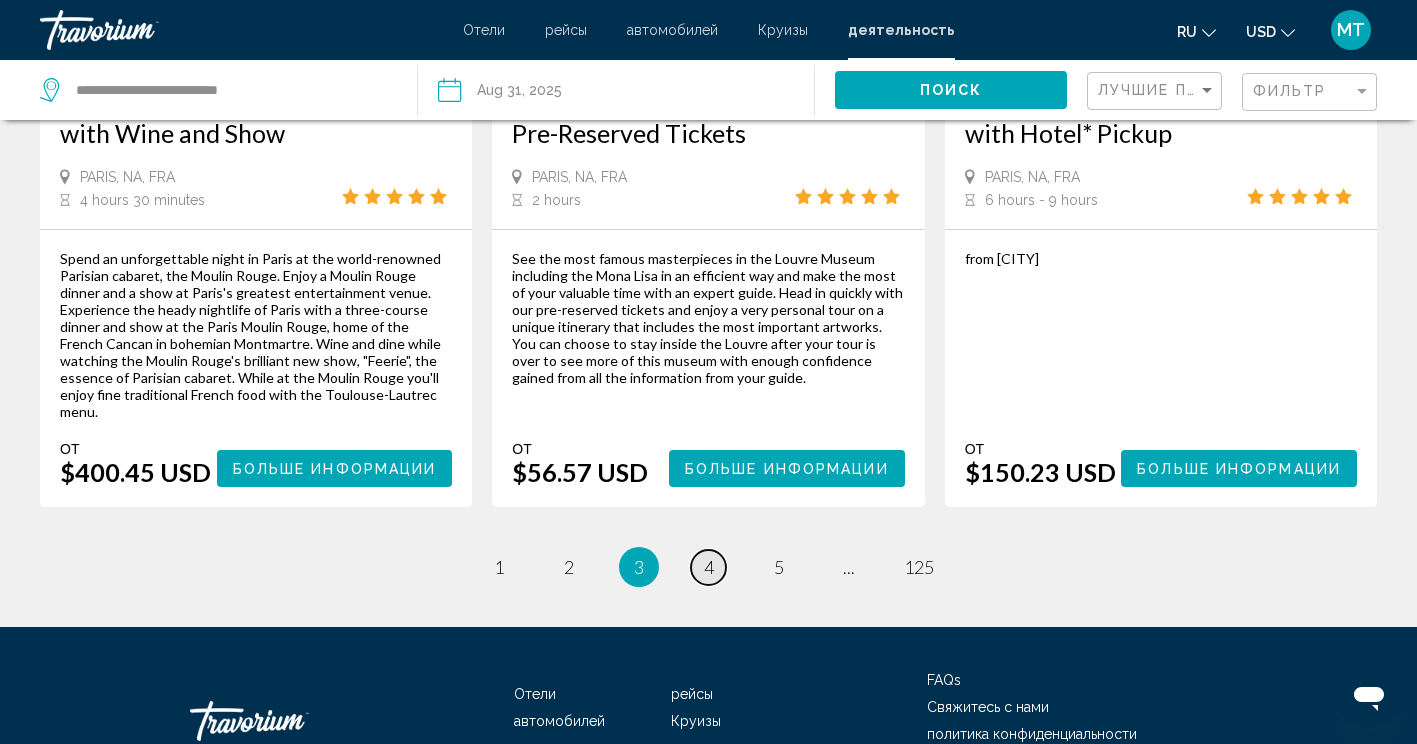 click on "page  4" at bounding box center (708, 567) 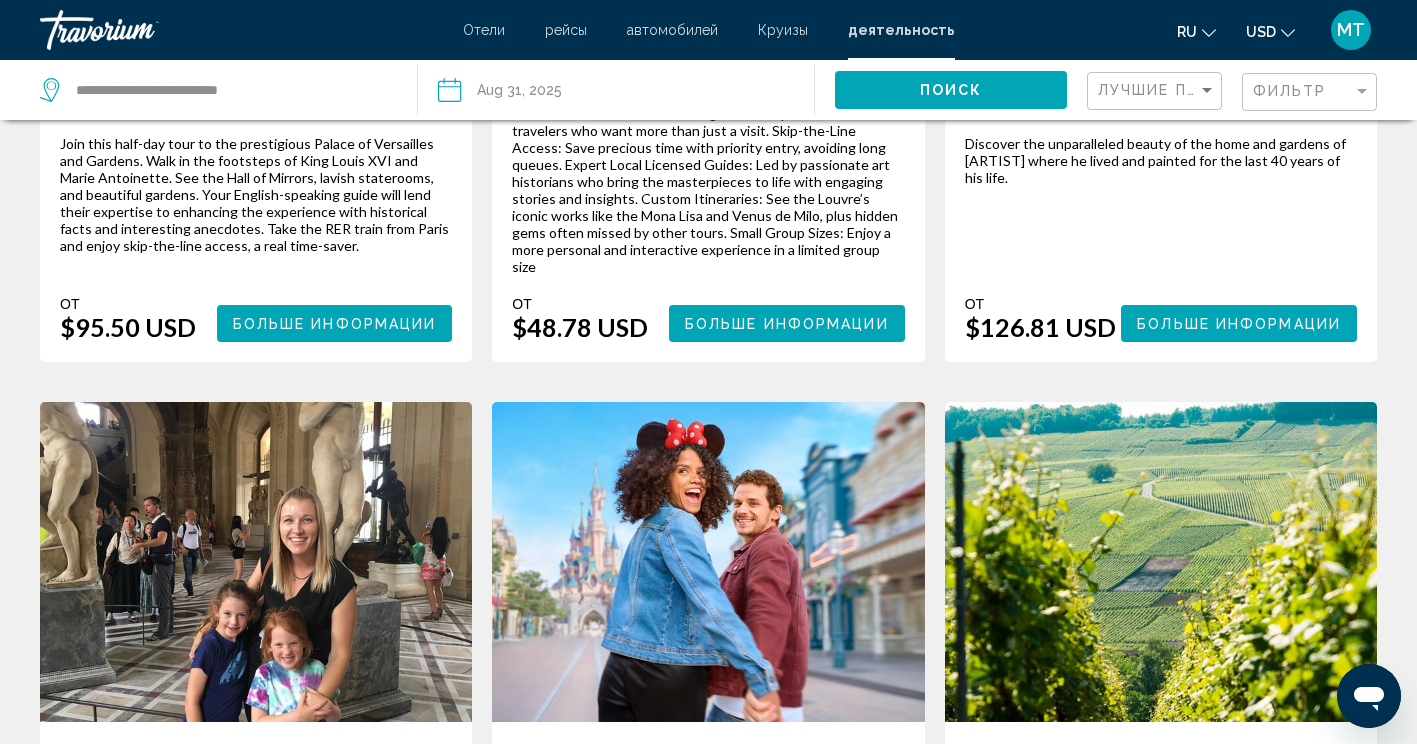 scroll, scrollTop: 2472, scrollLeft: 0, axis: vertical 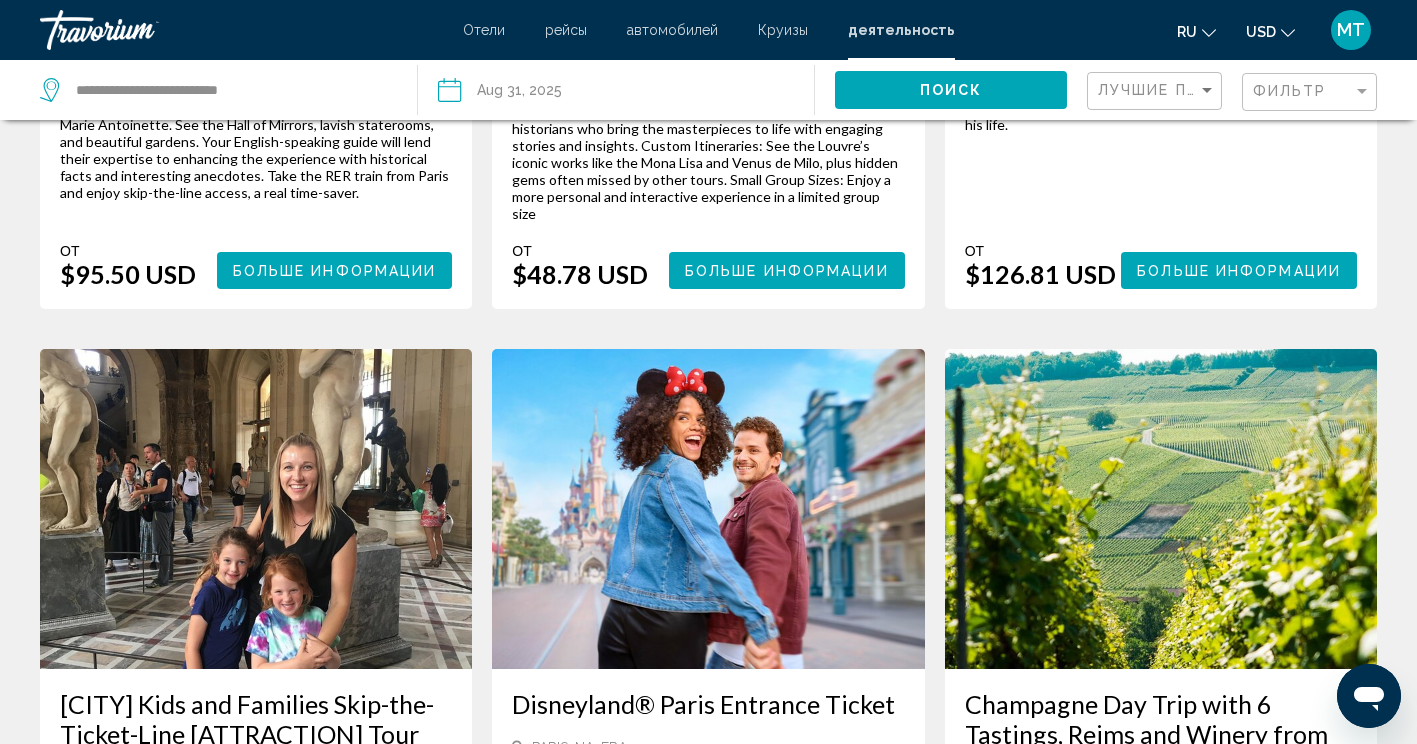 click at bounding box center [708, 509] 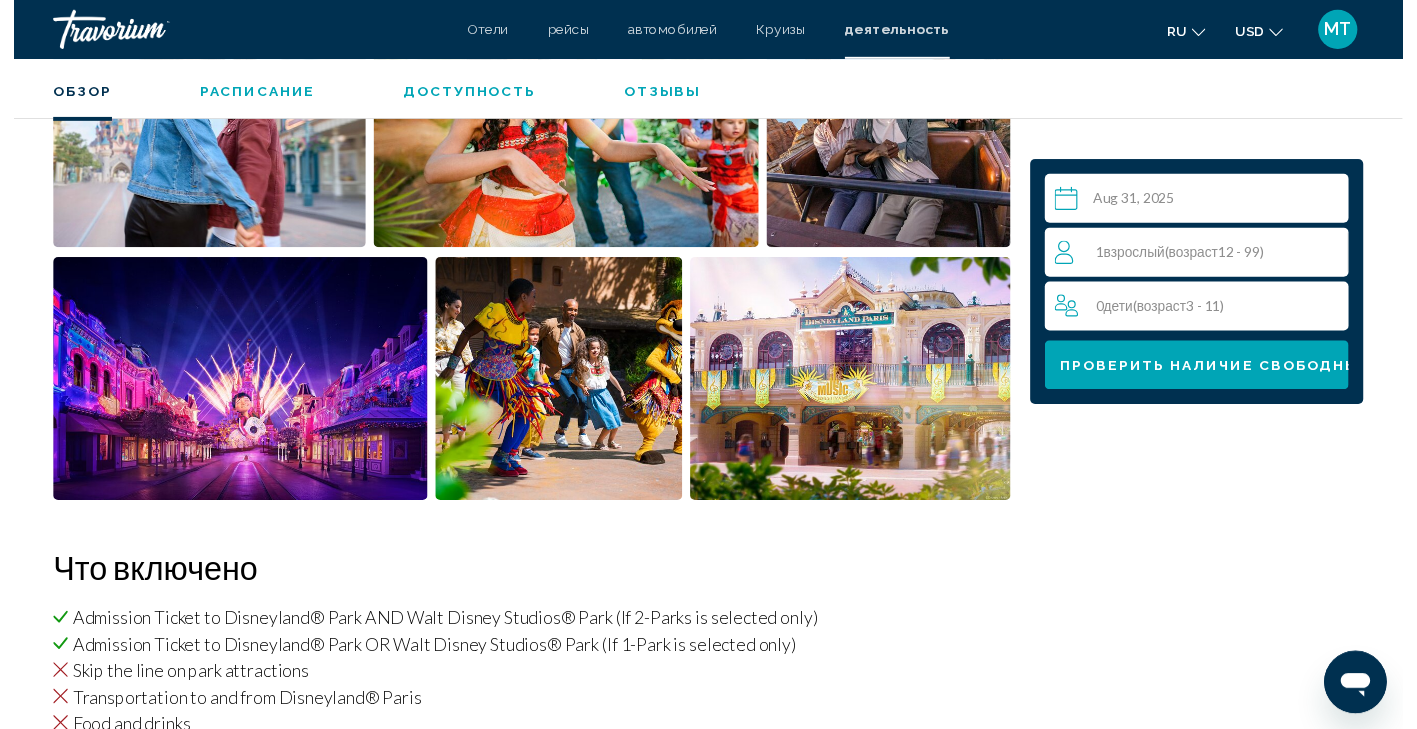 scroll, scrollTop: 879, scrollLeft: 0, axis: vertical 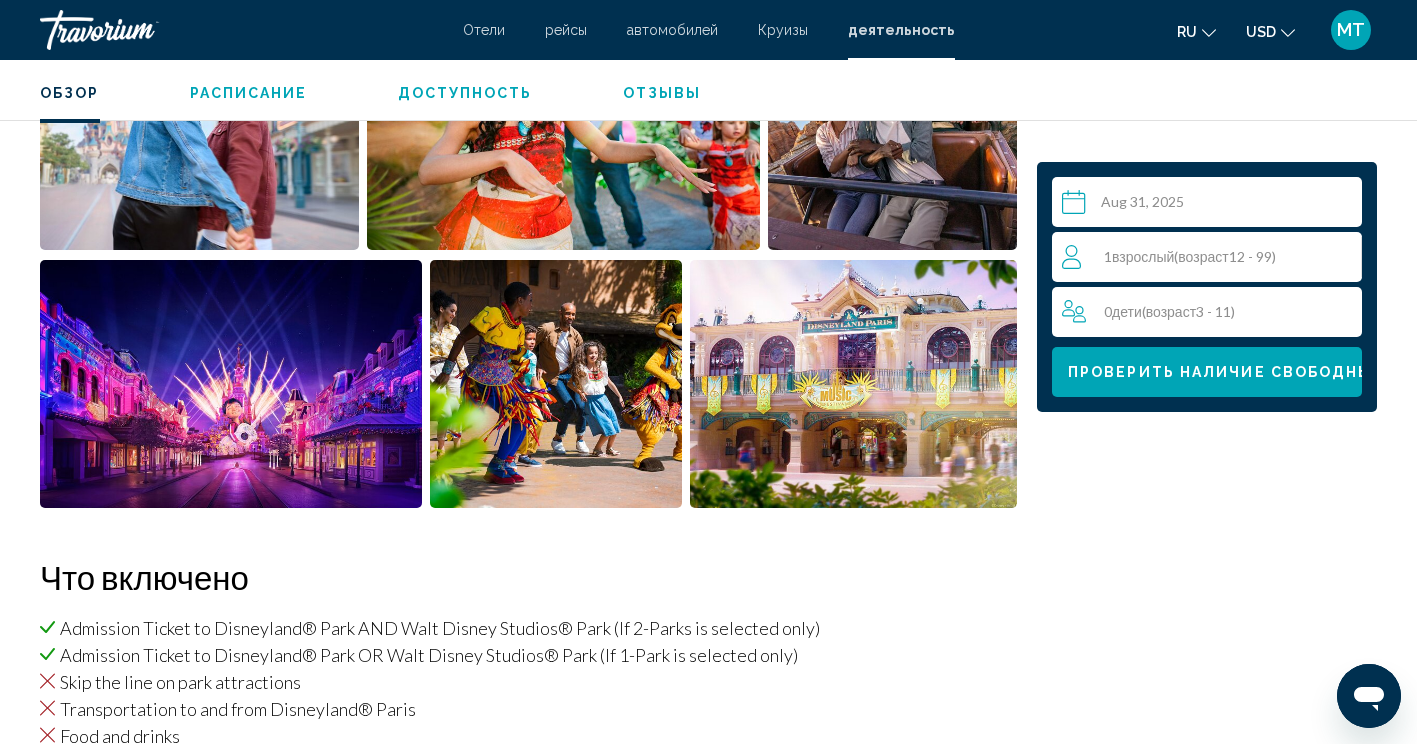 click at bounding box center [1211, 205] 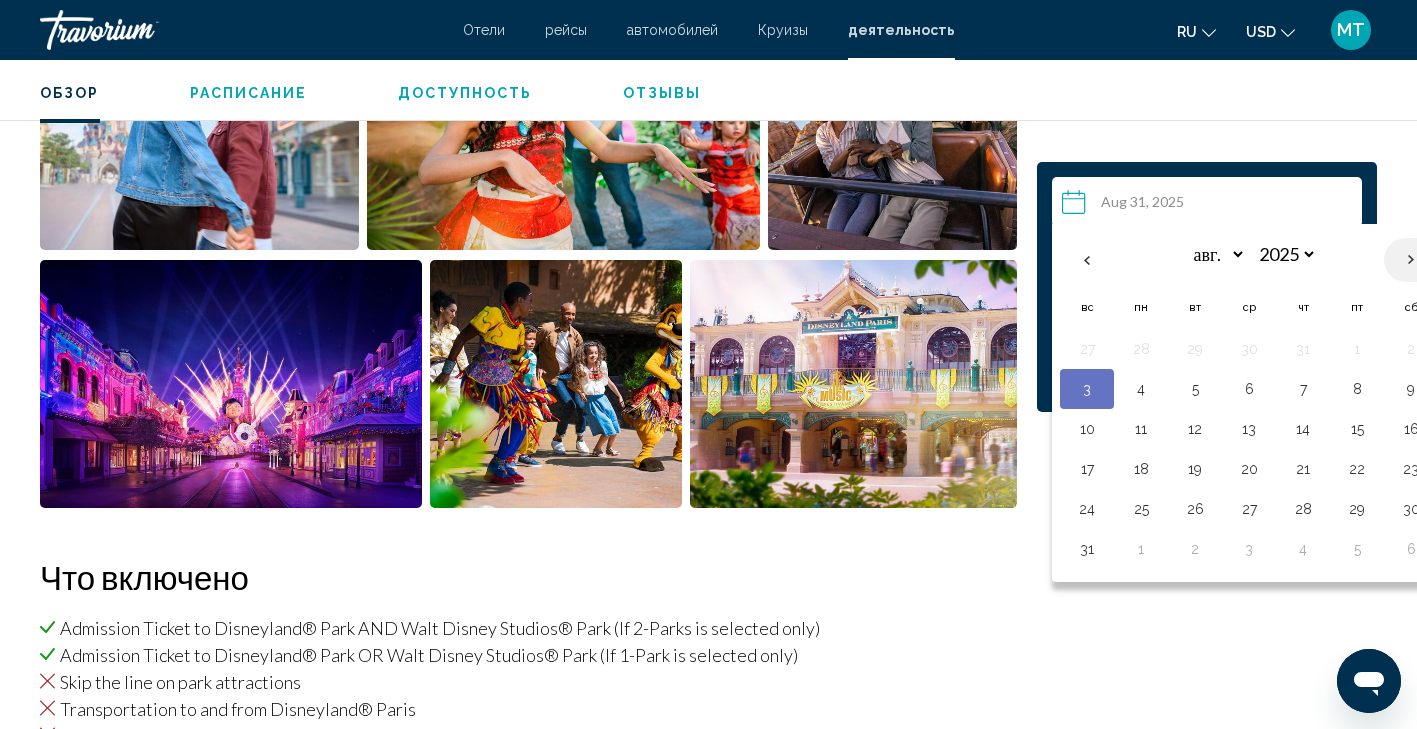 click at bounding box center (1411, 260) 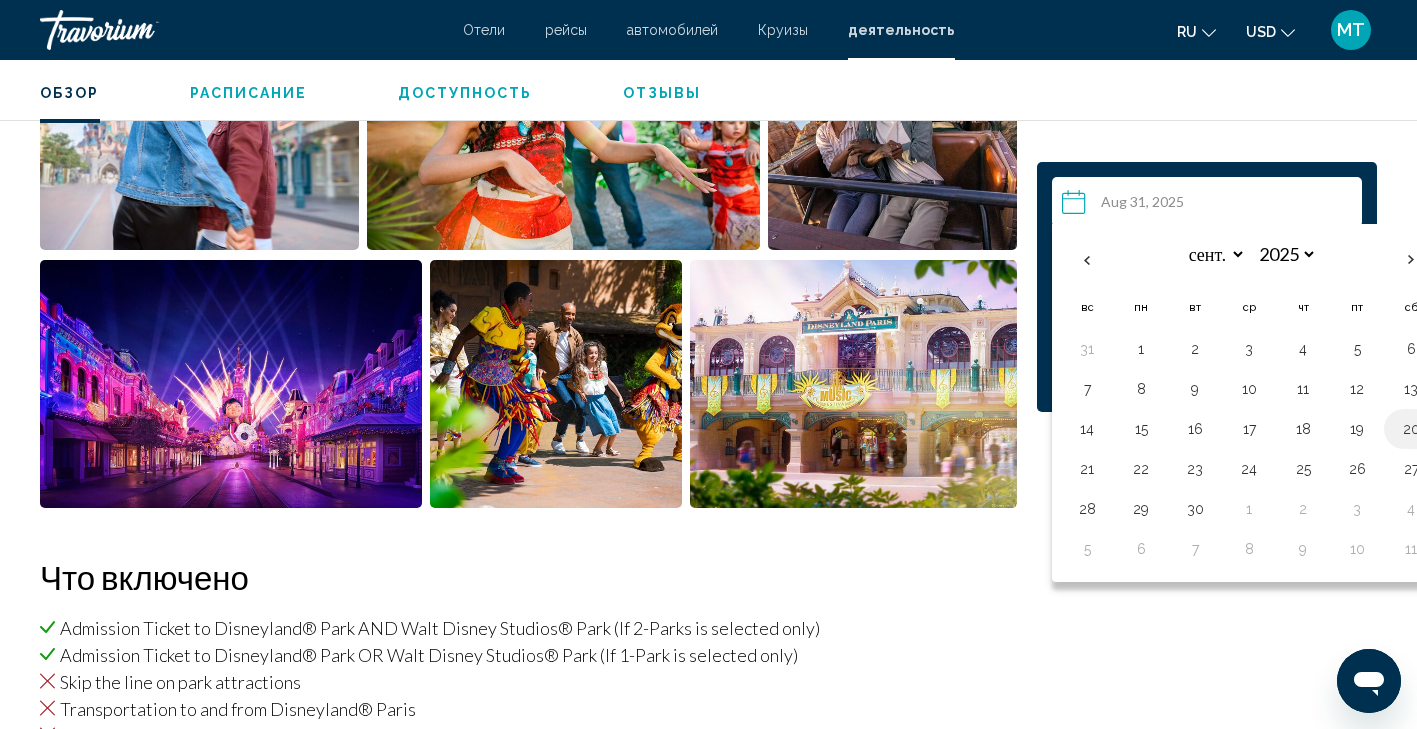 click on "20" at bounding box center (1411, 429) 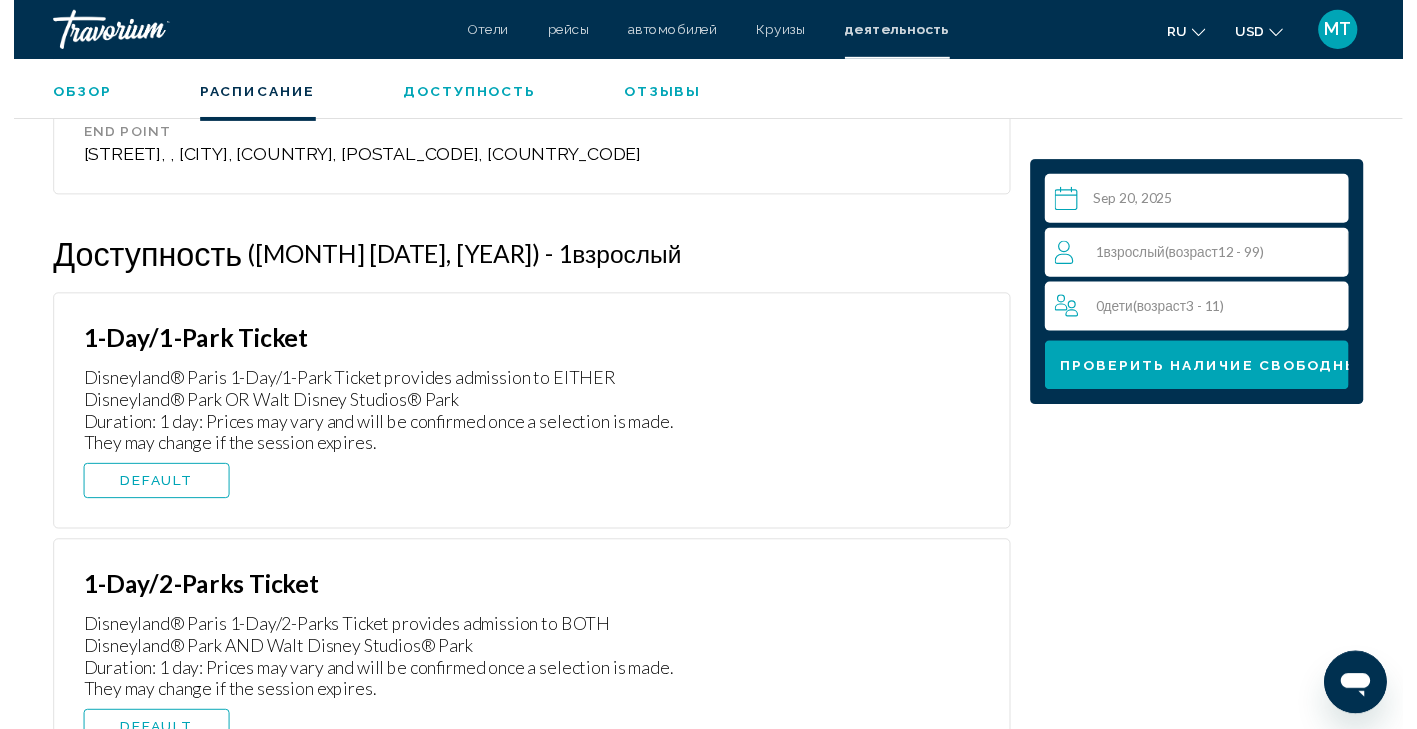 scroll, scrollTop: 3155, scrollLeft: 0, axis: vertical 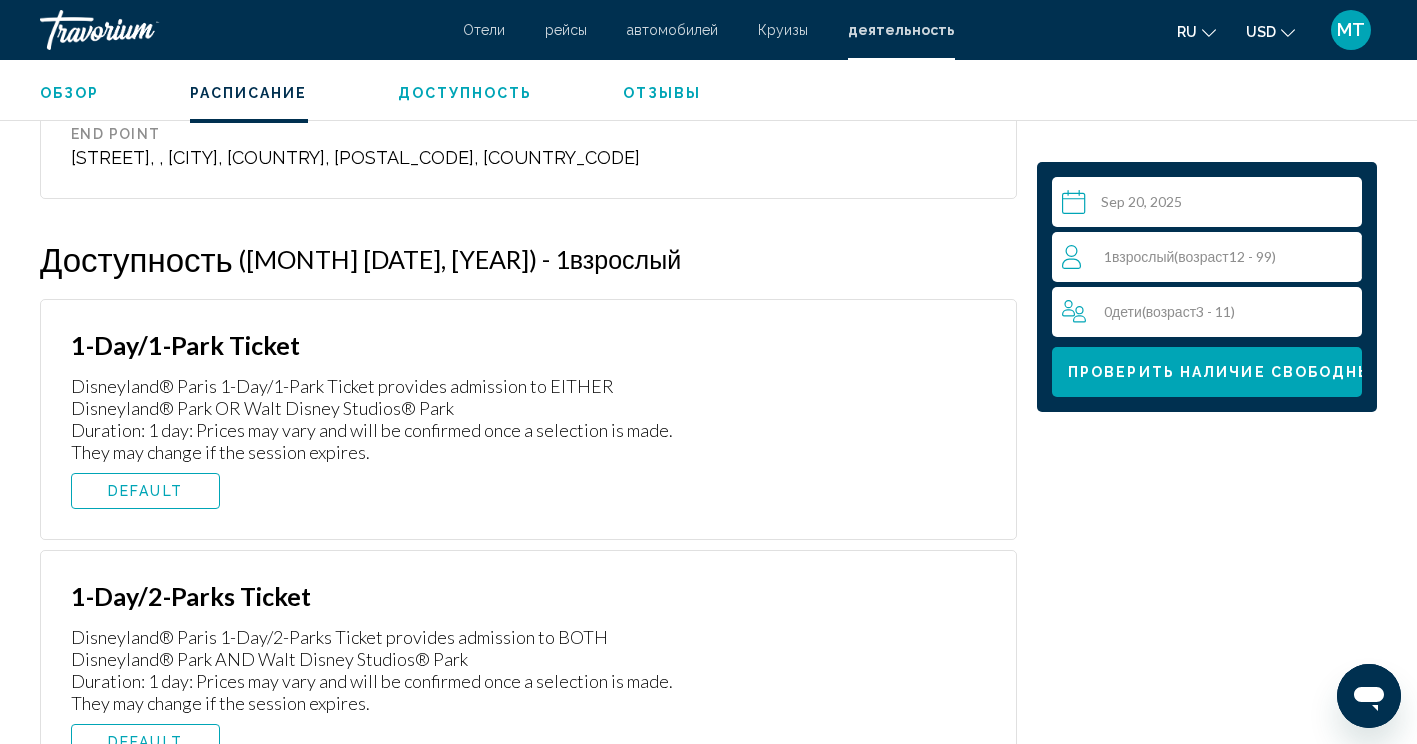 click on "**********" at bounding box center (1211, 205) 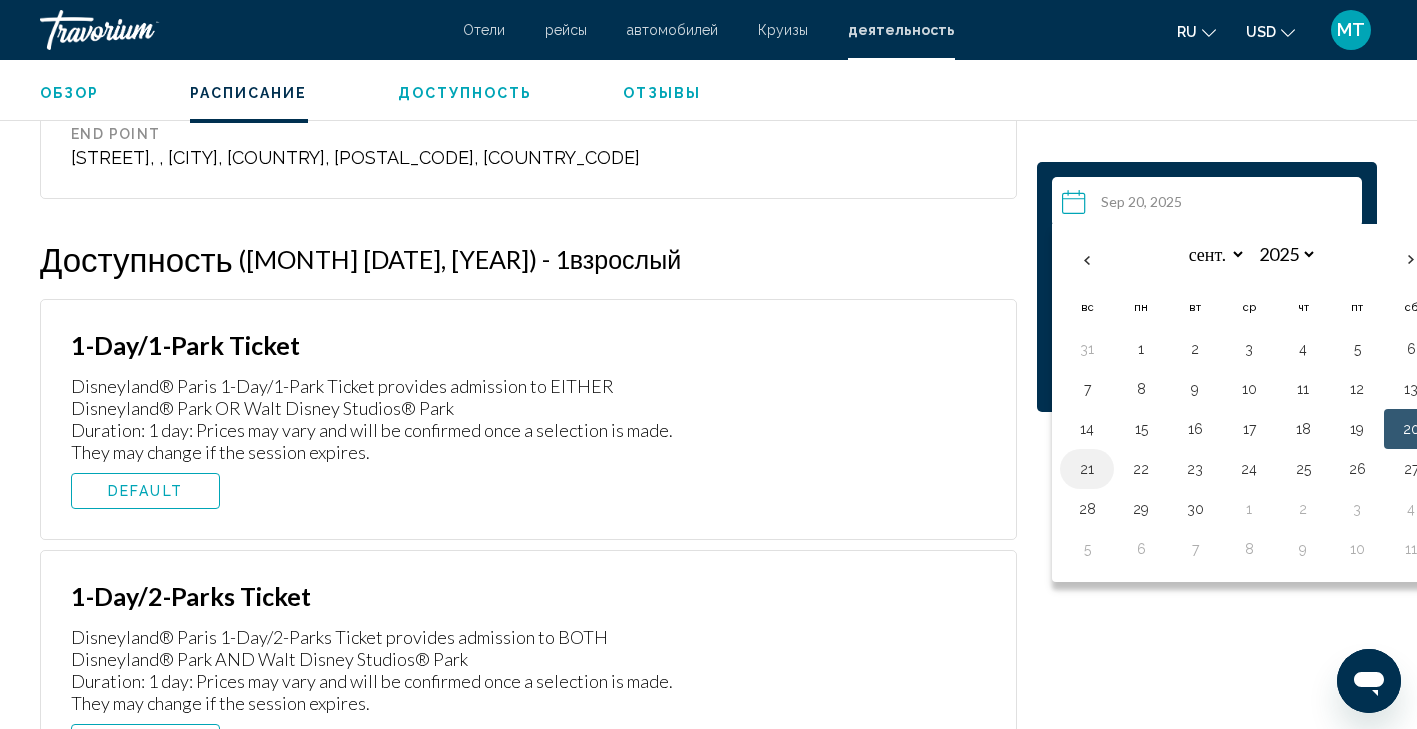 click on "21" at bounding box center [1087, 469] 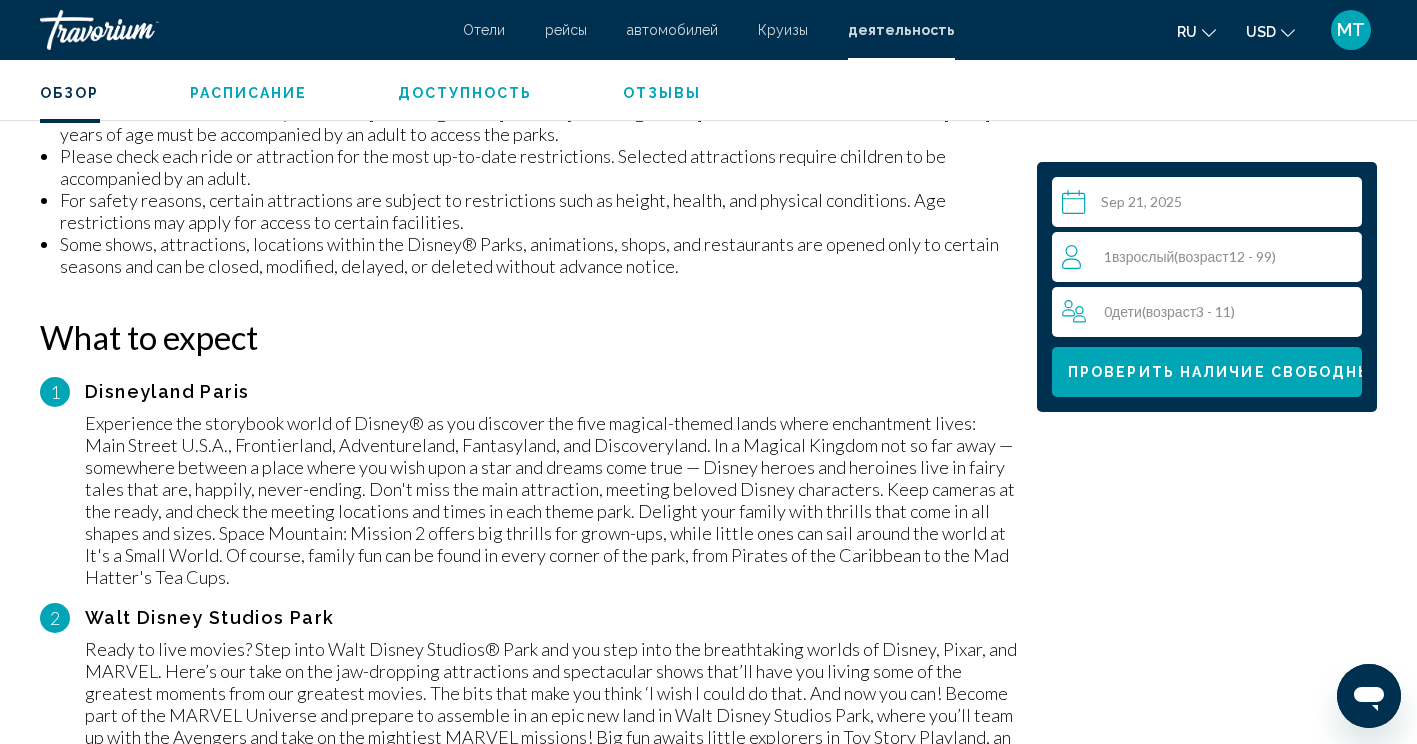 scroll, scrollTop: 1954, scrollLeft: 0, axis: vertical 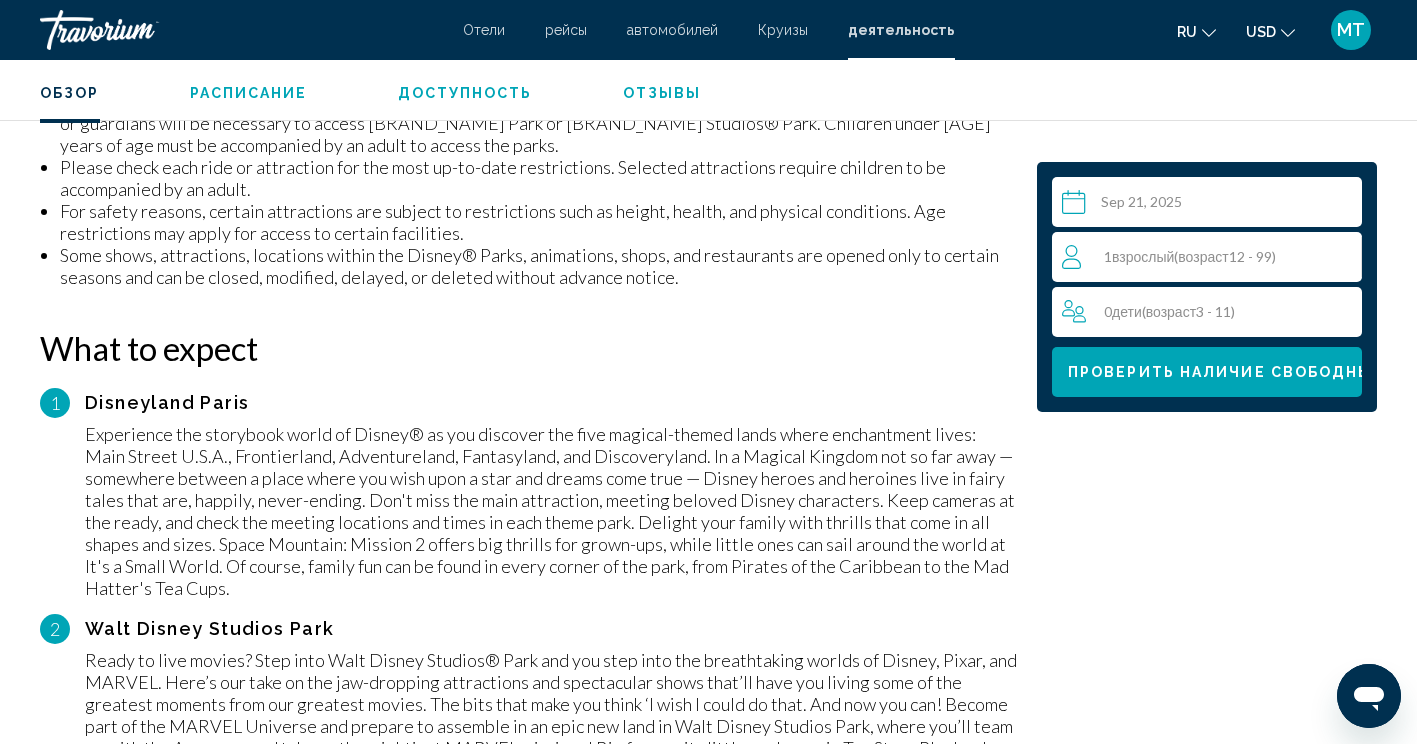 click on "**********" at bounding box center [1211, 205] 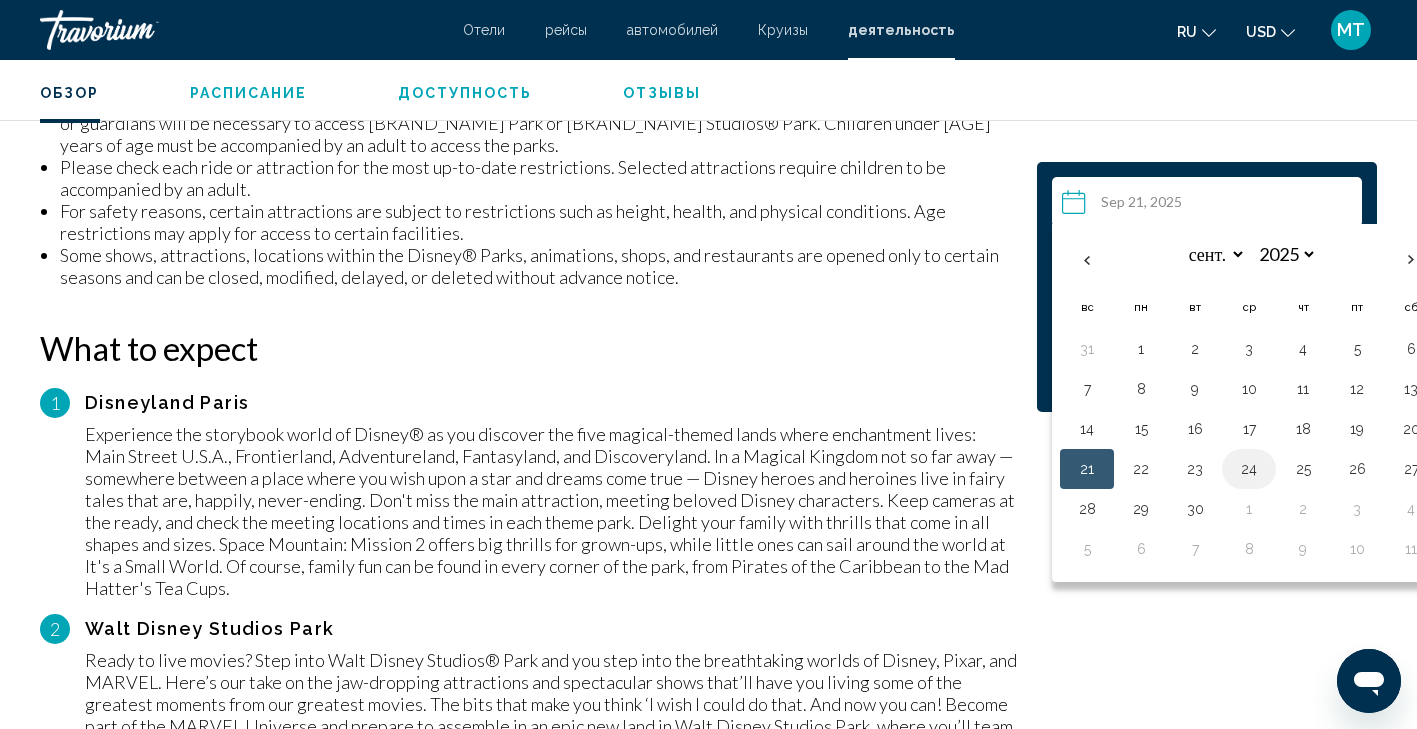 click on "24" at bounding box center (1249, 469) 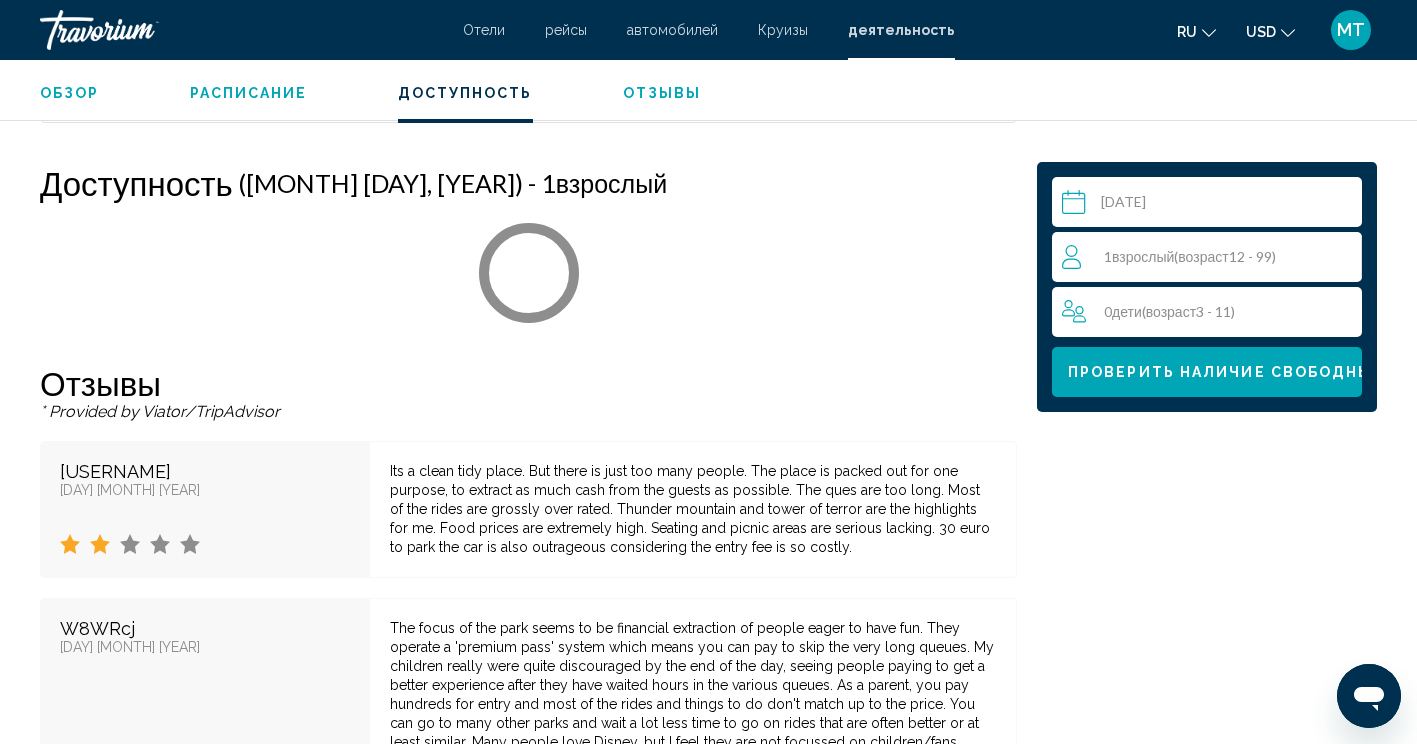 scroll, scrollTop: 3274, scrollLeft: 0, axis: vertical 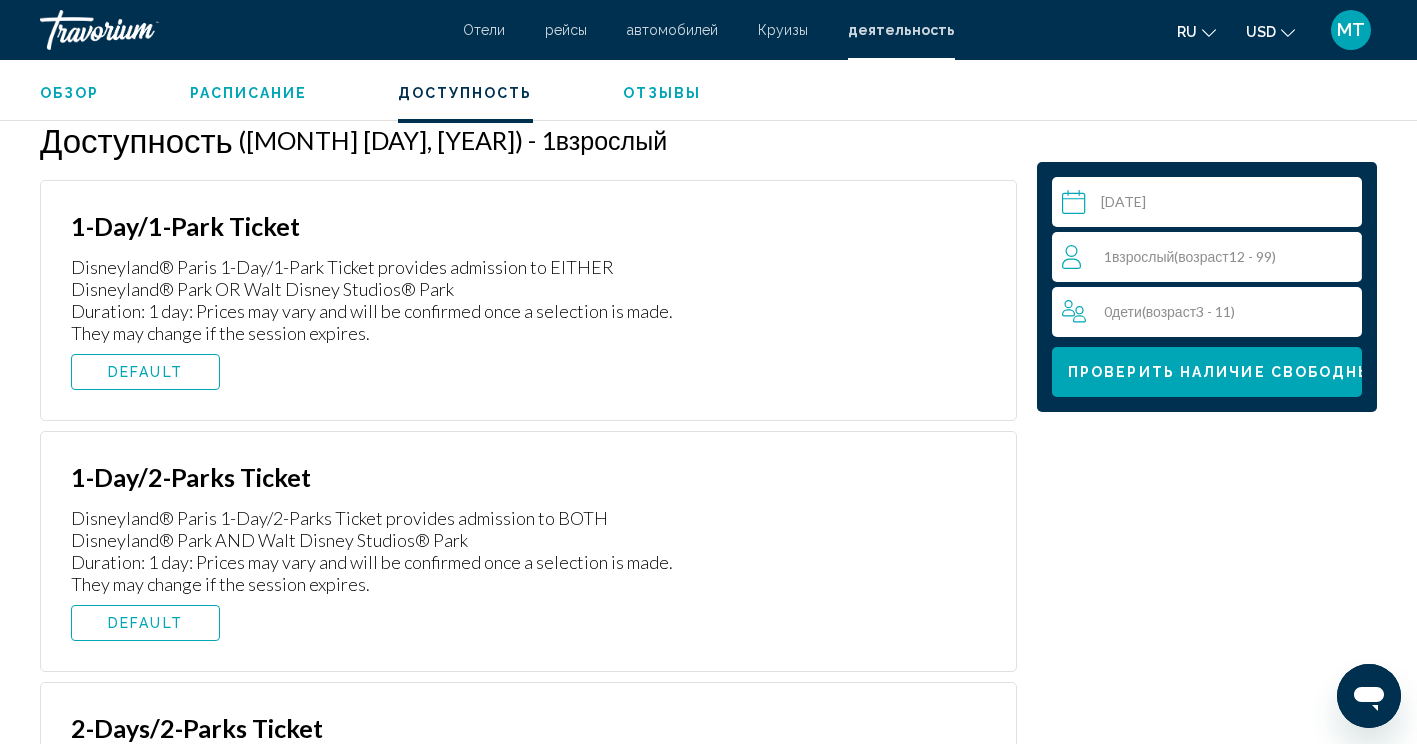 click on "**********" at bounding box center [1211, 205] 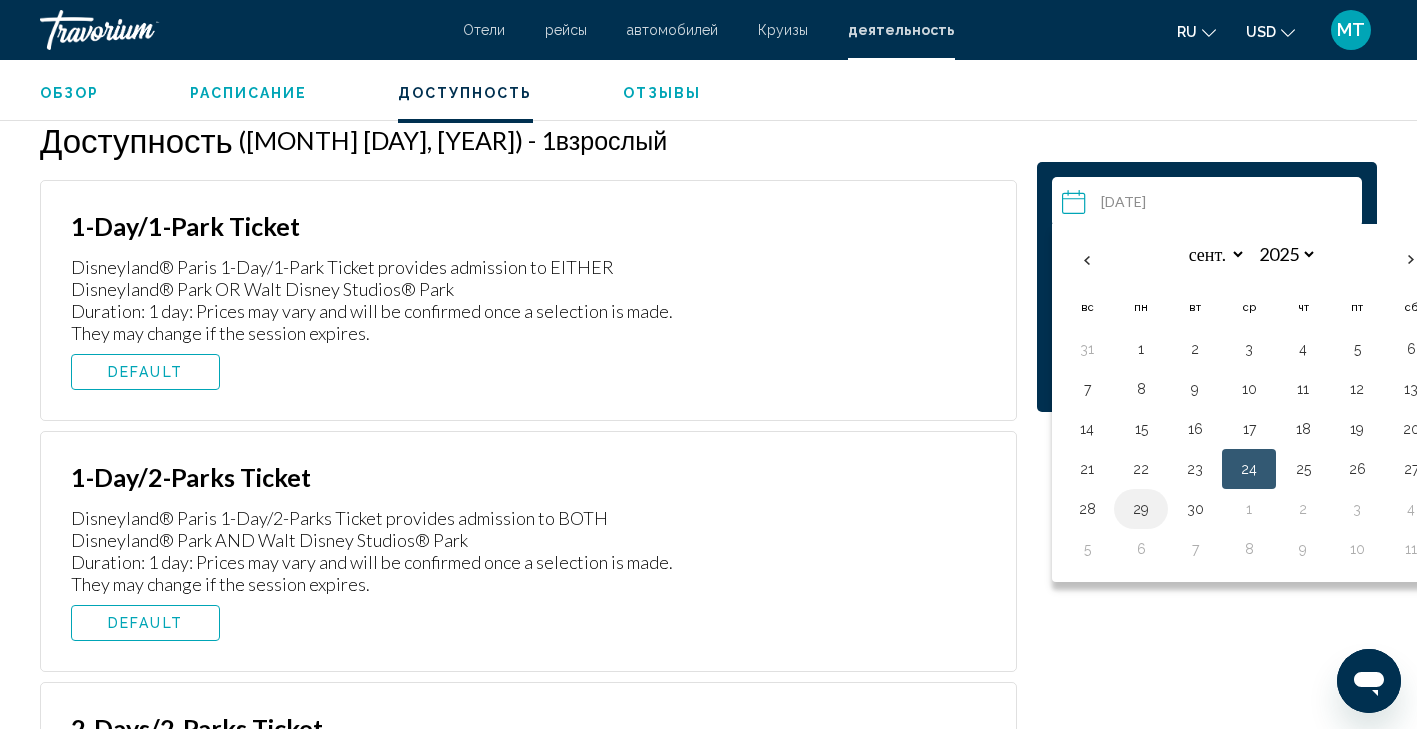 click on "29" at bounding box center (1141, 509) 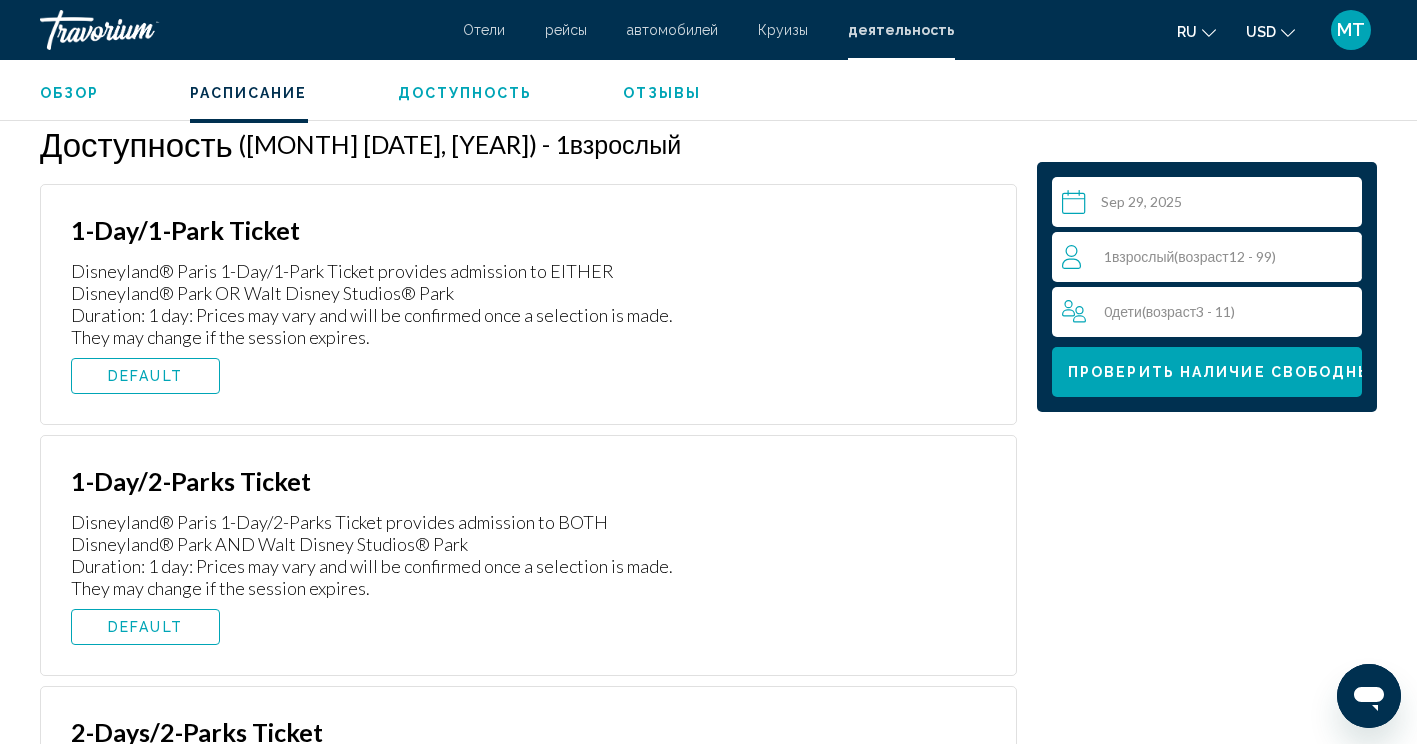 scroll, scrollTop: 3271, scrollLeft: 0, axis: vertical 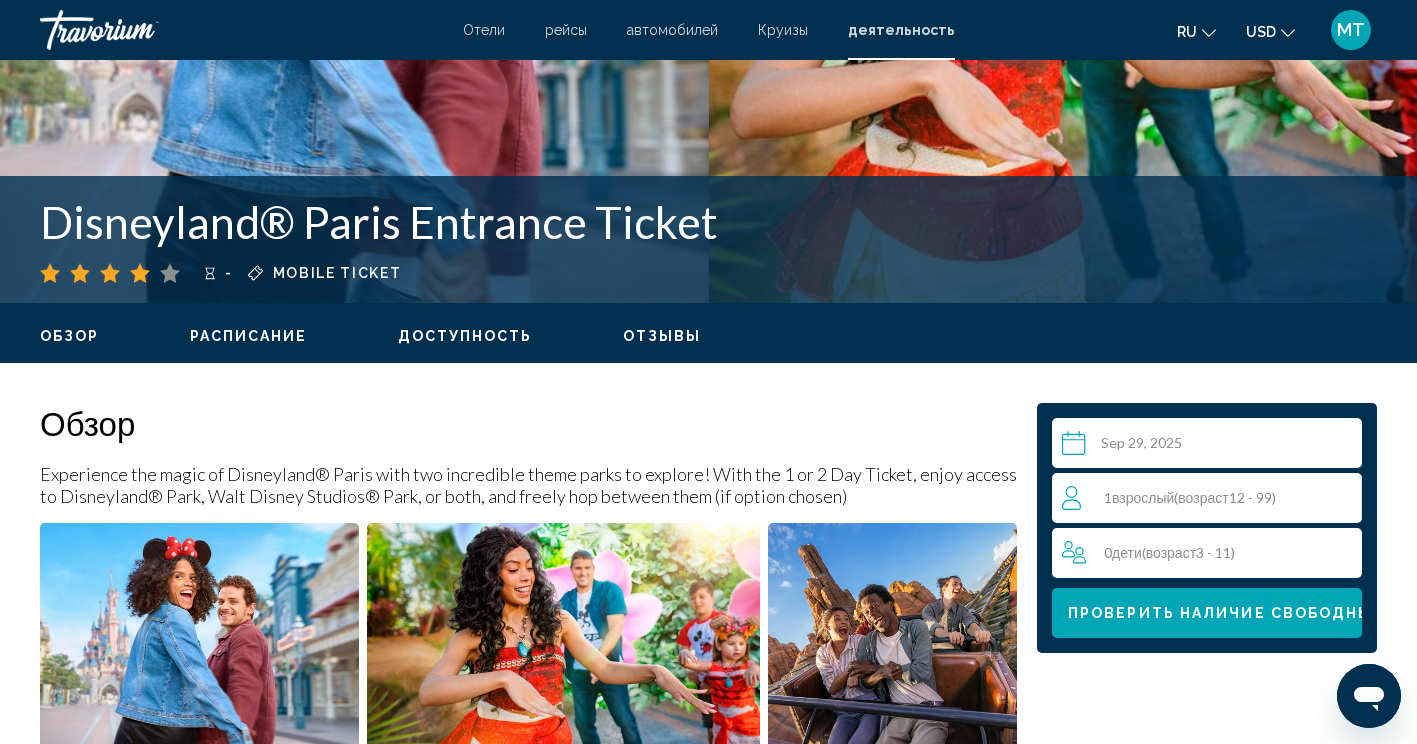 click on "Отели" at bounding box center (484, 30) 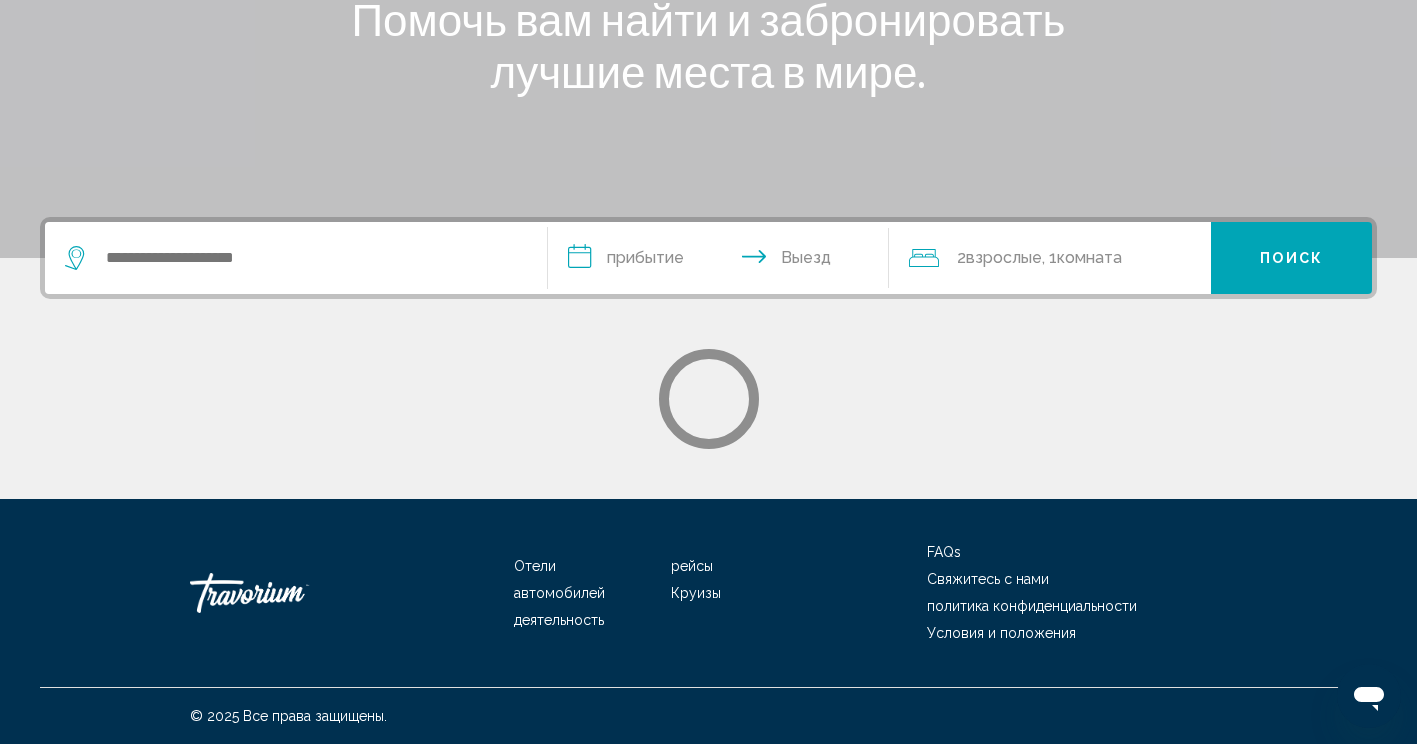 scroll, scrollTop: 0, scrollLeft: 0, axis: both 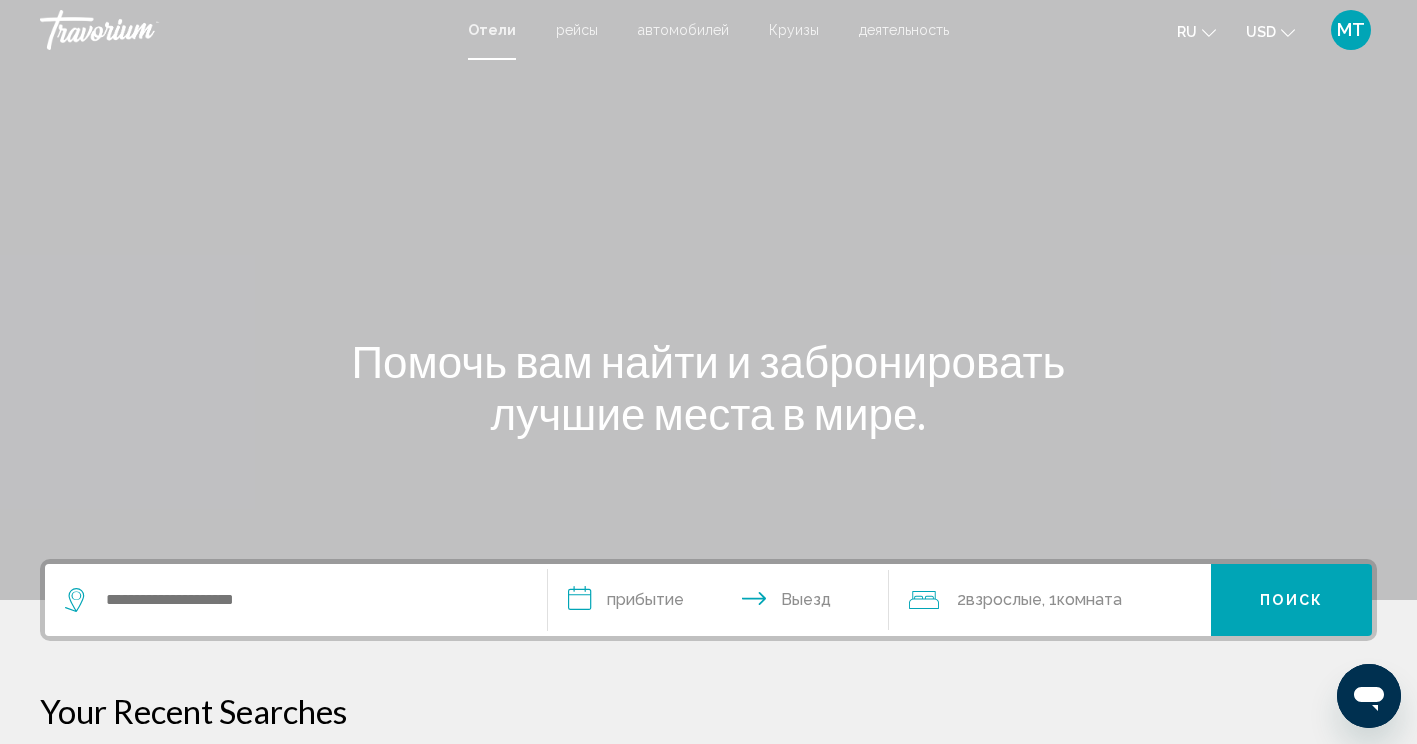 click at bounding box center [296, 600] 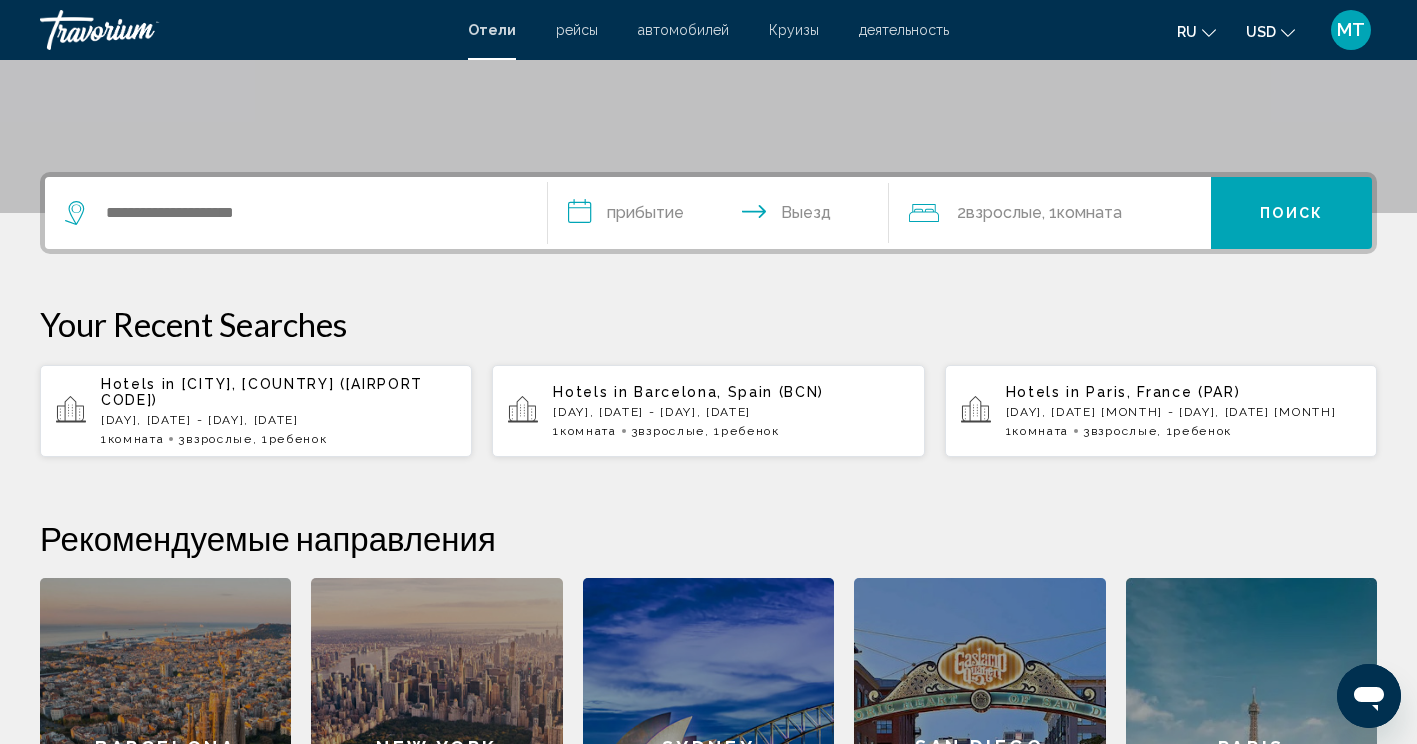 scroll, scrollTop: 494, scrollLeft: 0, axis: vertical 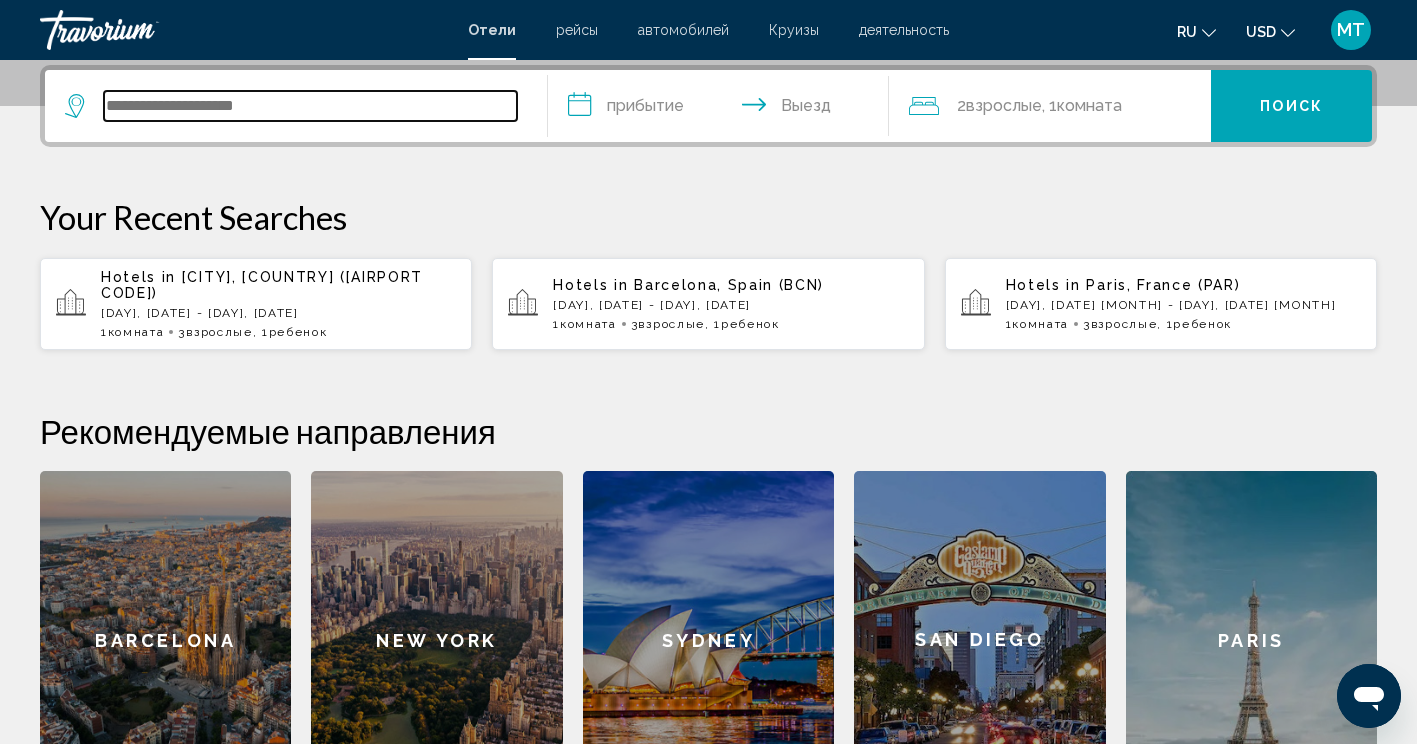 click at bounding box center (310, 106) 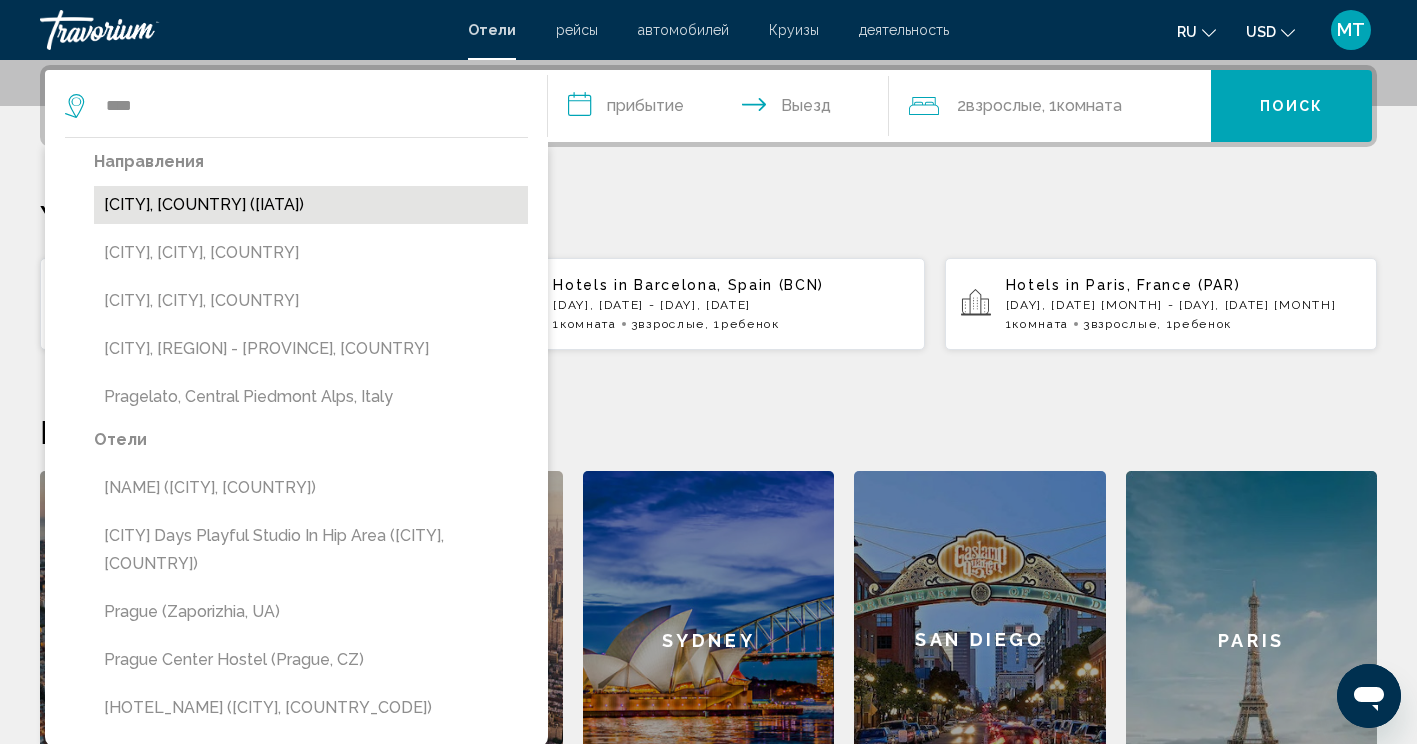 click on "[CITY], [COUNTRY] ([IATA])" at bounding box center [311, 205] 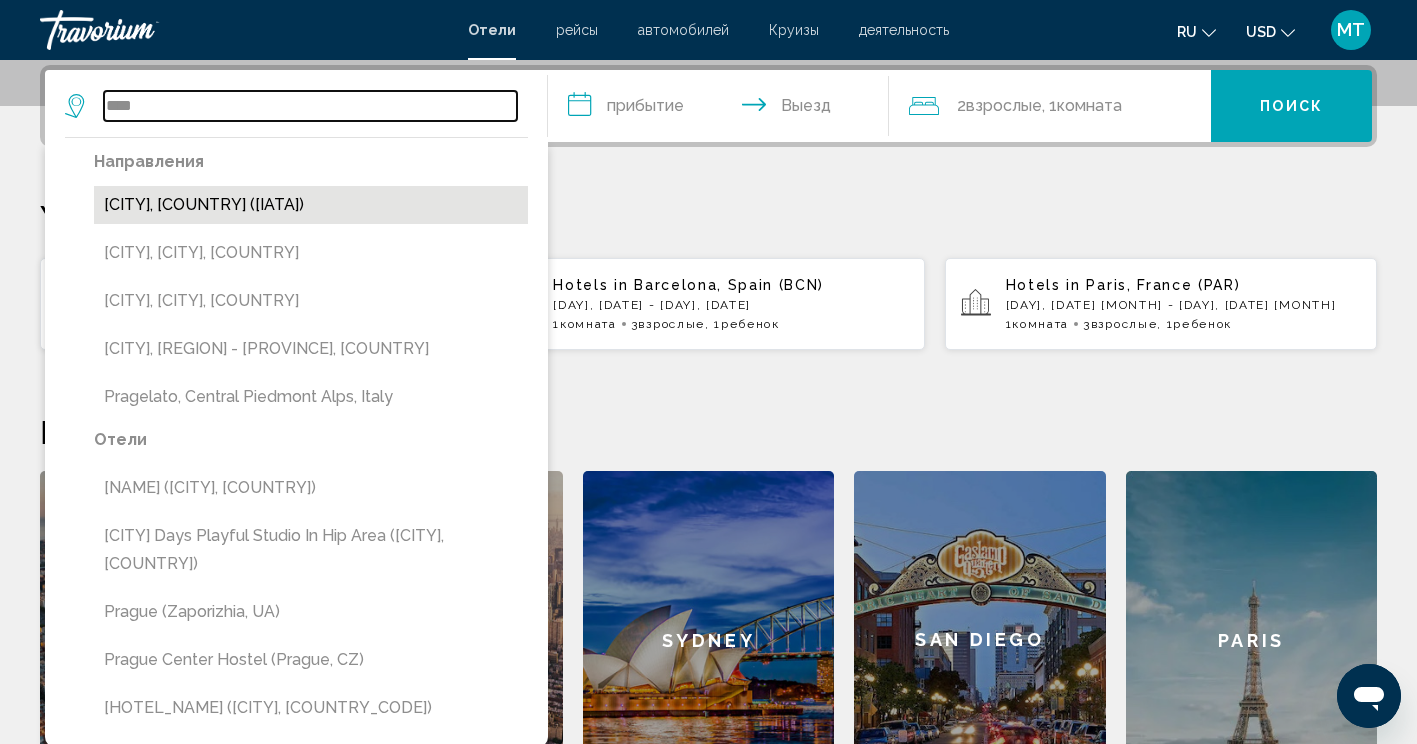 type on "**********" 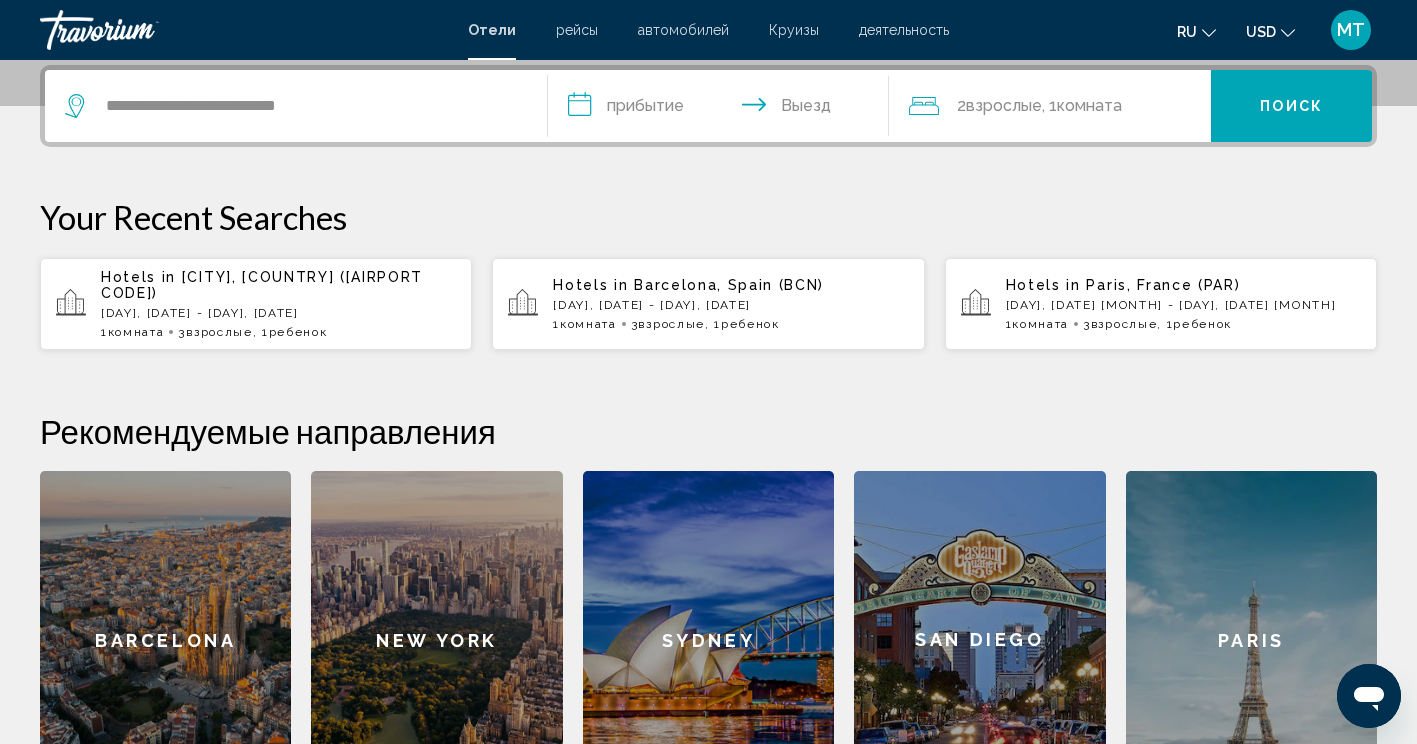 click on "**********" at bounding box center [723, 109] 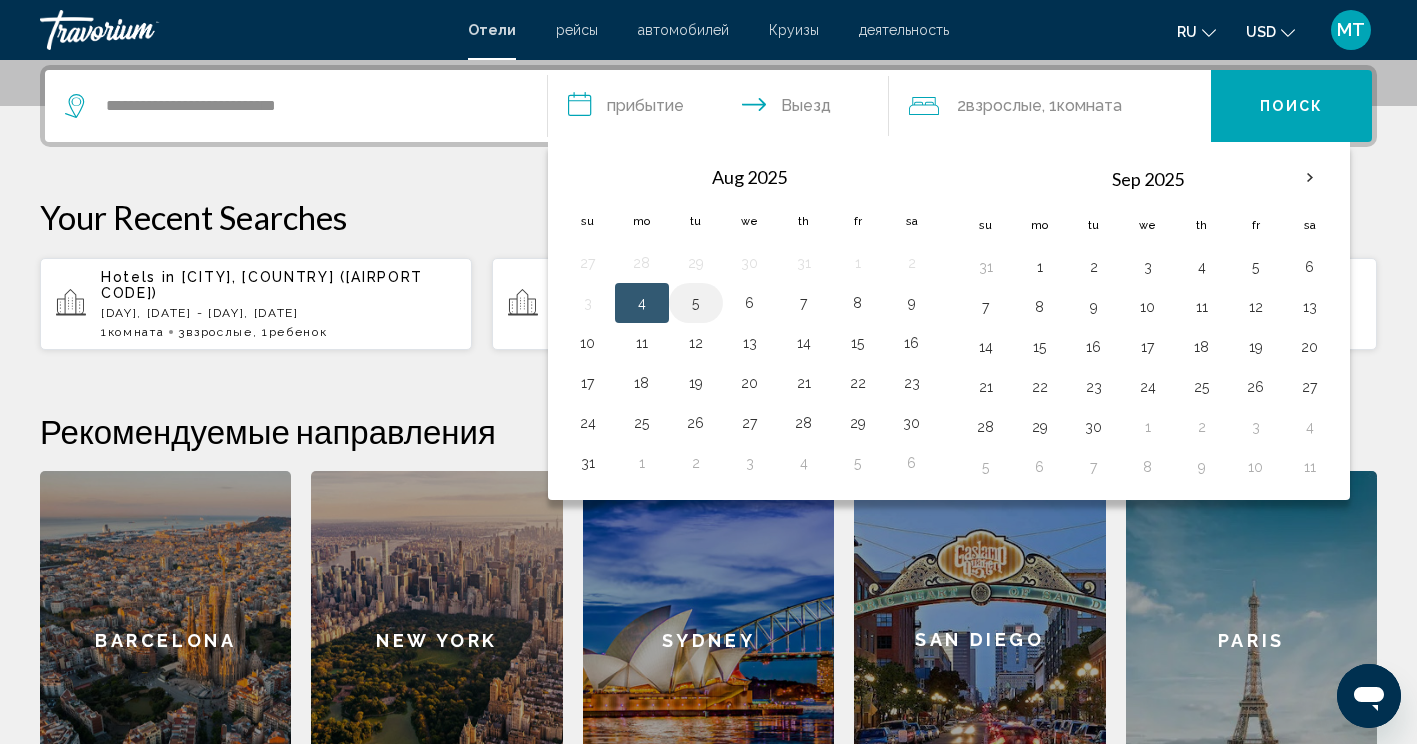 click on "5" at bounding box center (696, 303) 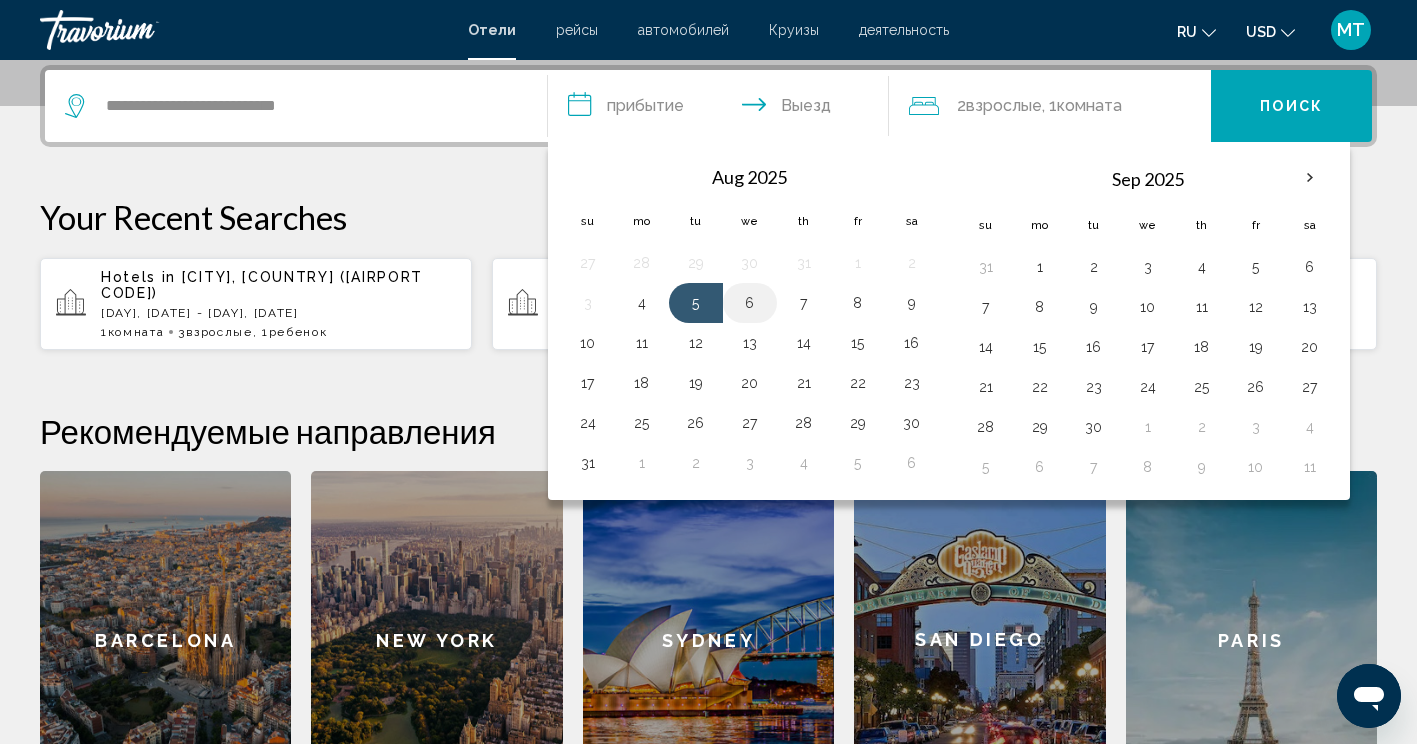 click on "6" at bounding box center (750, 303) 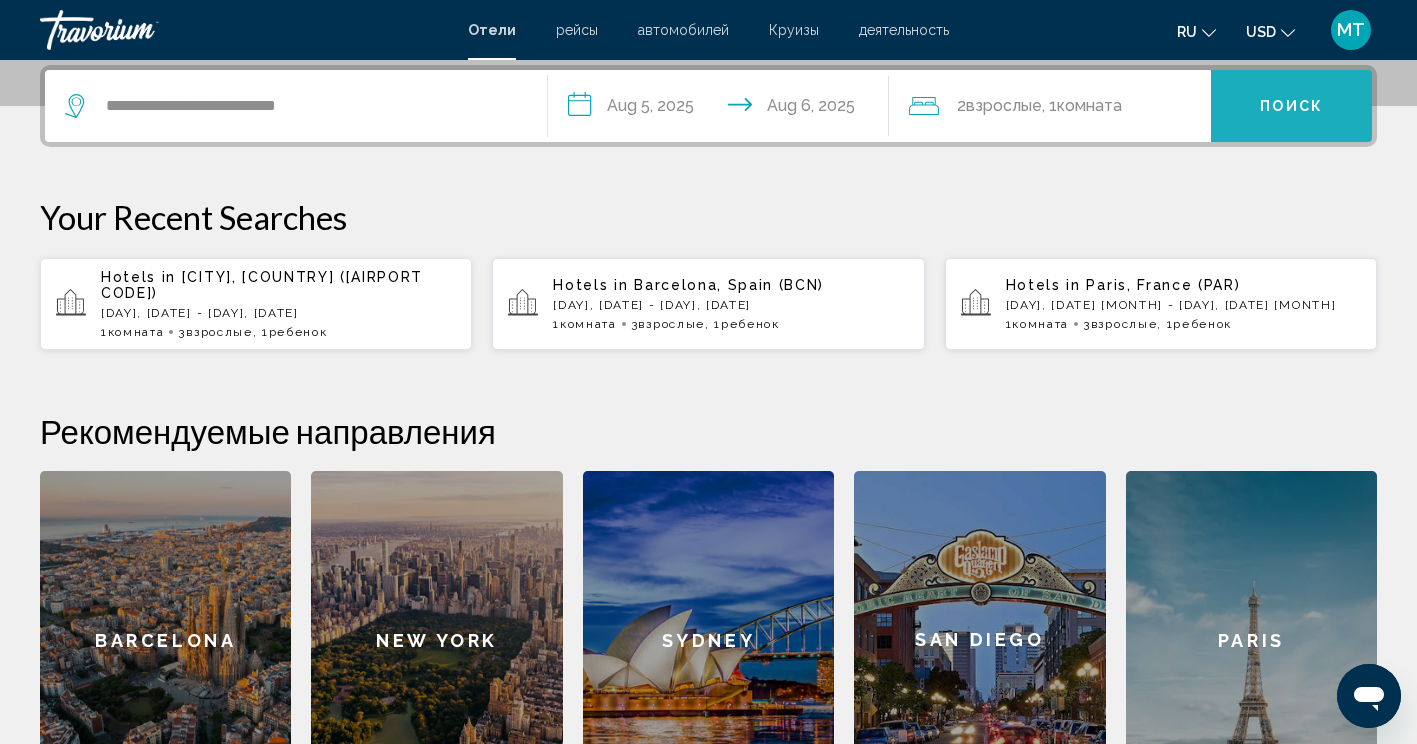 click on "Поиск" at bounding box center [1291, 106] 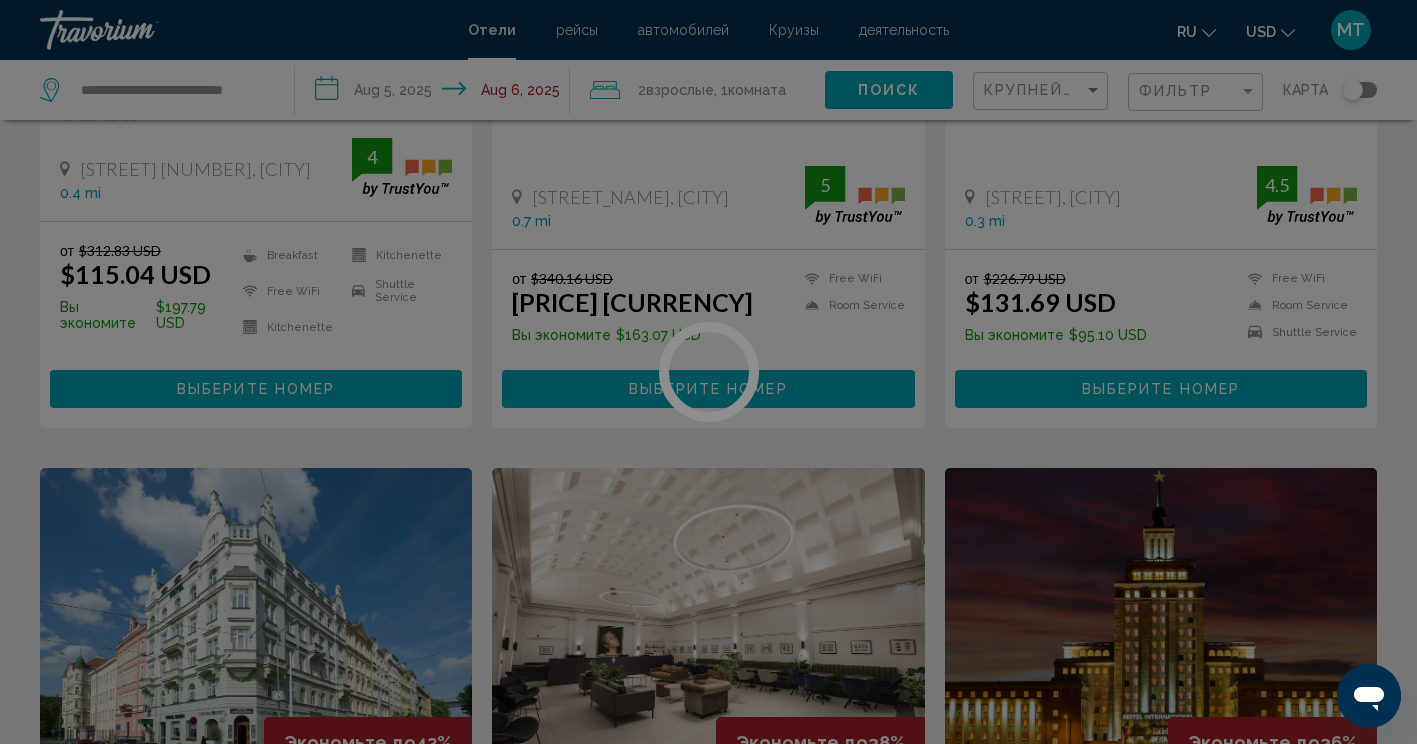 scroll, scrollTop: 0, scrollLeft: 0, axis: both 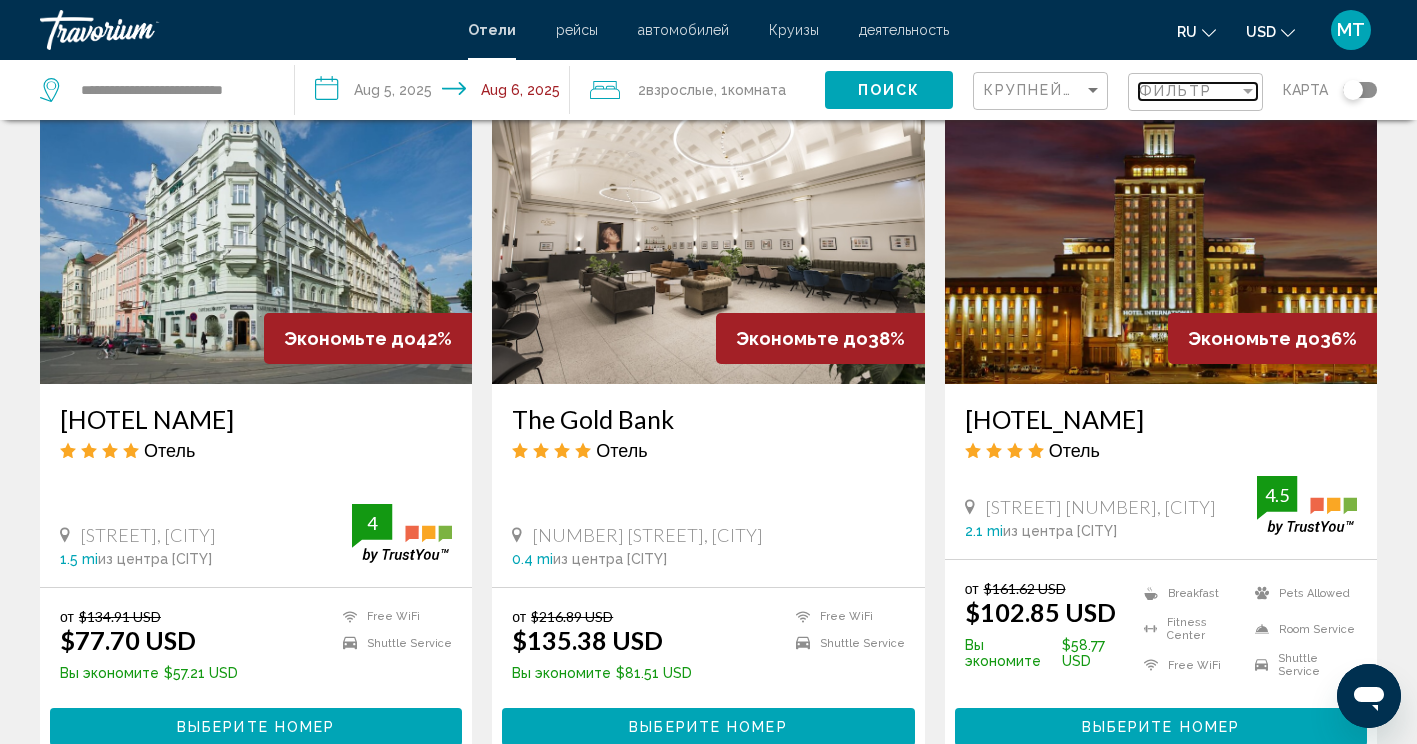 click at bounding box center (1248, 91) 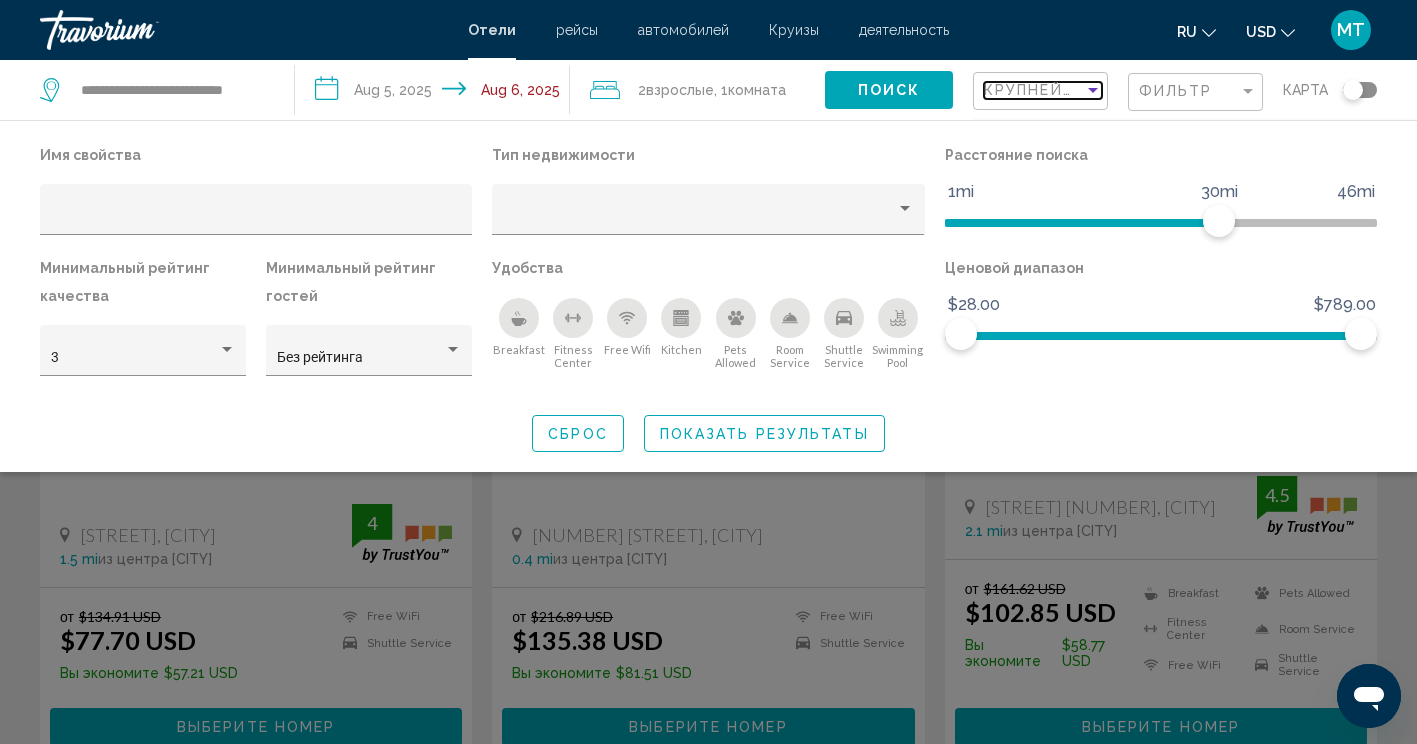 click at bounding box center (1093, 90) 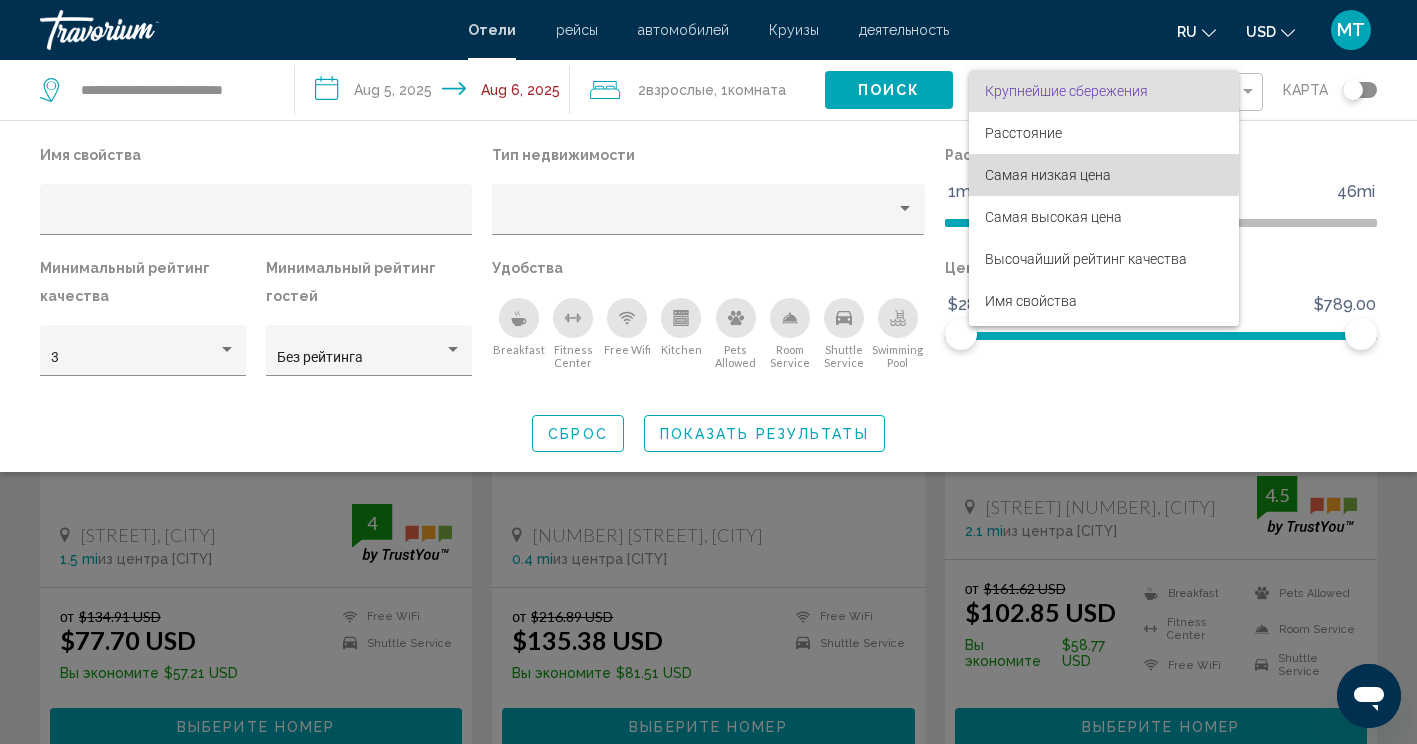 click on "Самая низкая цена" at bounding box center [1104, 175] 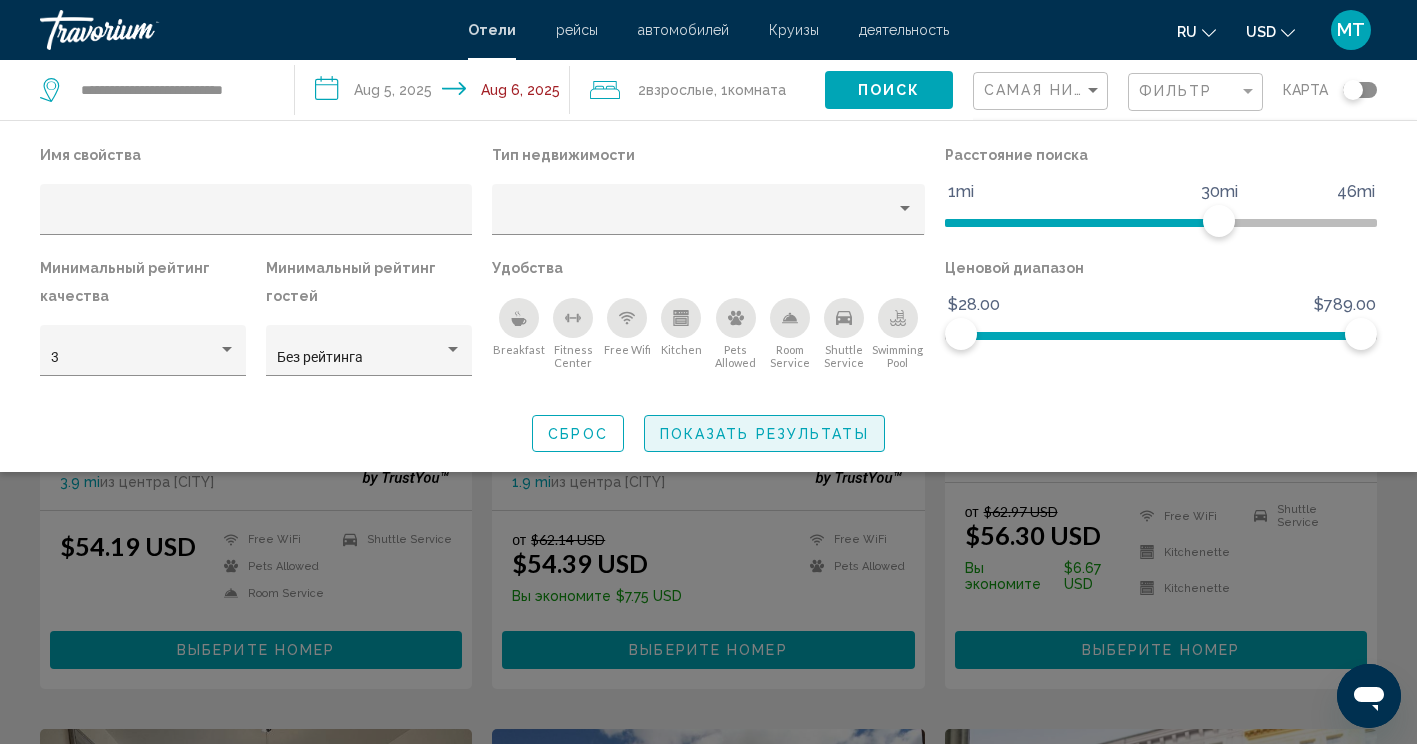 click on "Показать результаты" 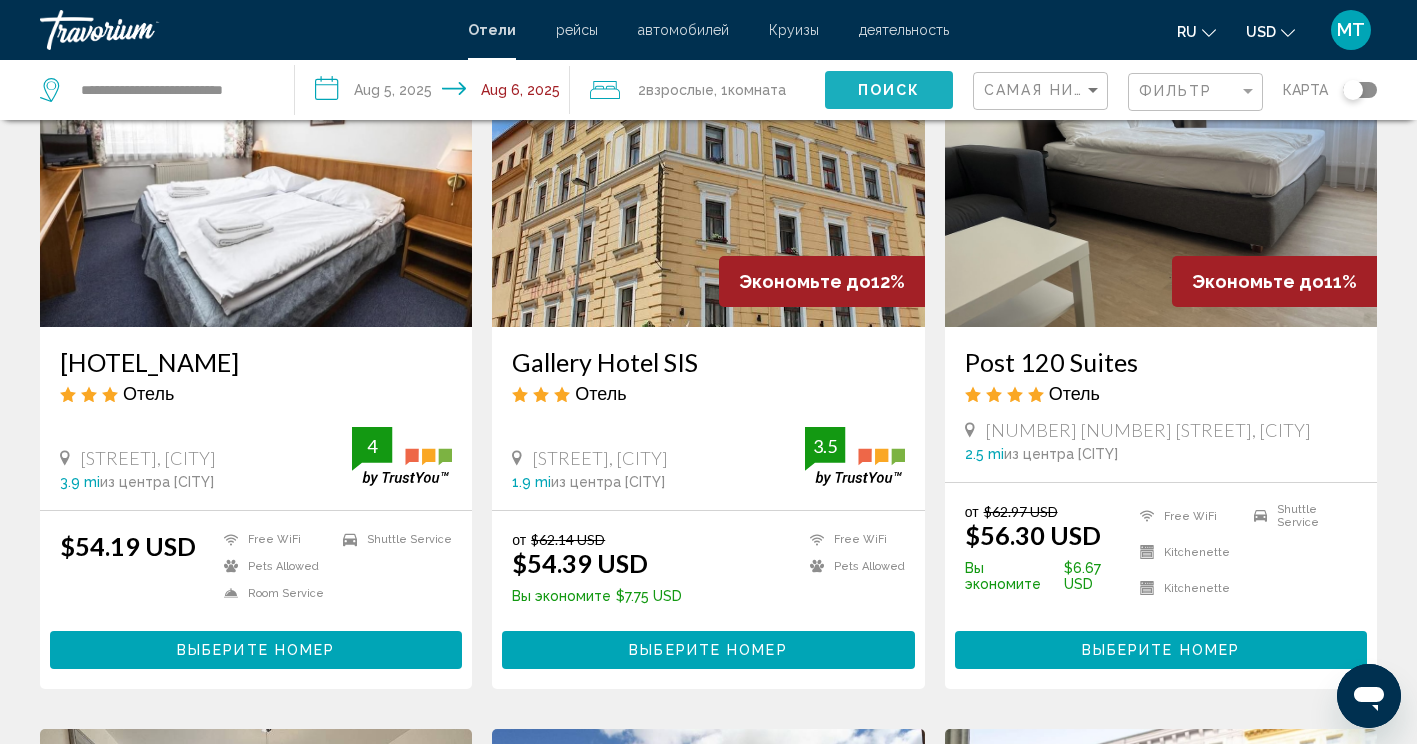 click on "Поиск" 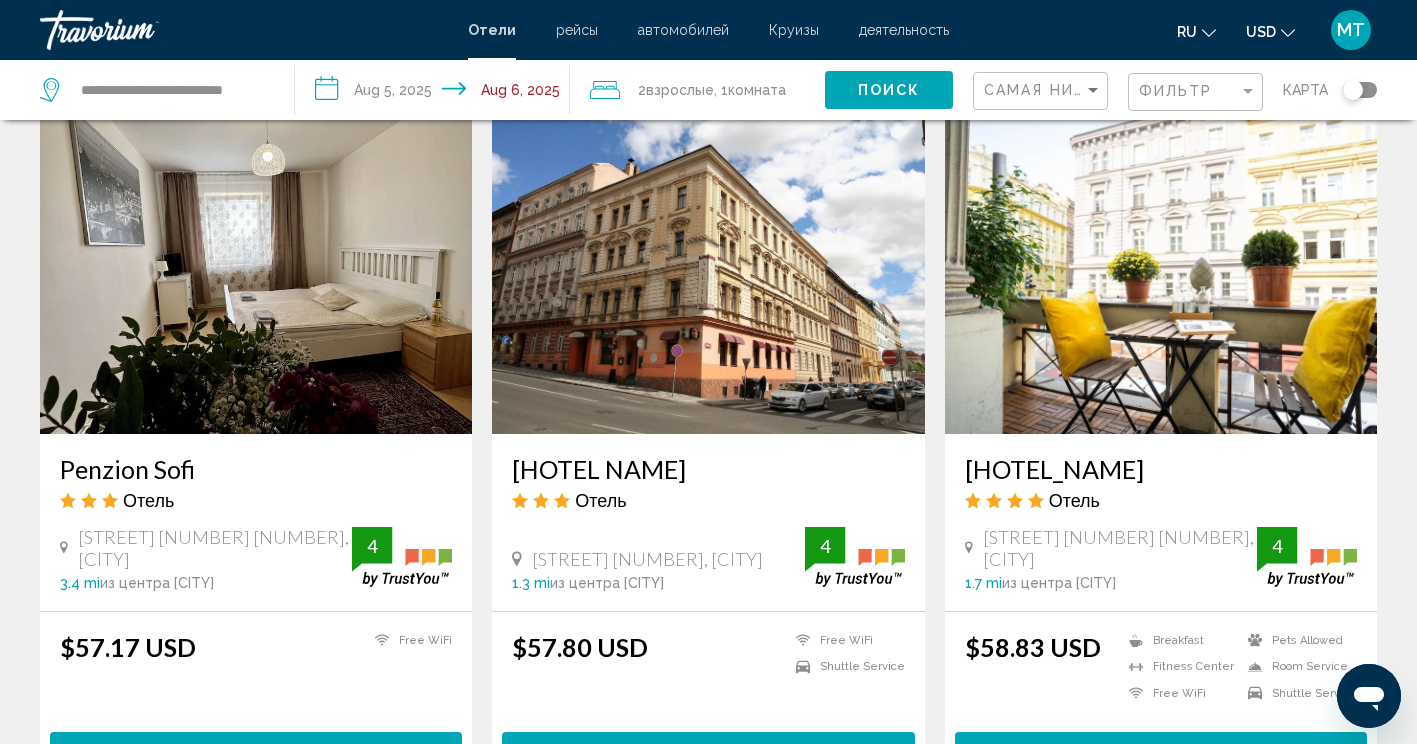 scroll, scrollTop: 1518, scrollLeft: 0, axis: vertical 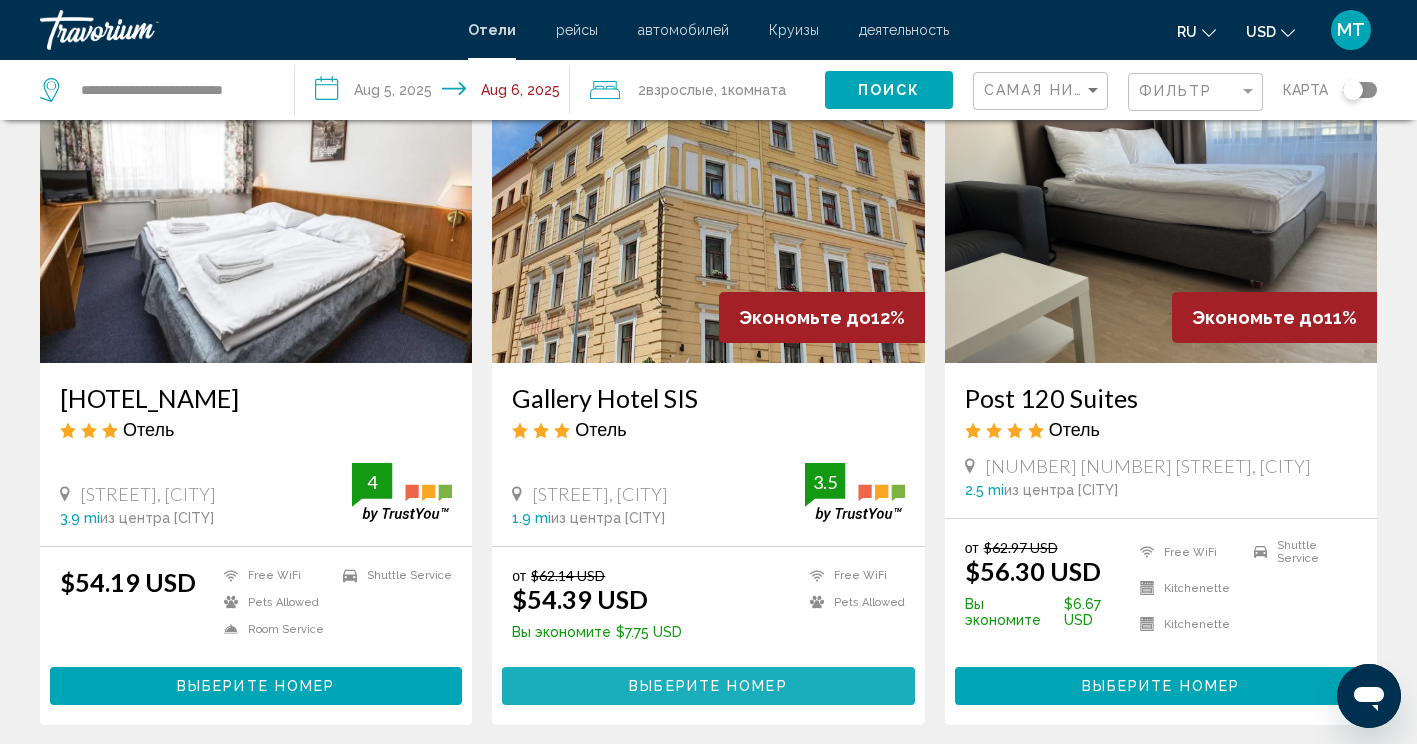 click on "Выберите номер" at bounding box center (708, 687) 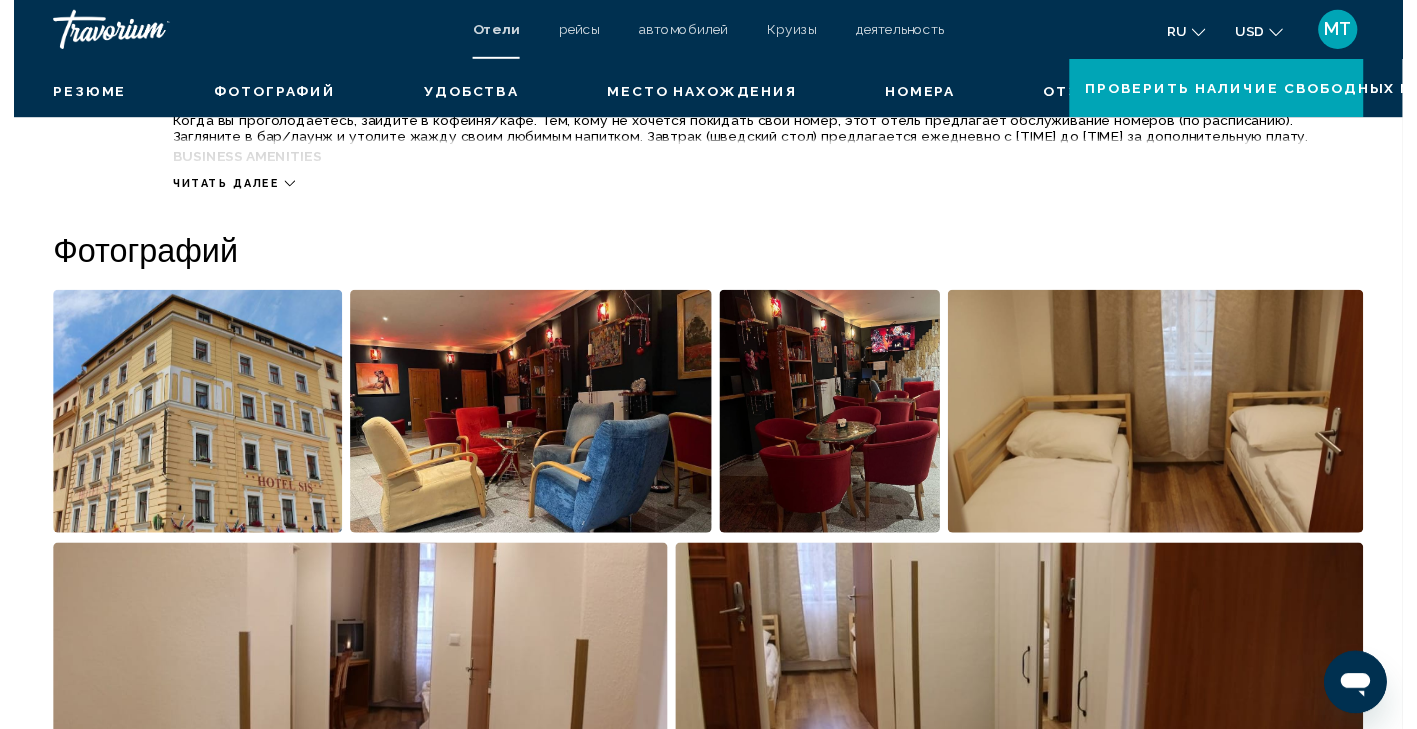 scroll, scrollTop: 0, scrollLeft: 0, axis: both 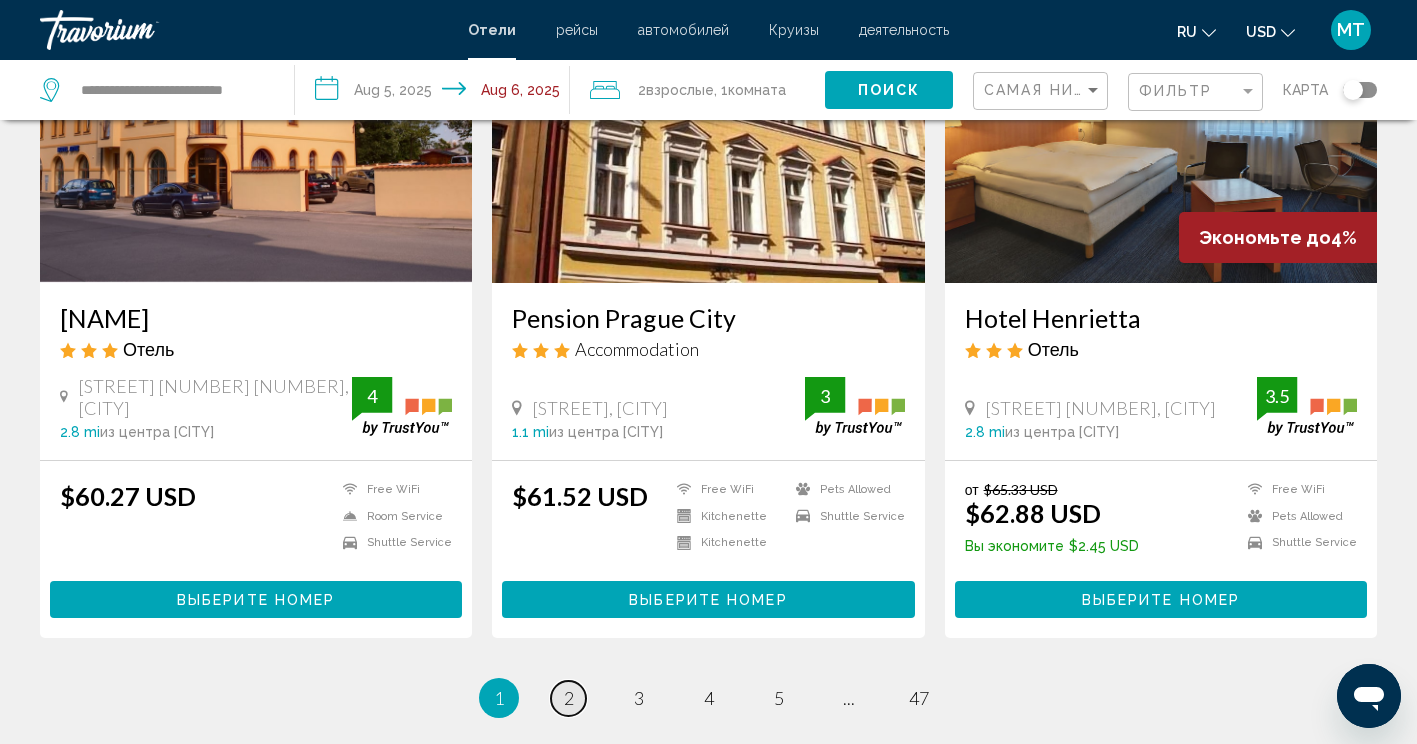 click on "2" at bounding box center [569, 698] 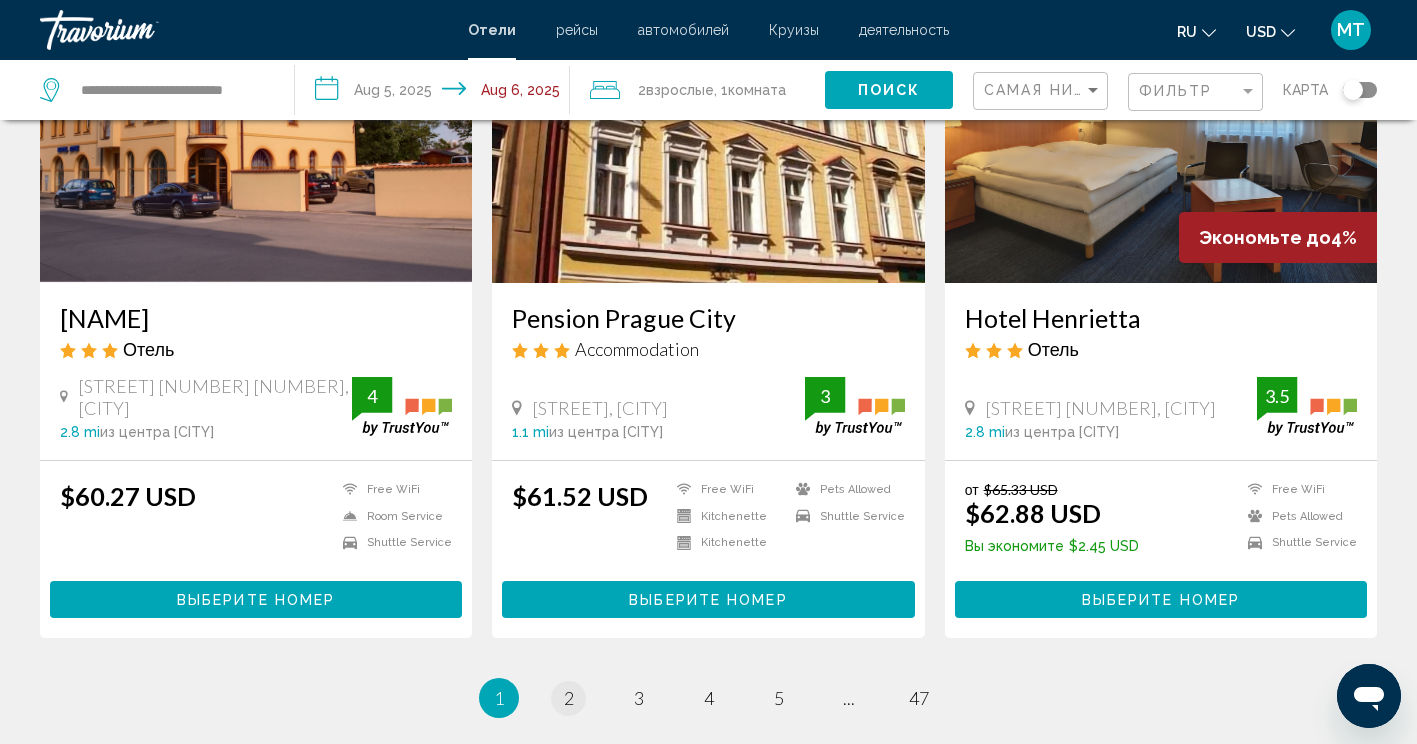 scroll, scrollTop: 0, scrollLeft: 0, axis: both 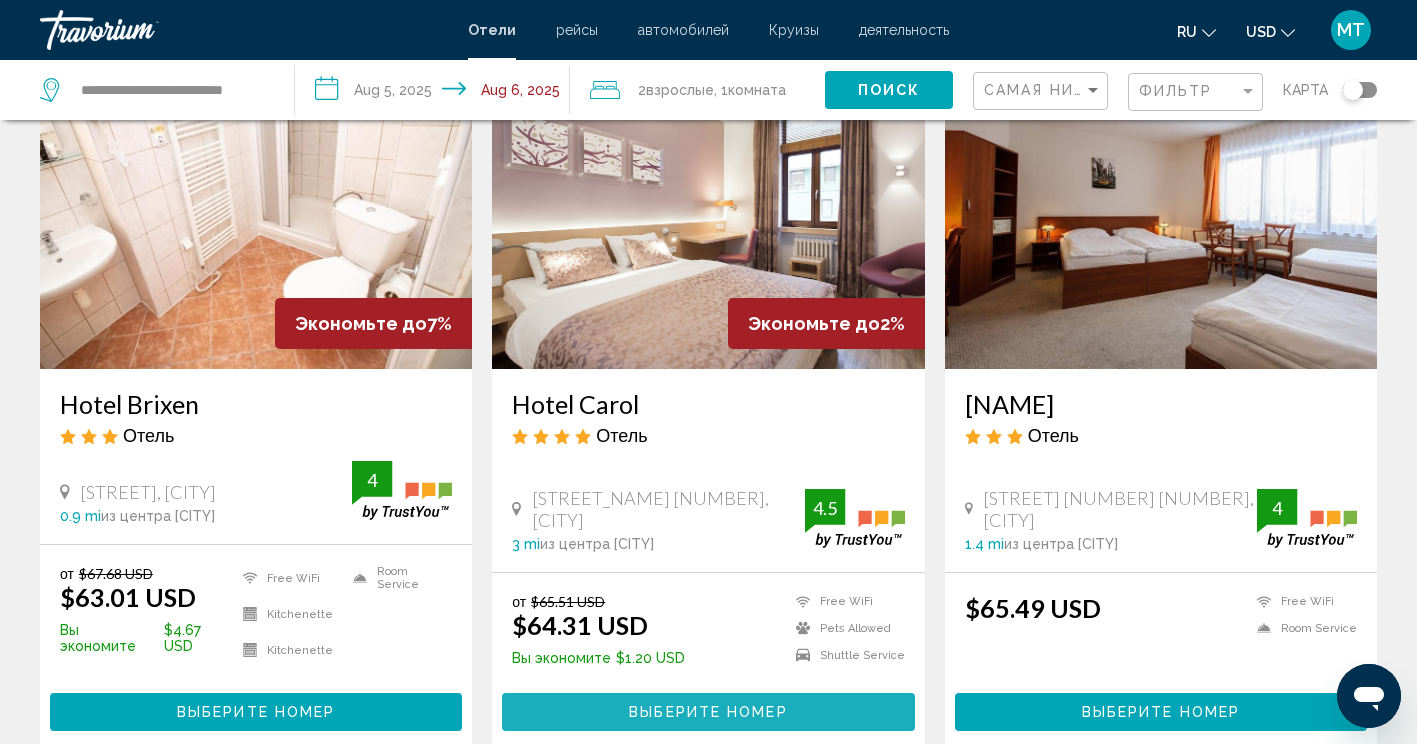 click on "Выберите номер" at bounding box center (708, 711) 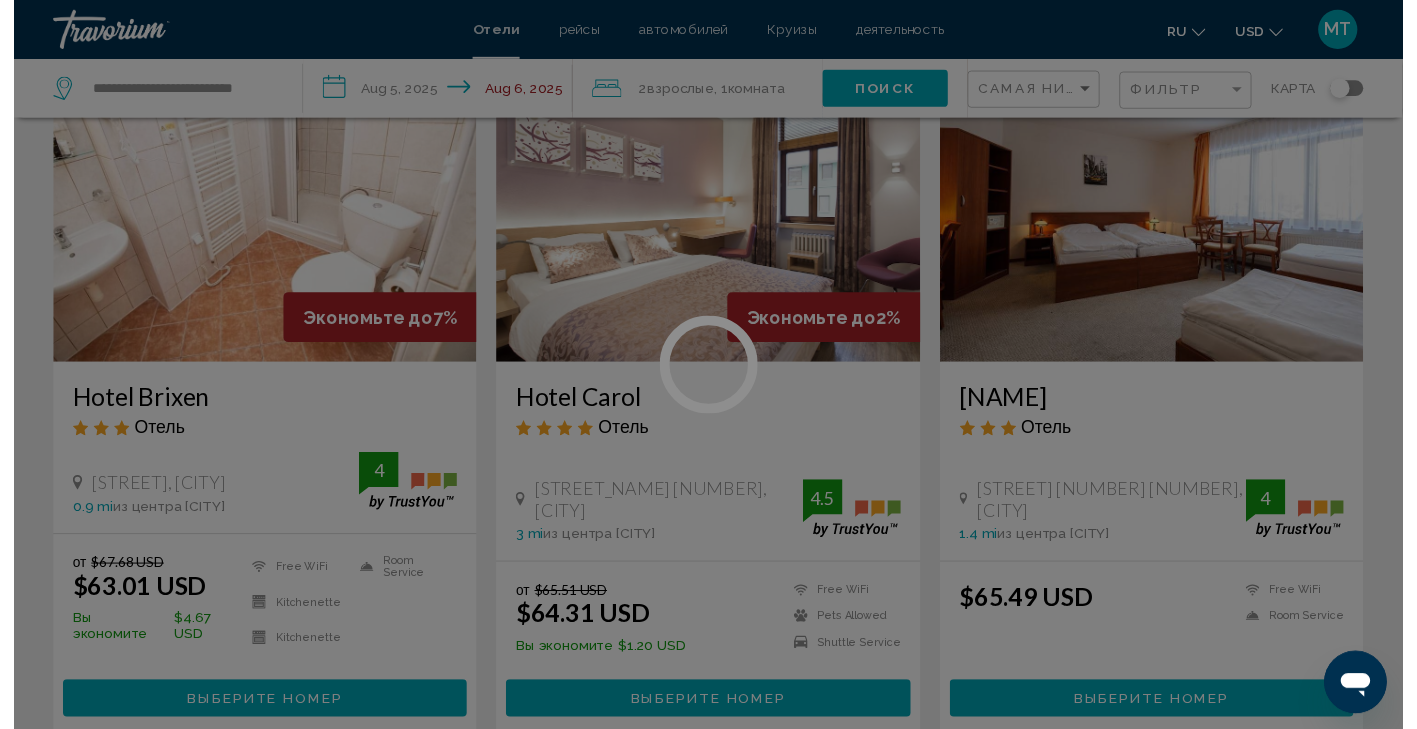 scroll, scrollTop: 0, scrollLeft: 0, axis: both 